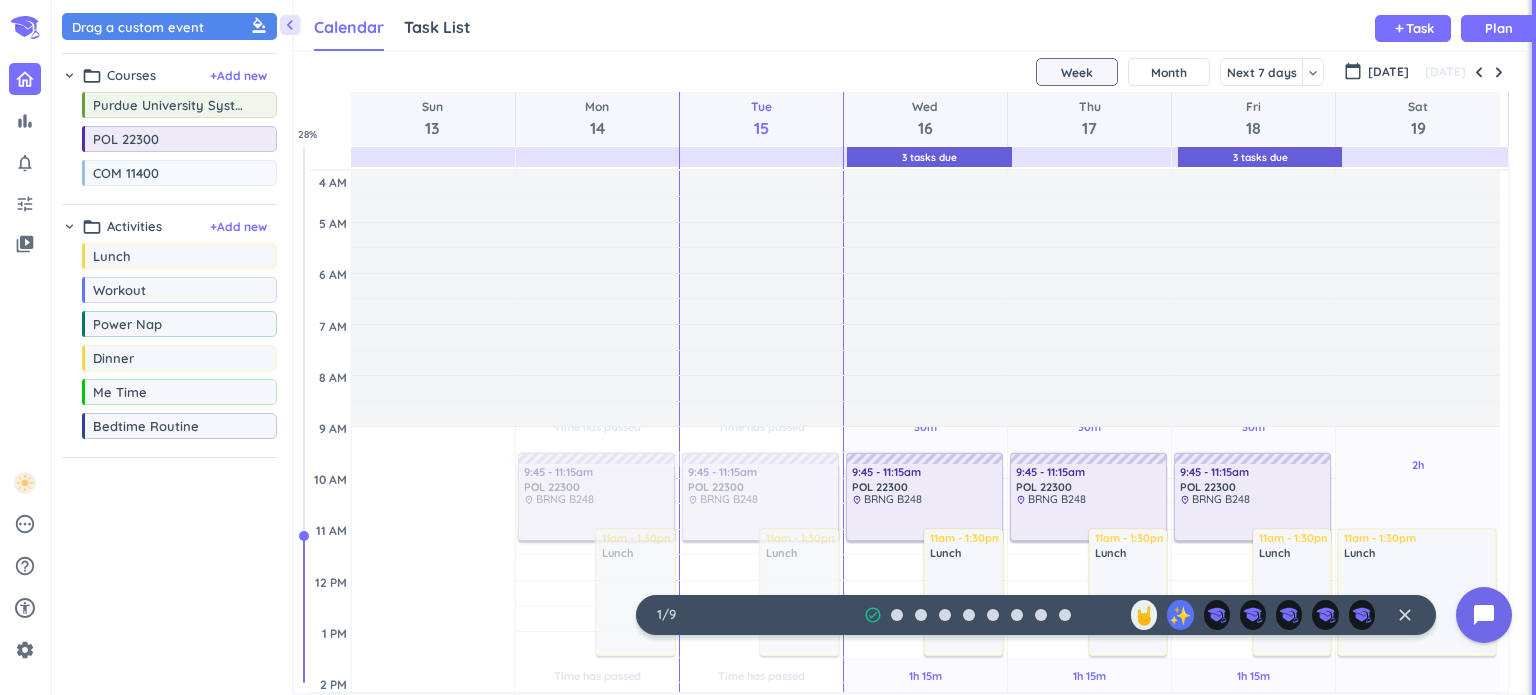 scroll, scrollTop: 0, scrollLeft: 0, axis: both 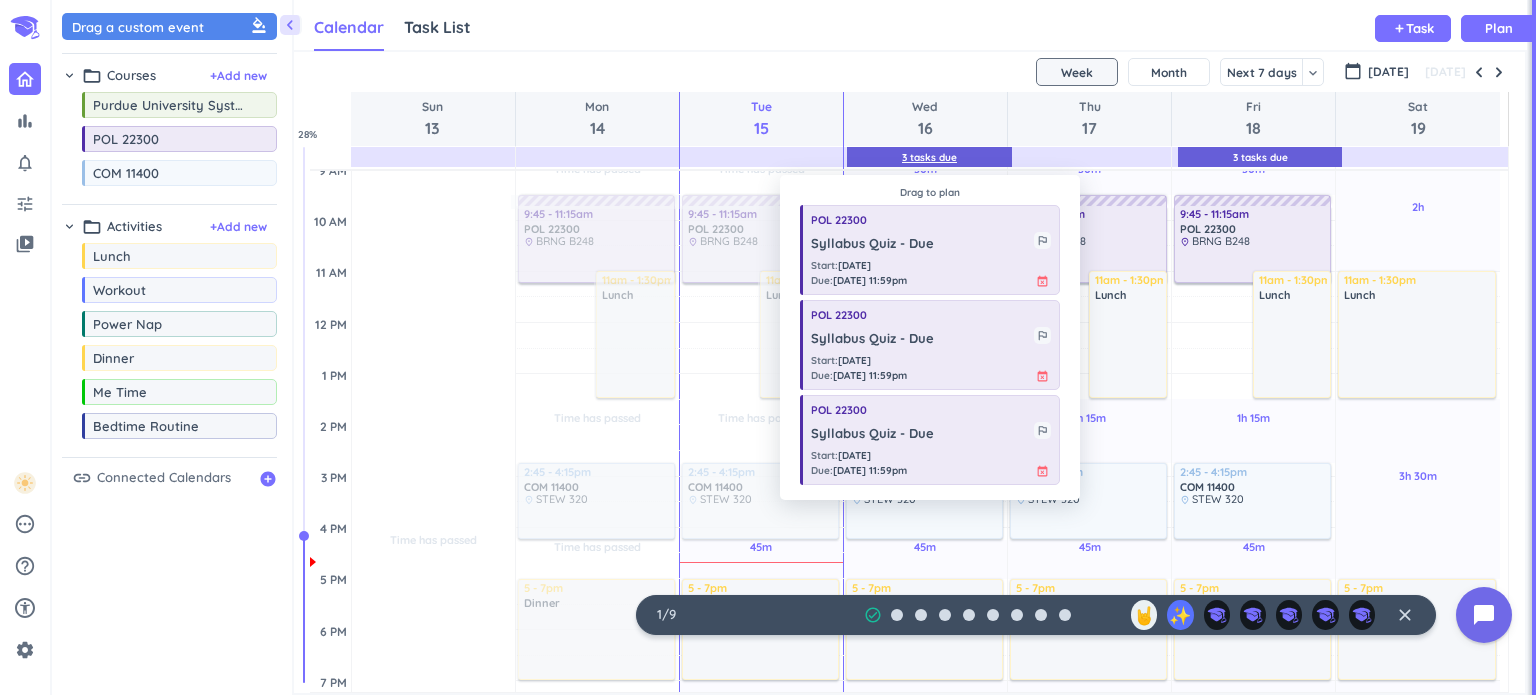 click on "3   Tasks   Due" at bounding box center [929, 157] 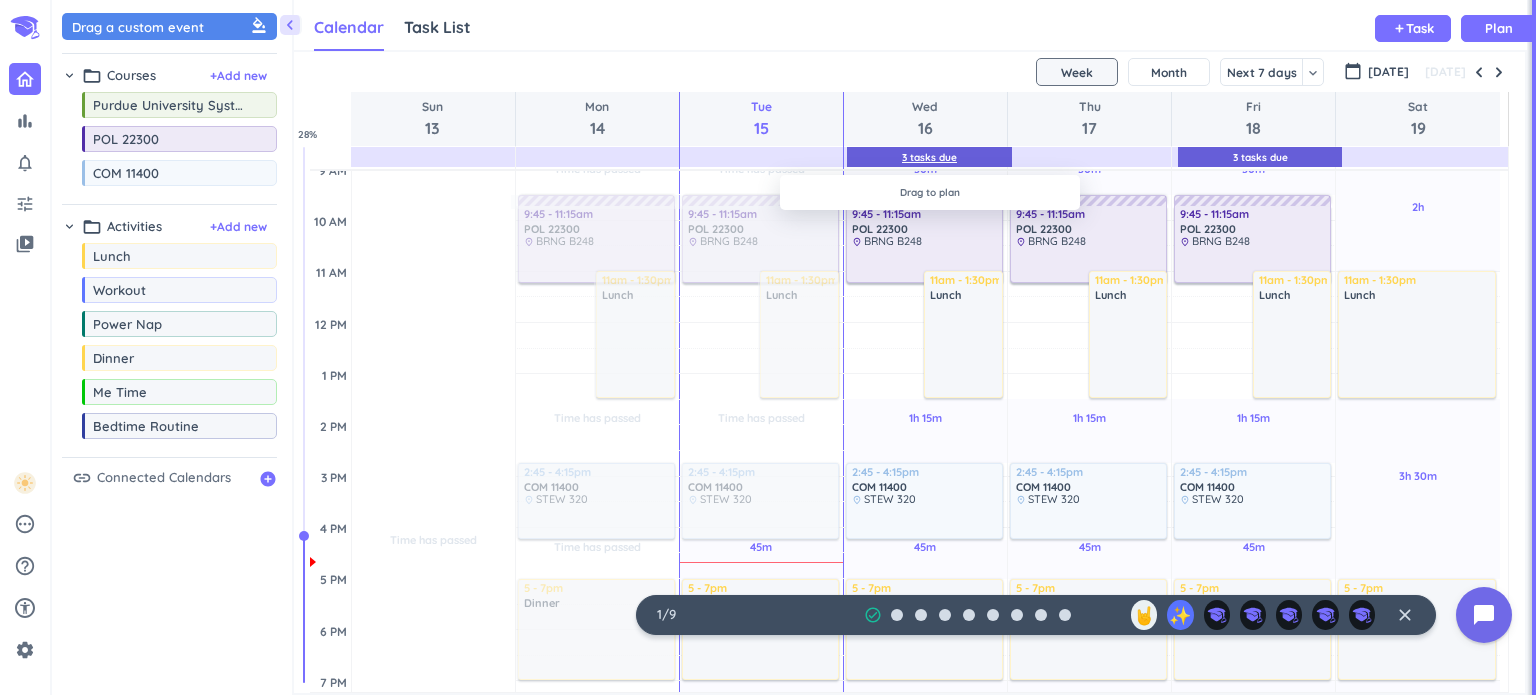 click on "3   Tasks   Due" at bounding box center [929, 157] 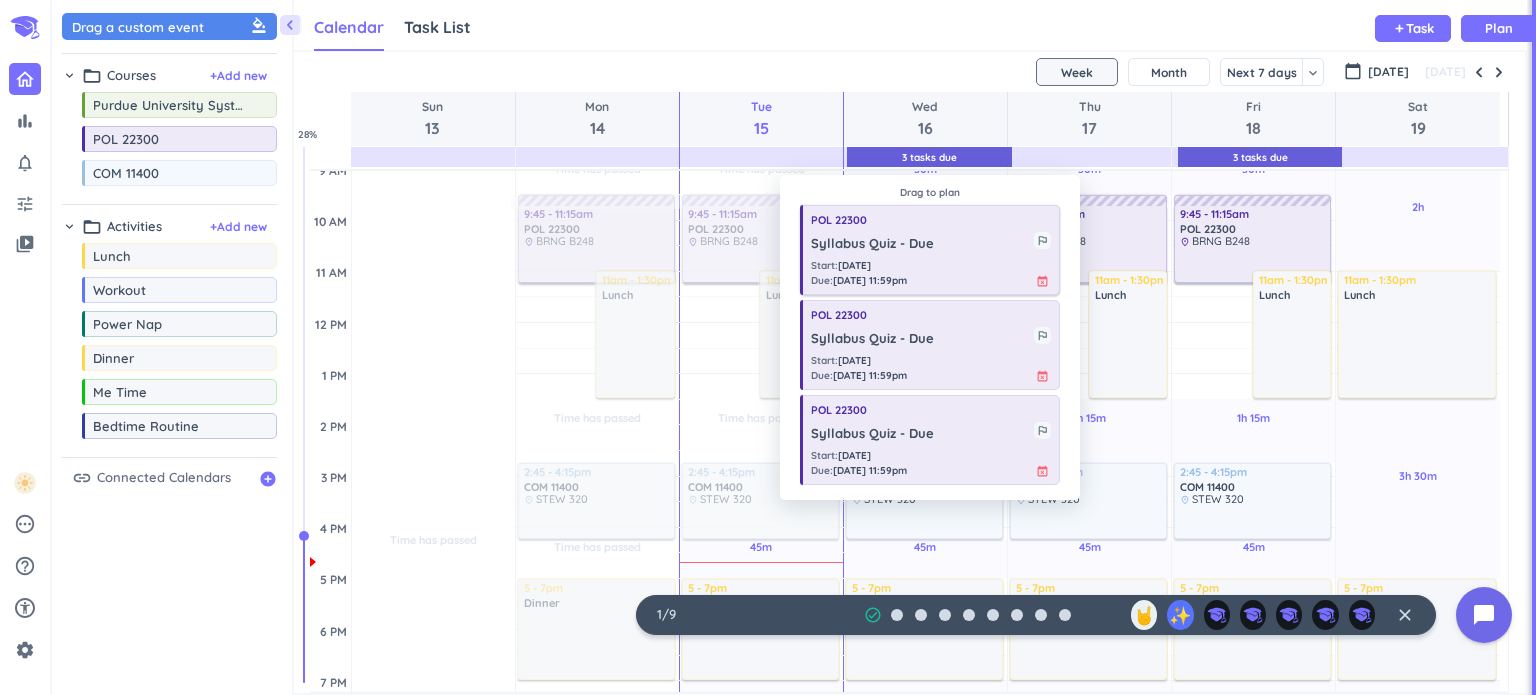 click on "event_busy" at bounding box center [1042, 281] 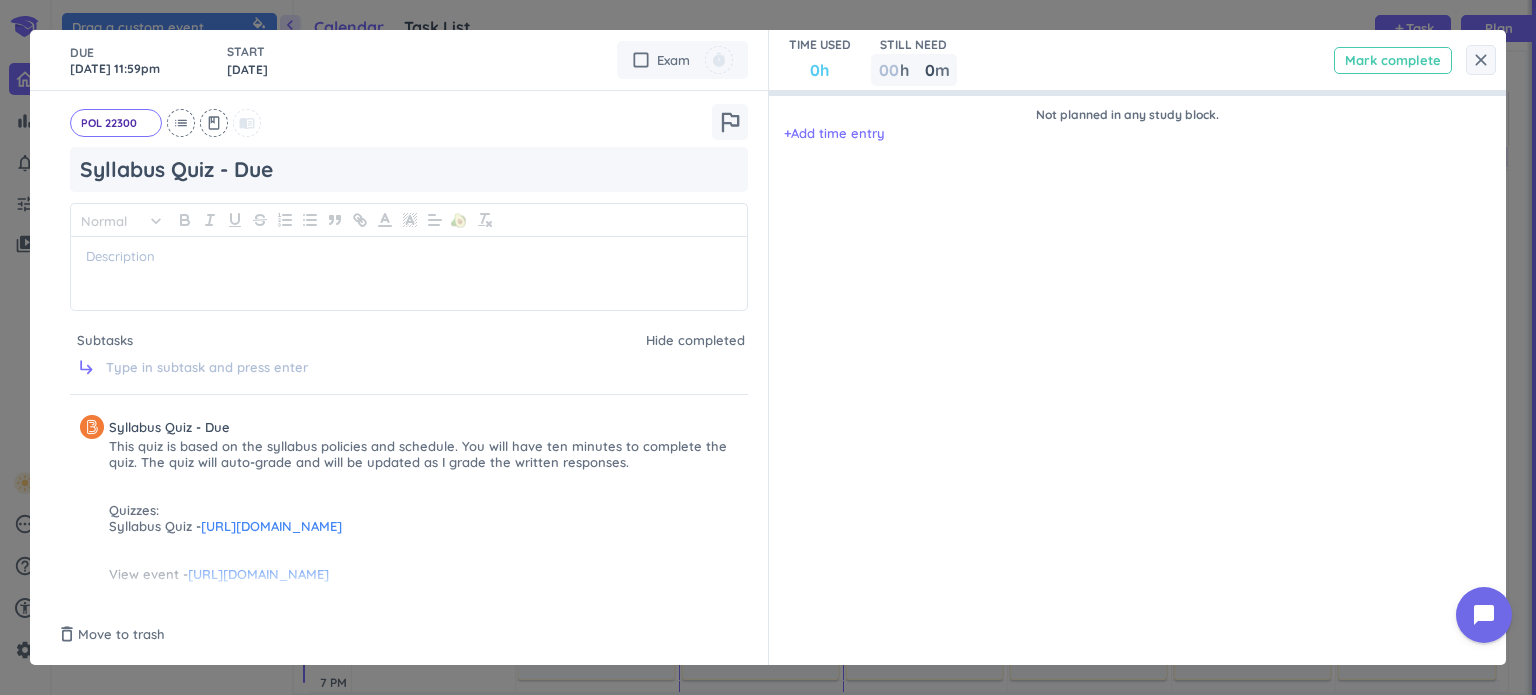 click on "Mark complete" at bounding box center [1393, 60] 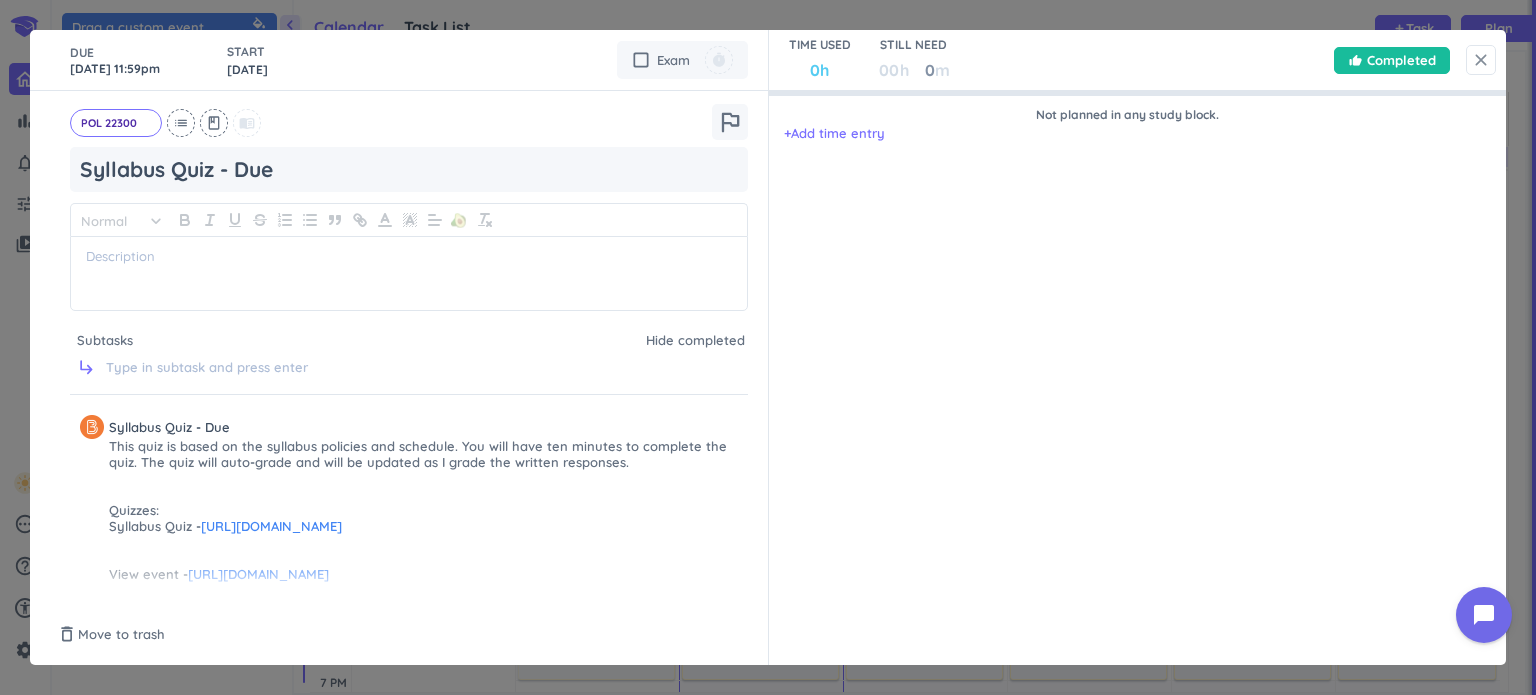 click on "close" at bounding box center (1481, 60) 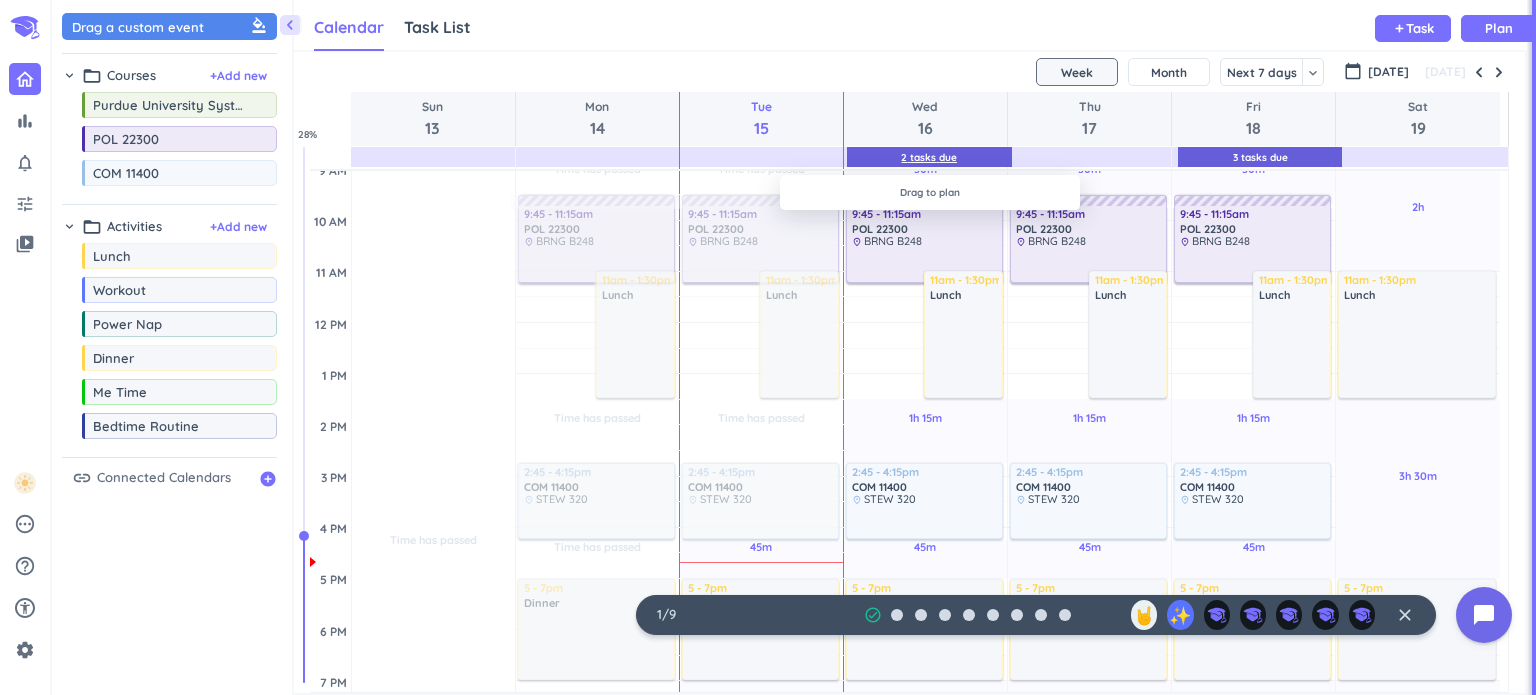 click on "2   Tasks   Due" at bounding box center (929, 157) 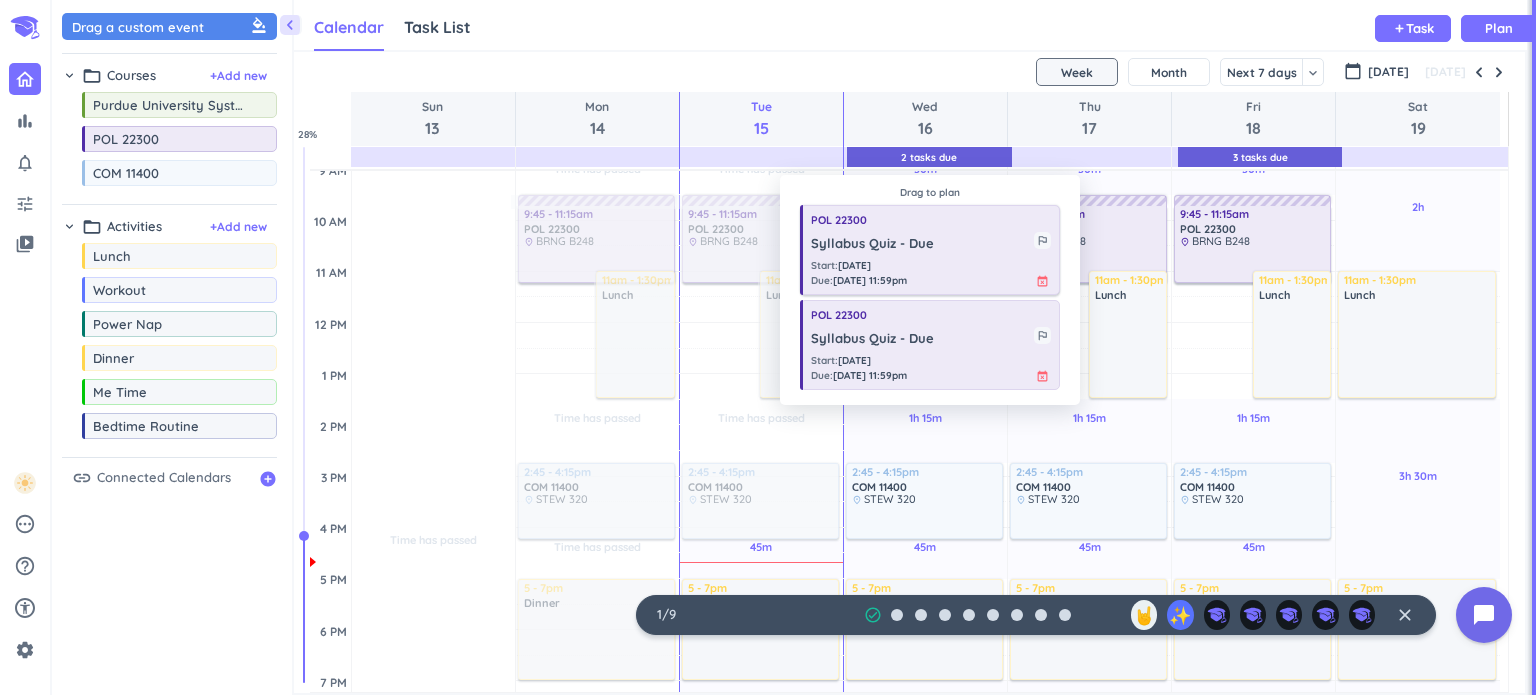 click on "Syllabus Quiz - Due" at bounding box center (922, 244) 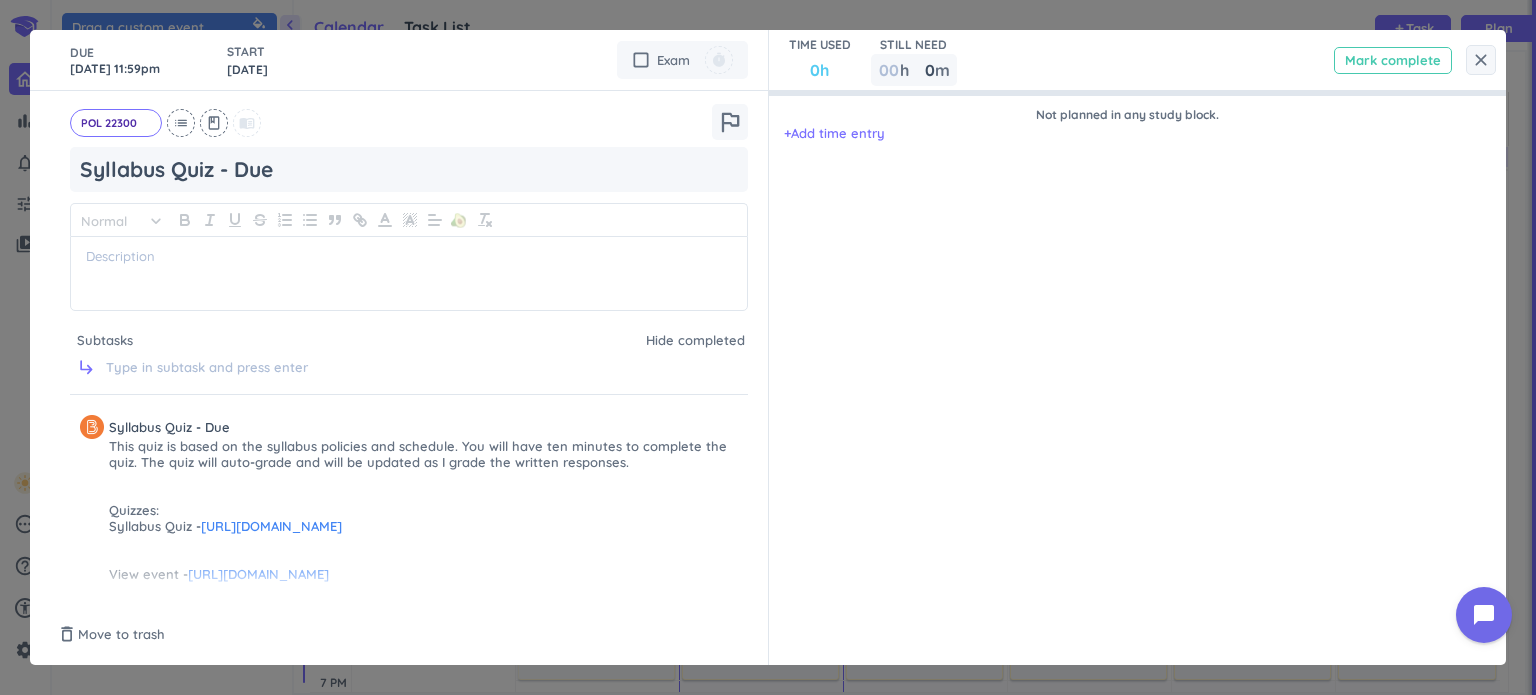 click on "Mark complete" at bounding box center [1393, 60] 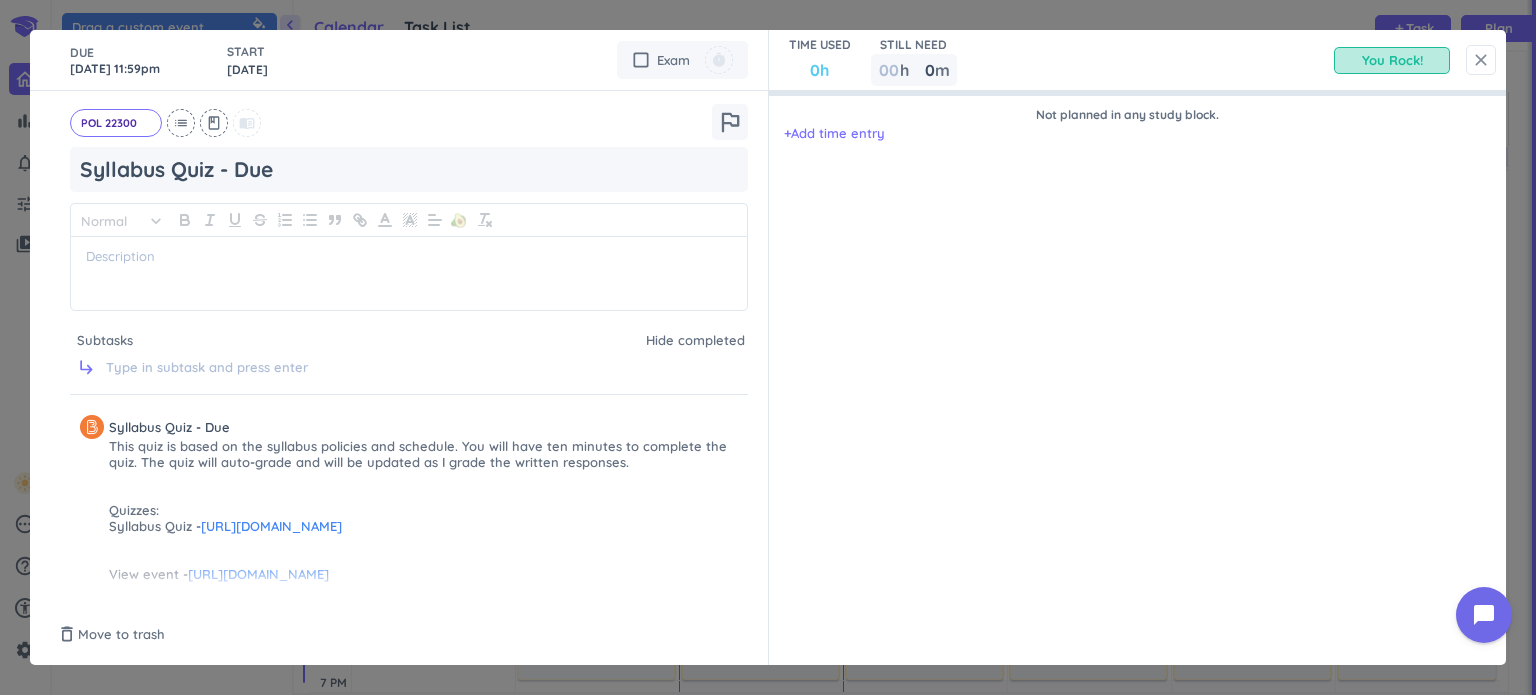 click on "close" at bounding box center [1481, 60] 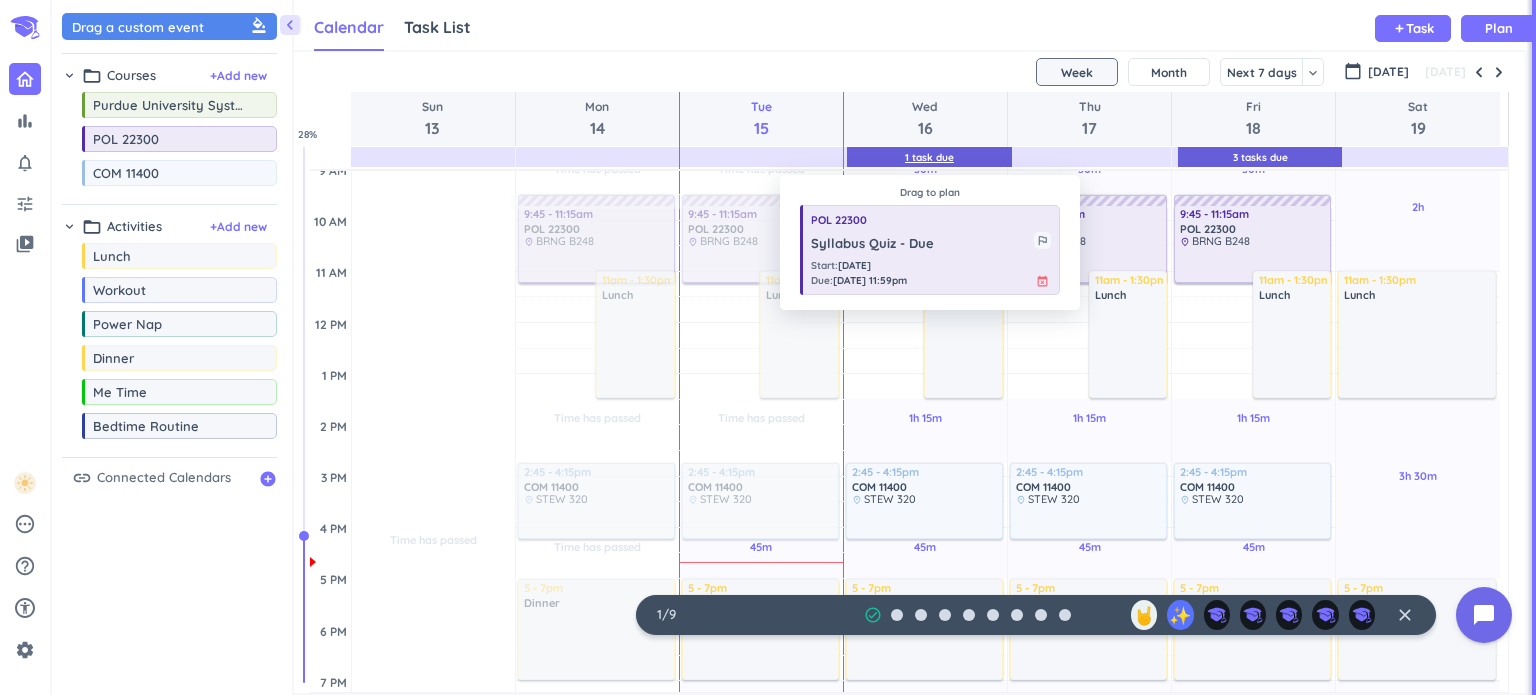 click on "1   Task   Due" at bounding box center (929, 157) 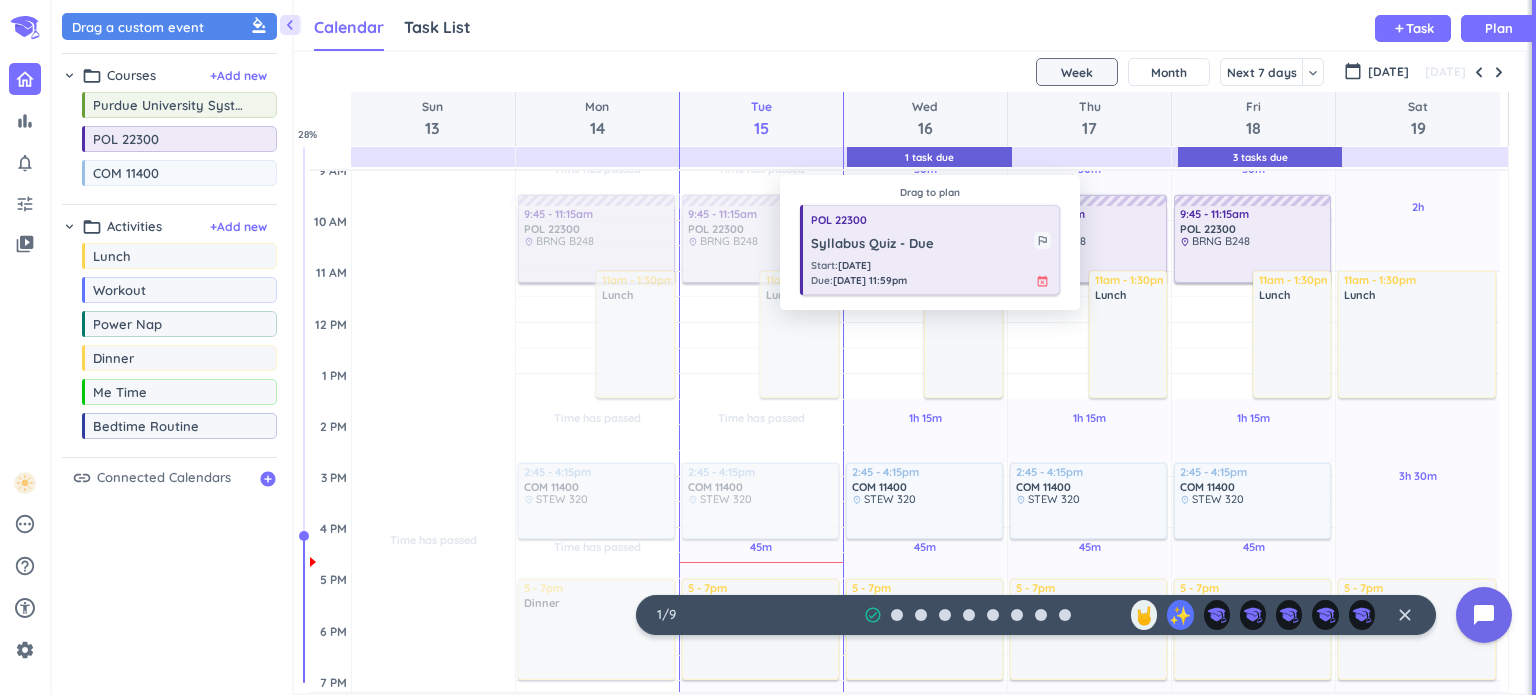 click on "Start :  [DATE] Due :  [DATE] 11:59pm event_busy" at bounding box center [931, 273] 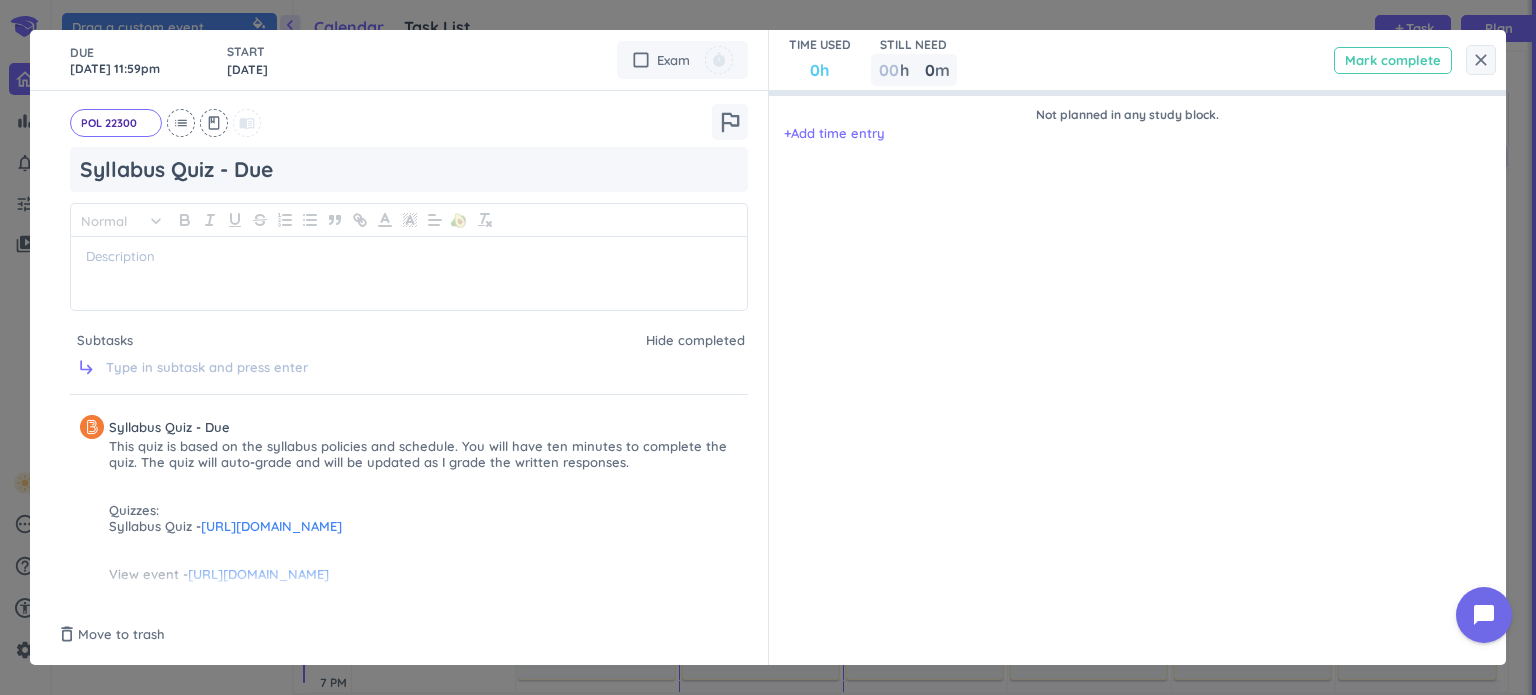 click on "Mark complete" at bounding box center (1393, 60) 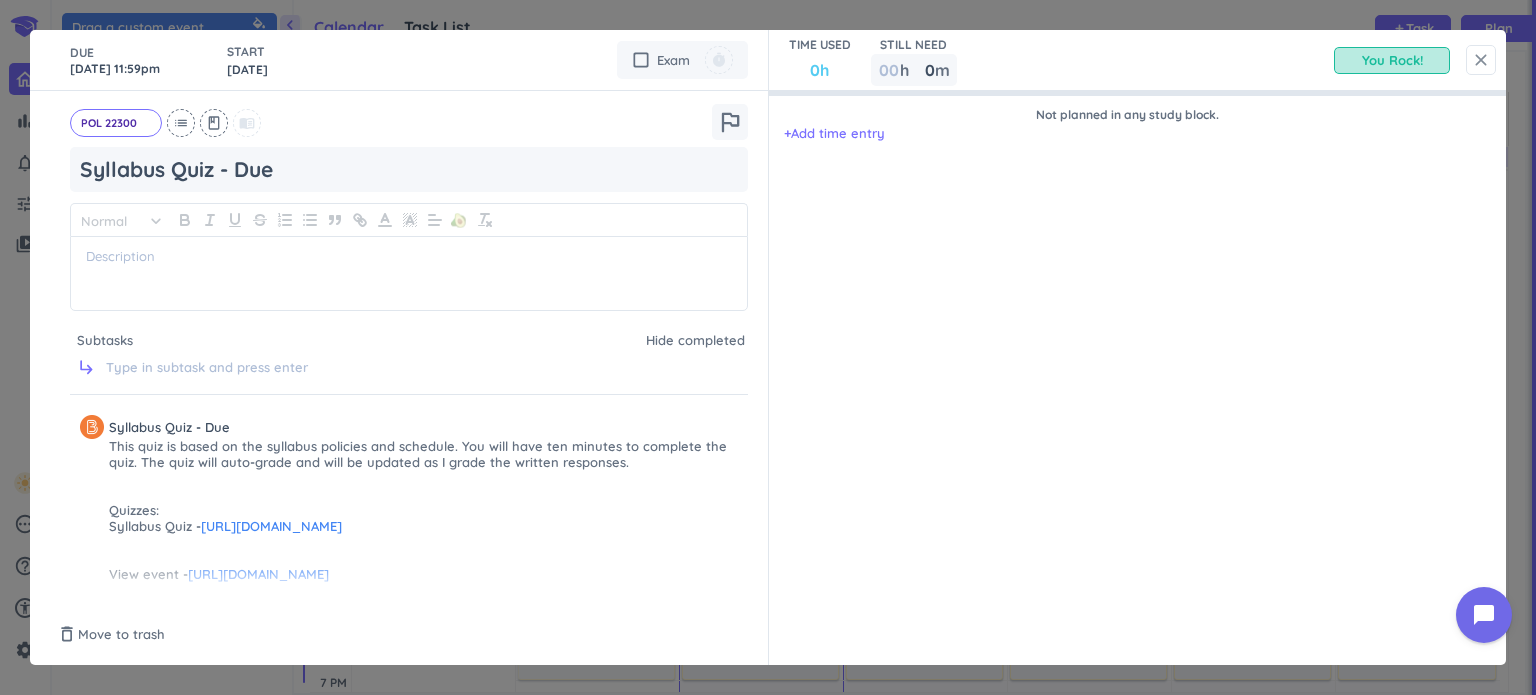 click on "close" at bounding box center (1481, 60) 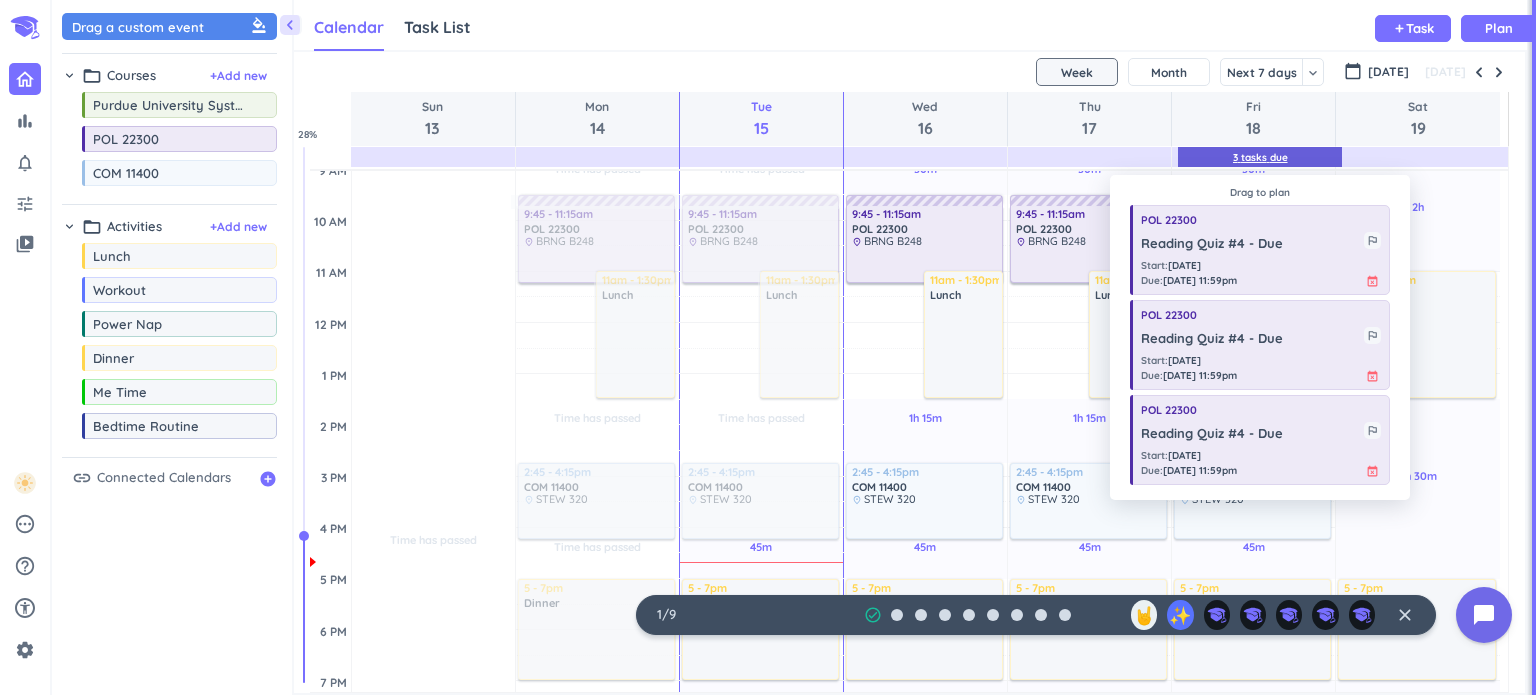 click on "3   Tasks   Due" at bounding box center (1260, 157) 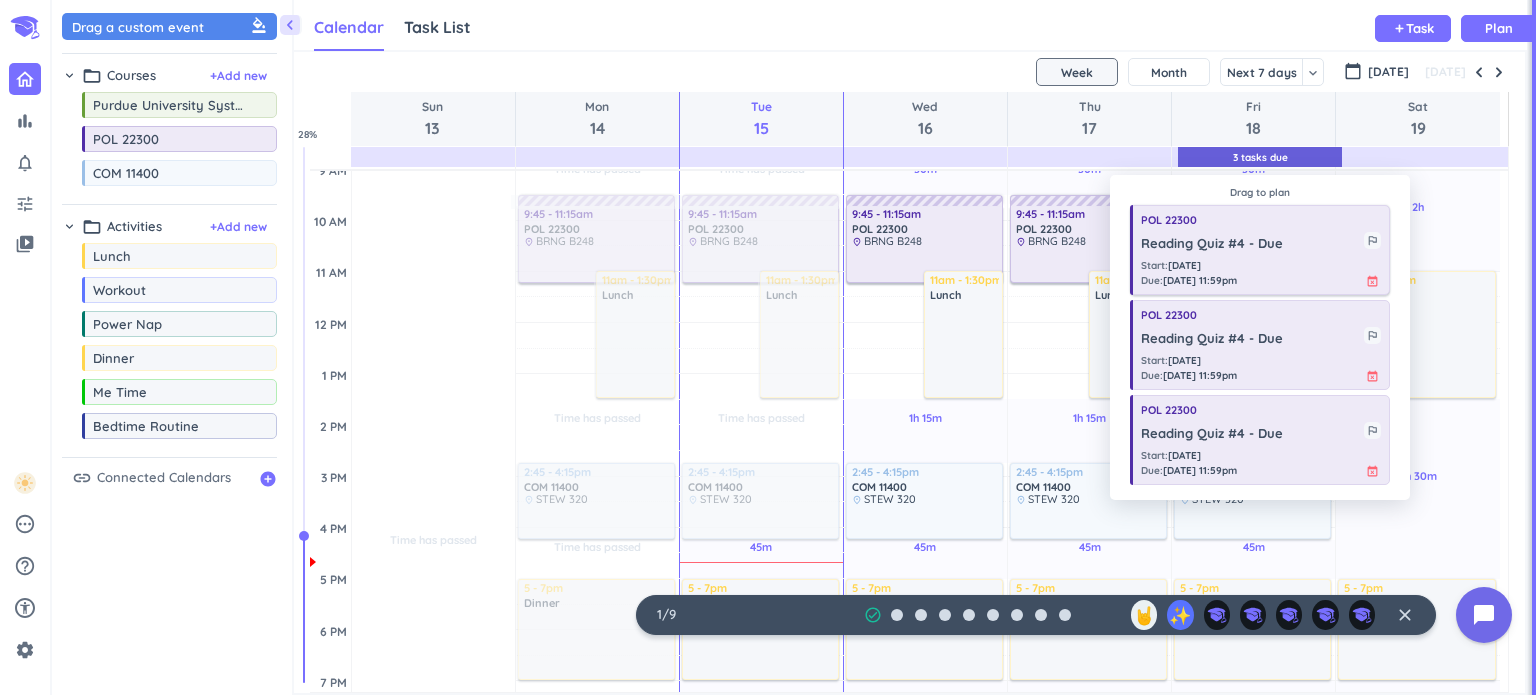 click on "Reading Quiz #4 - Due" at bounding box center (1252, 244) 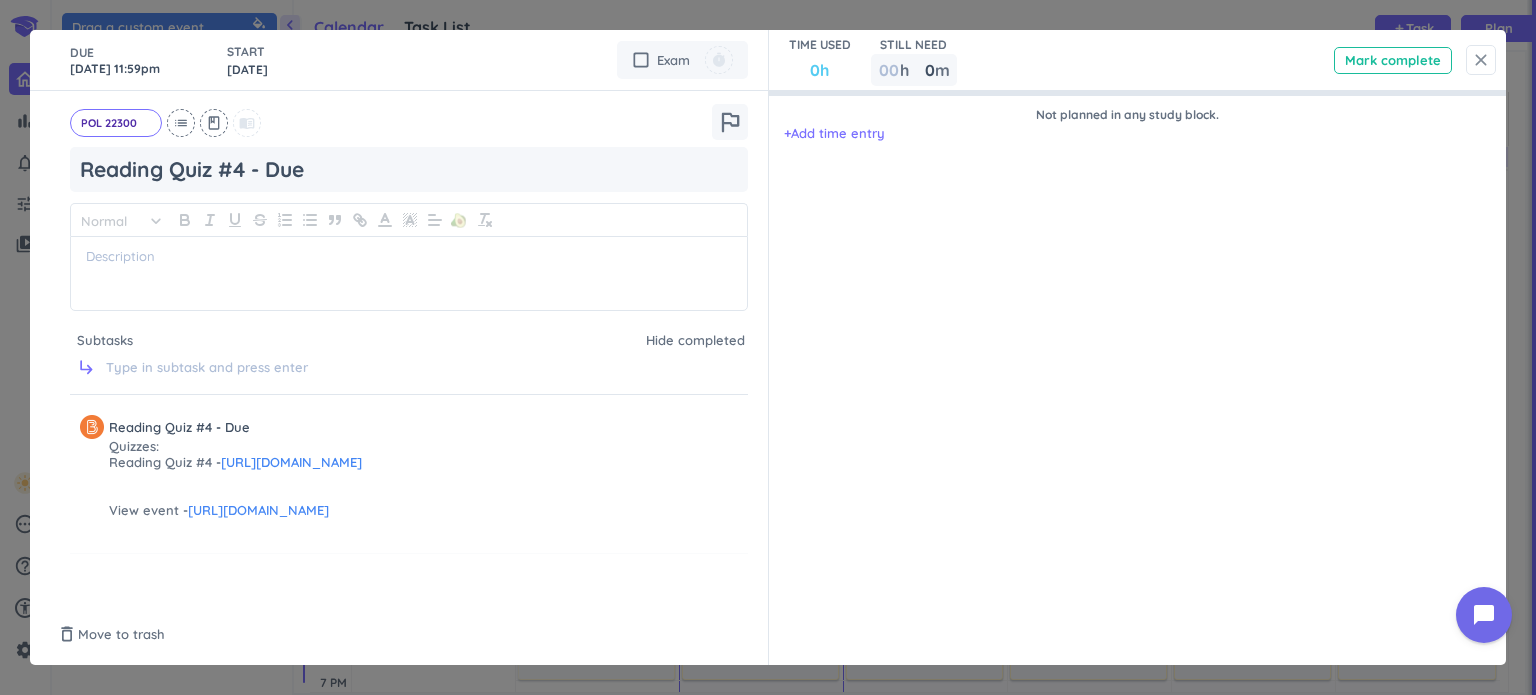 click on "close" at bounding box center [1481, 60] 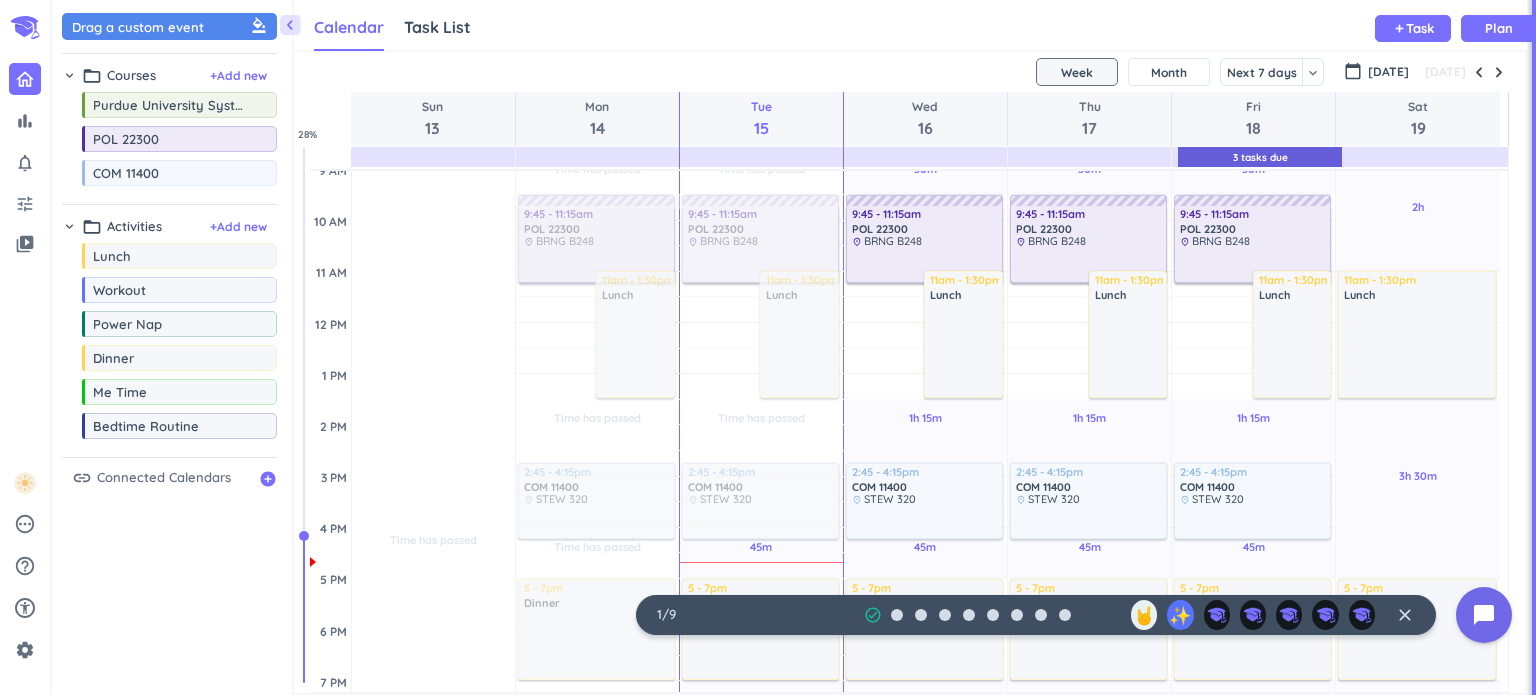 click on "Calendar Task List" at bounding box center (392, 28) 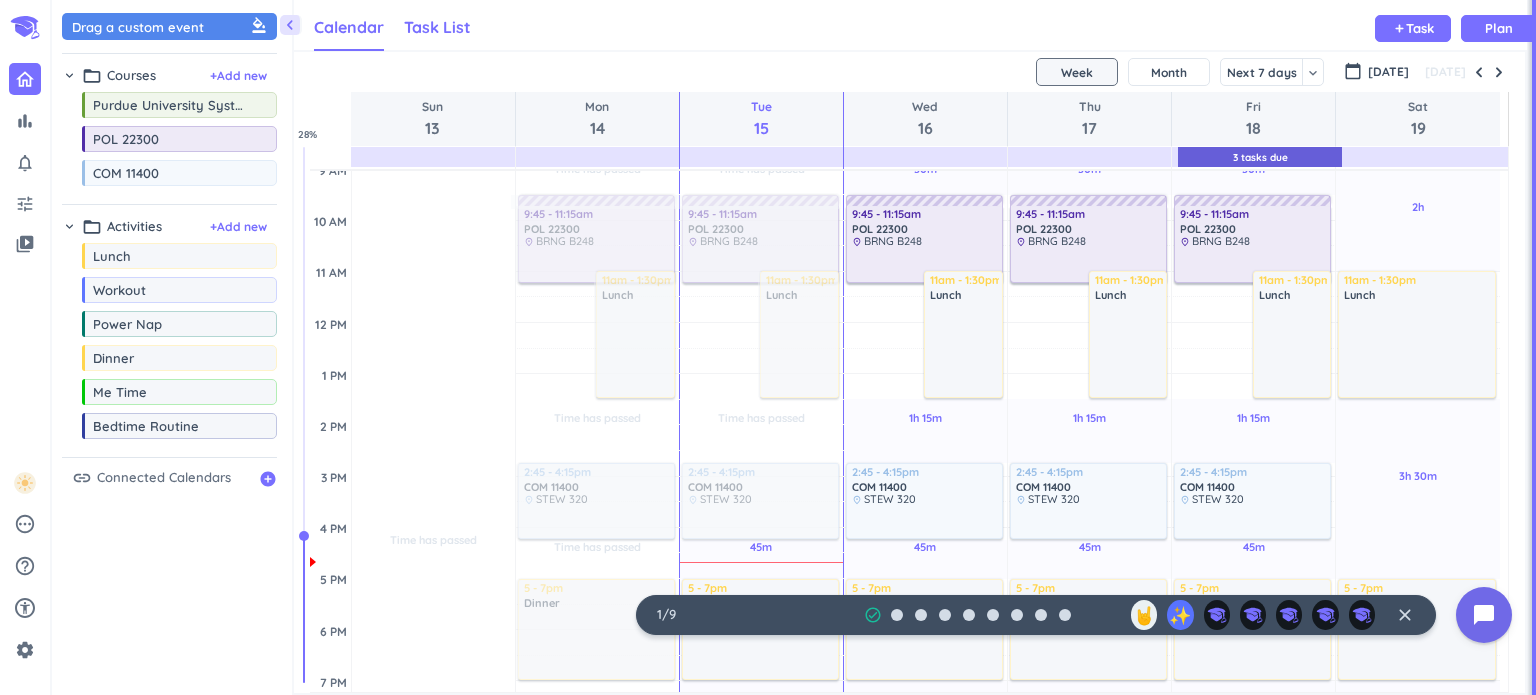 click on "Task List" at bounding box center (437, 27) 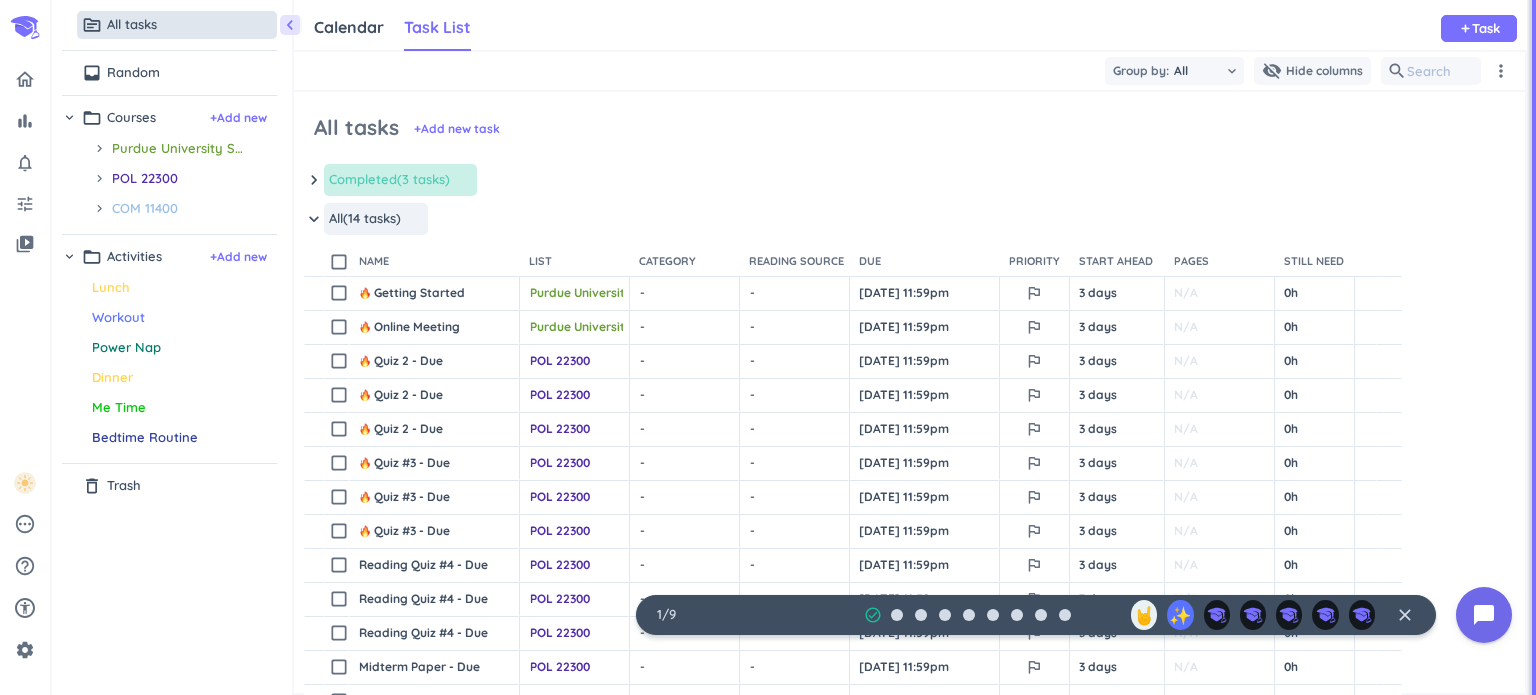scroll, scrollTop: 8, scrollLeft: 9, axis: both 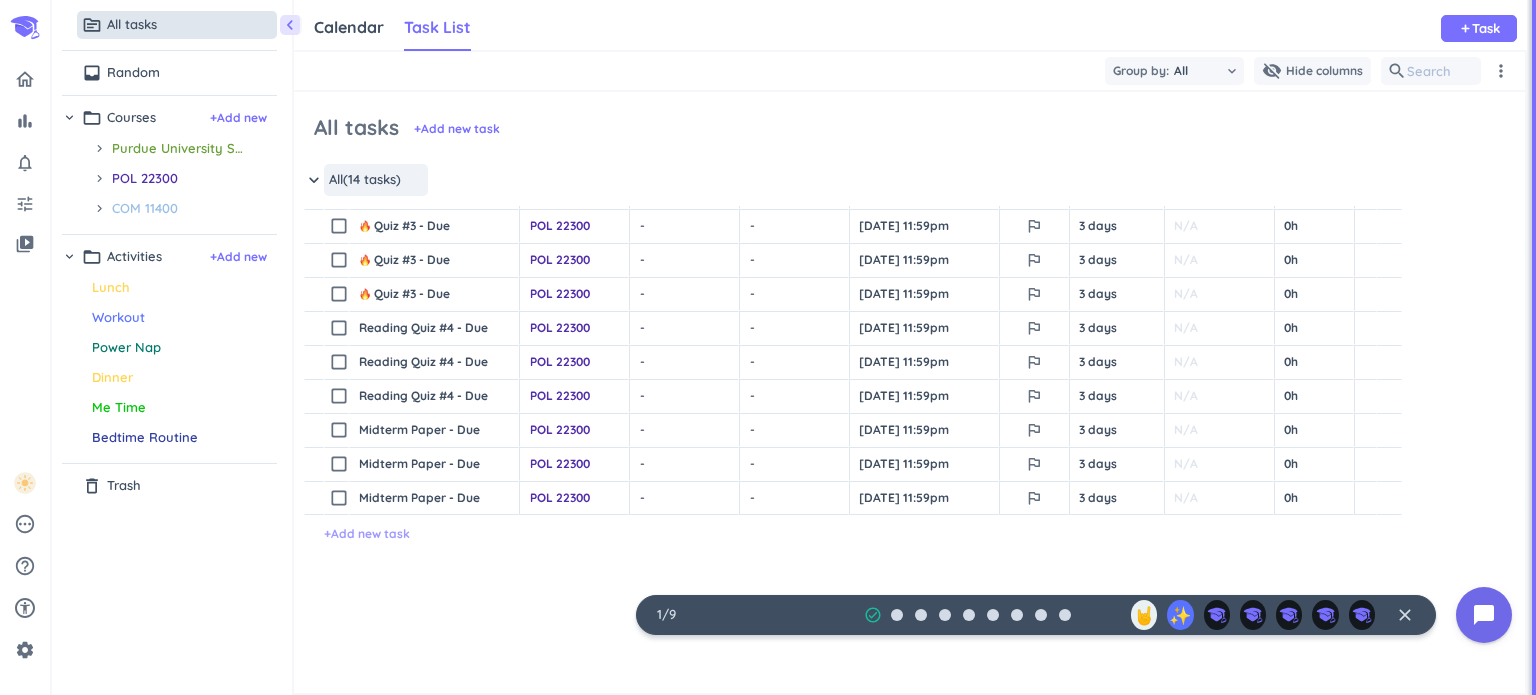 click on "+  Add new task" at bounding box center [367, 534] 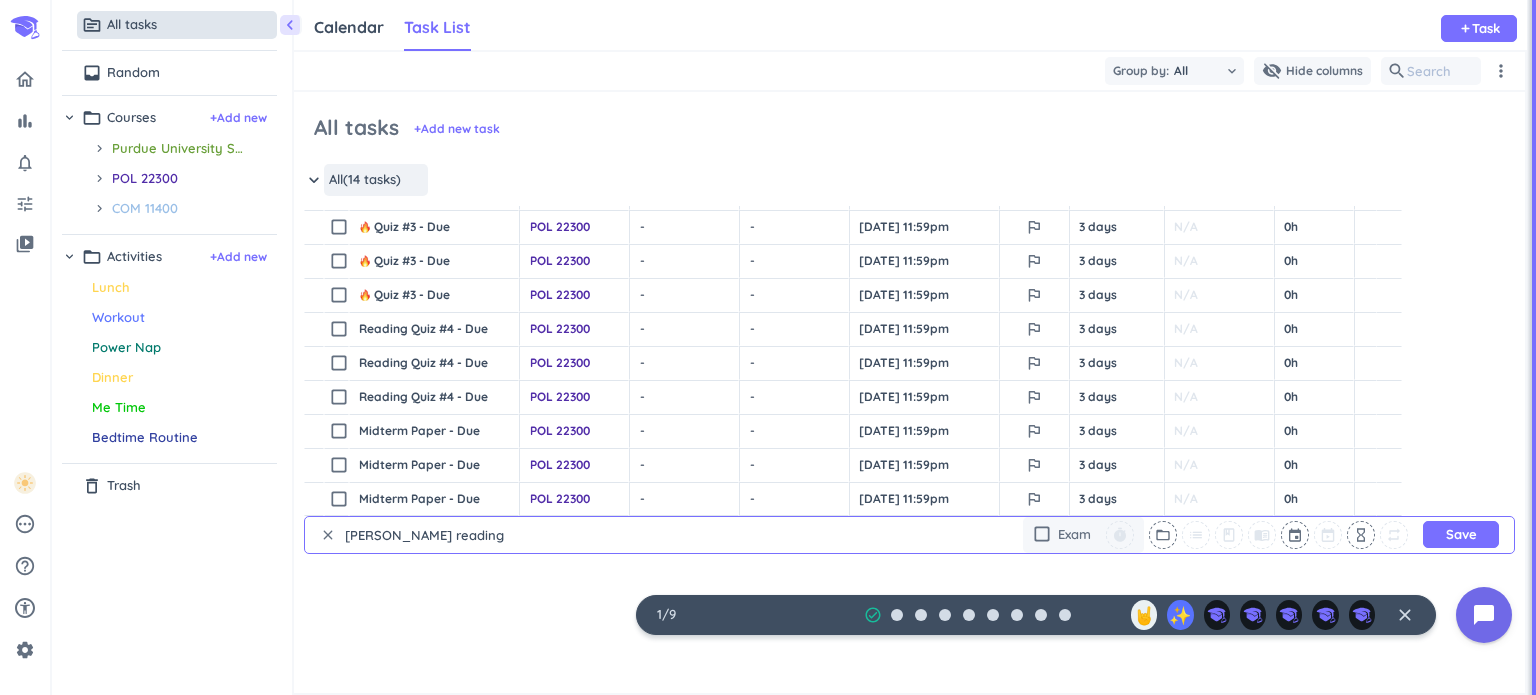 type on "[PERSON_NAME] reading" 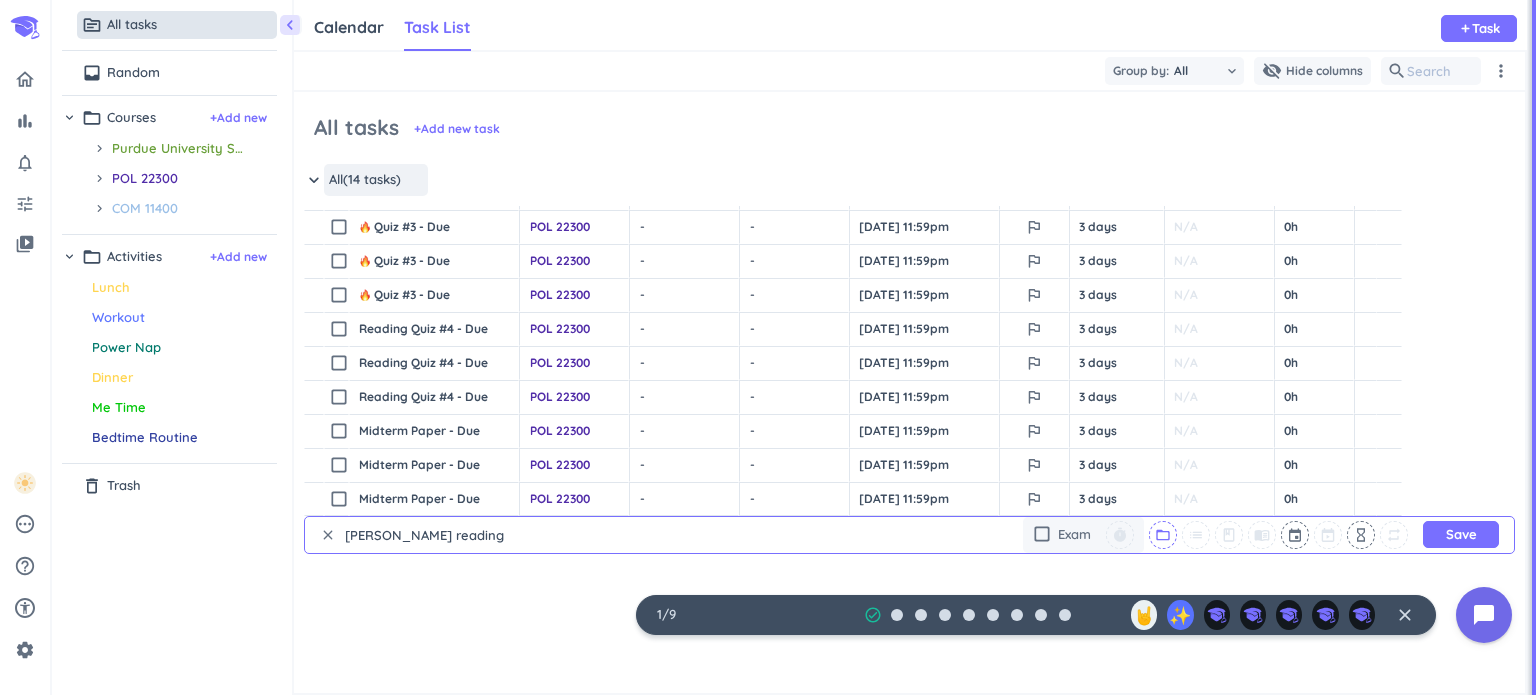 click on "folder_open" at bounding box center [1163, 535] 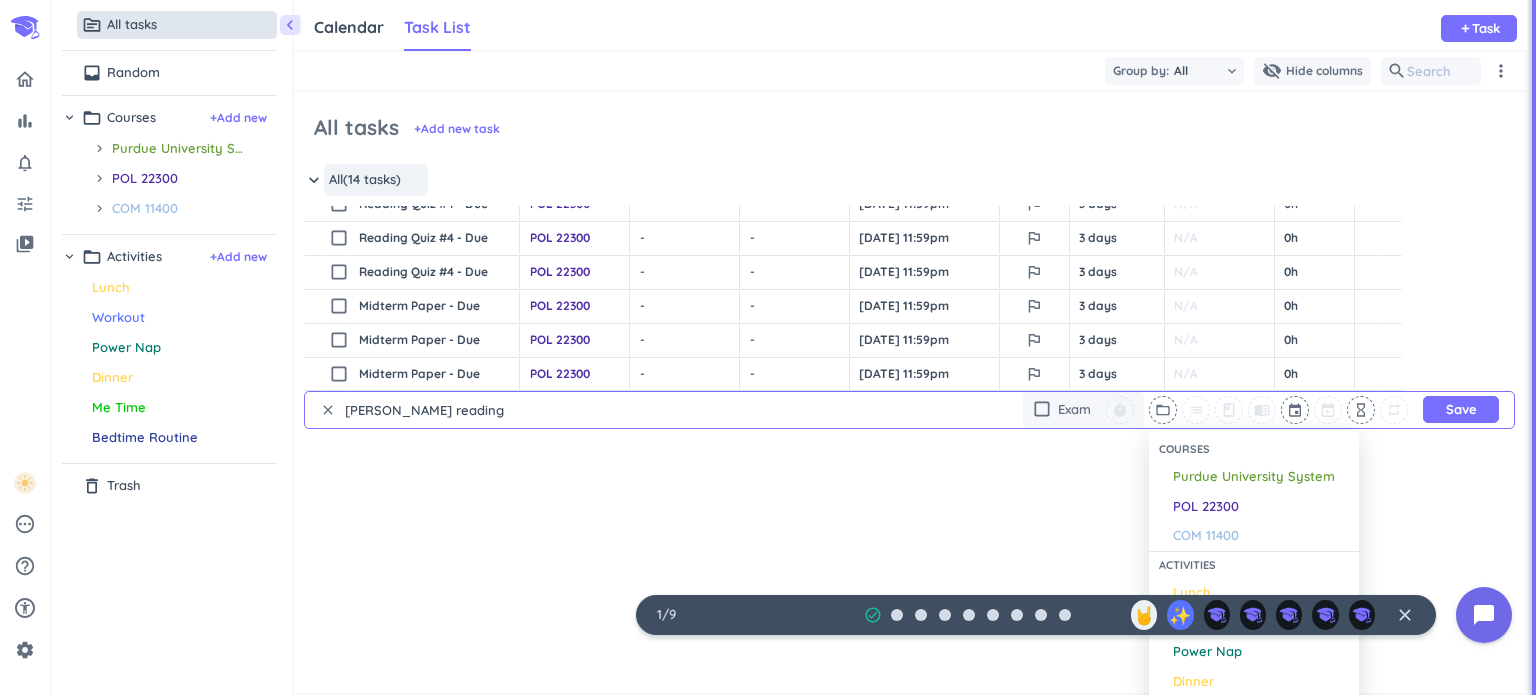 scroll, scrollTop: 366, scrollLeft: 0, axis: vertical 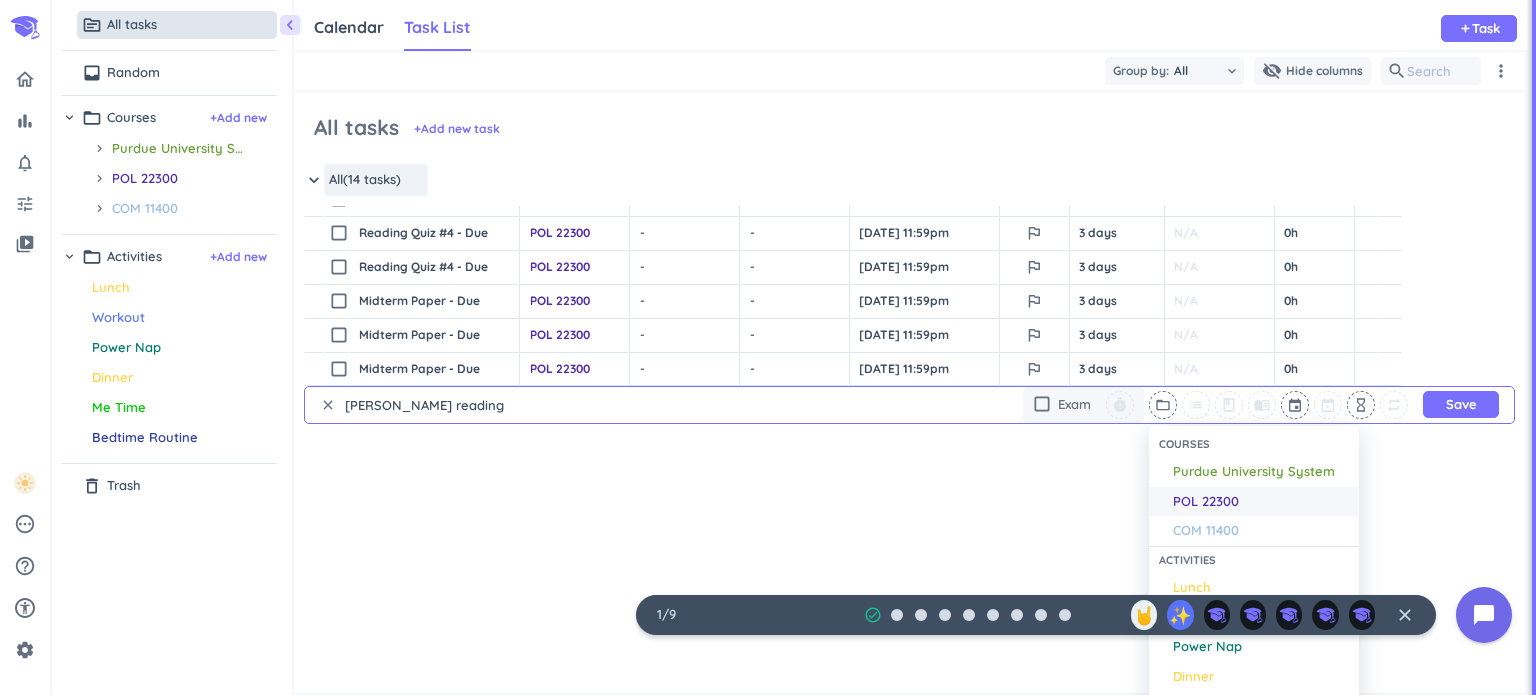 click on "POL 22300" at bounding box center (1206, 502) 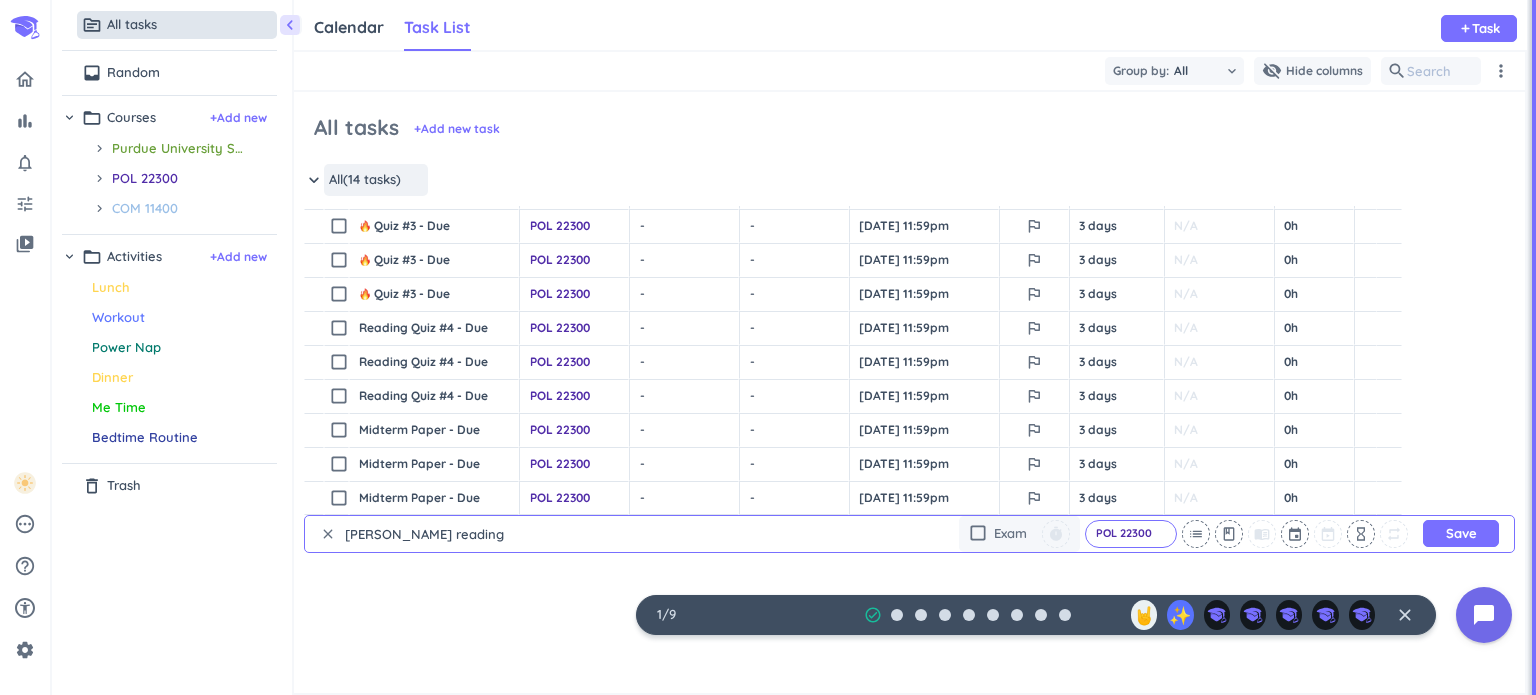 scroll, scrollTop: 236, scrollLeft: 0, axis: vertical 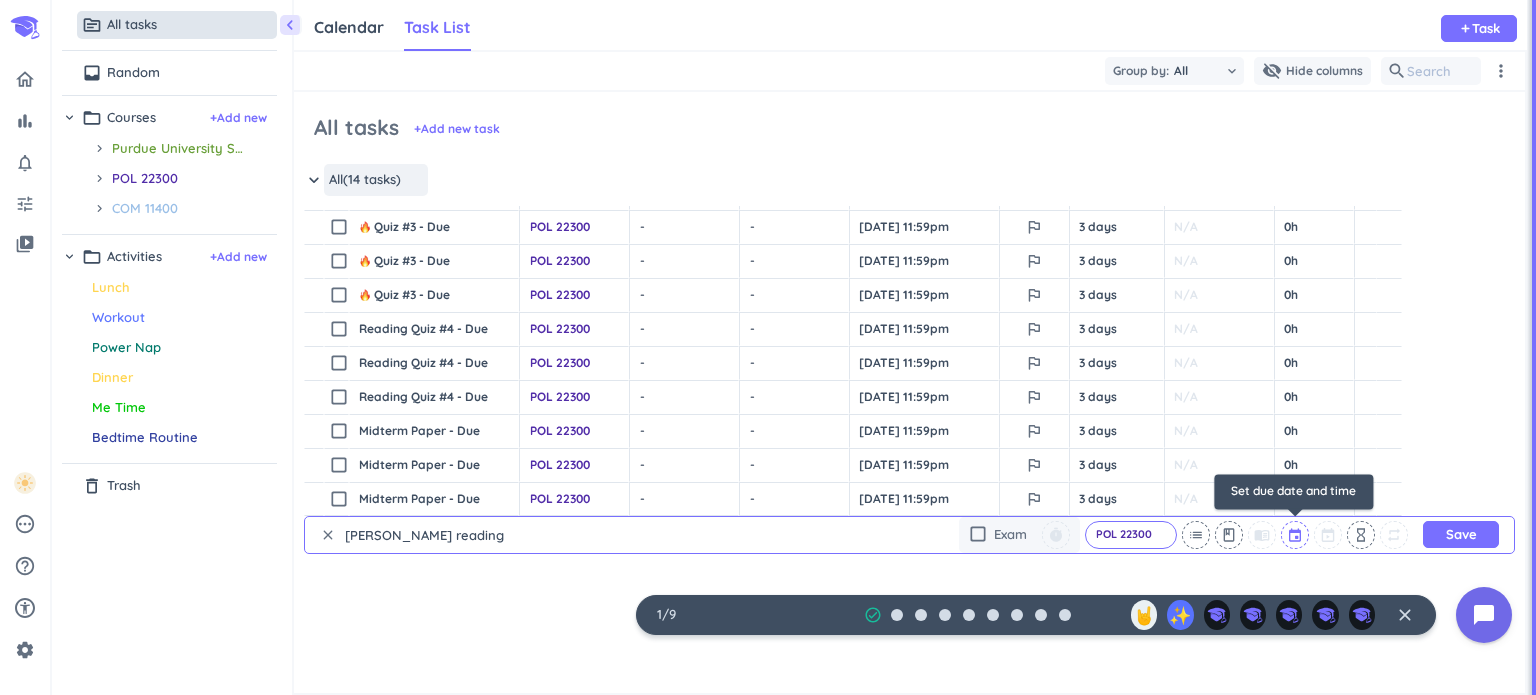 click at bounding box center [1296, 535] 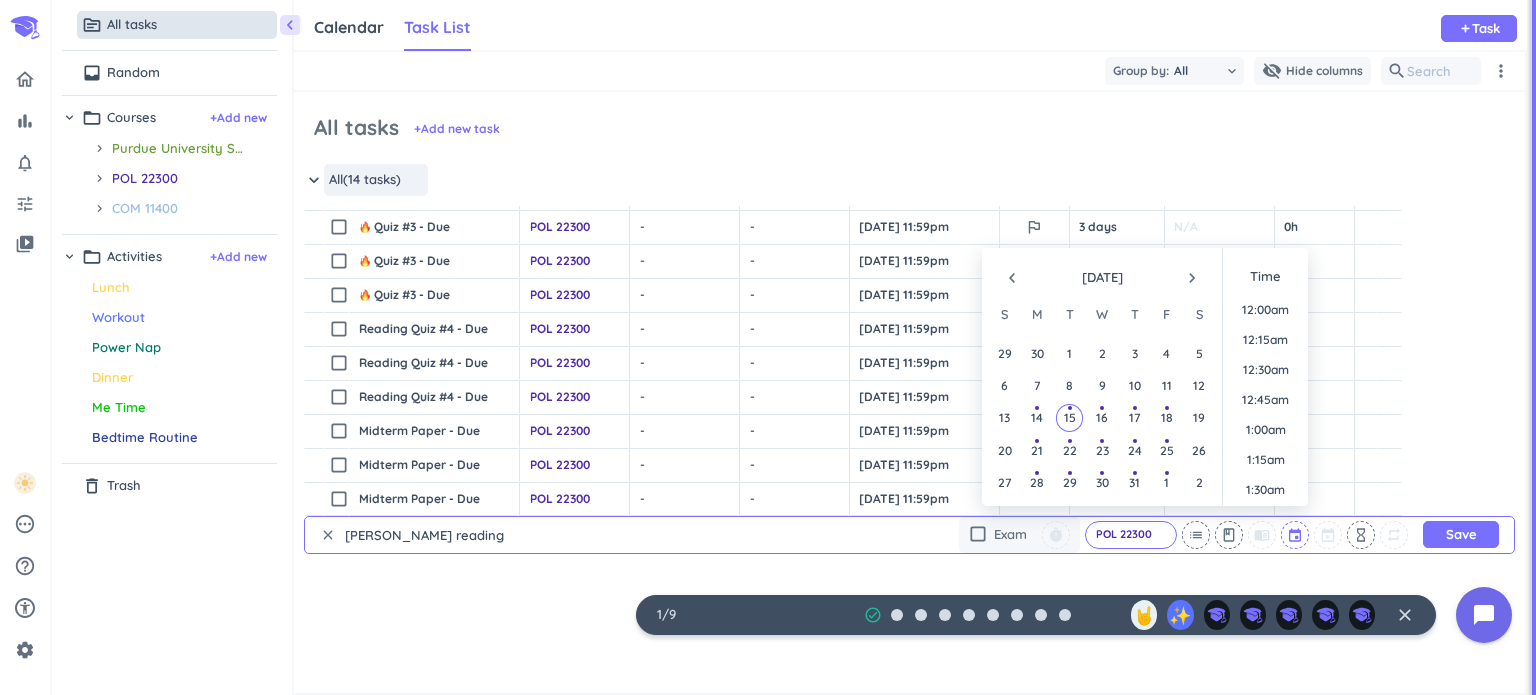 scroll, scrollTop: 1888, scrollLeft: 0, axis: vertical 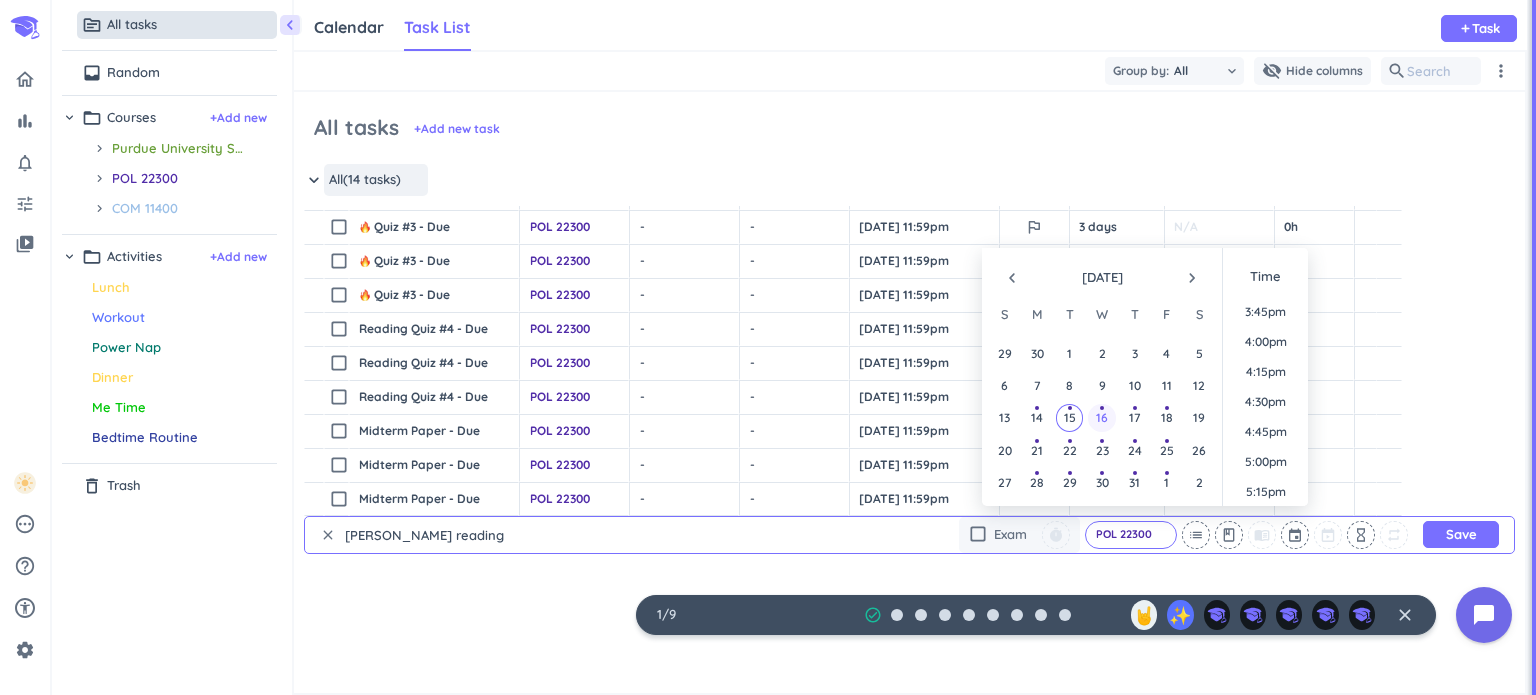 click on "16" at bounding box center (1102, 417) 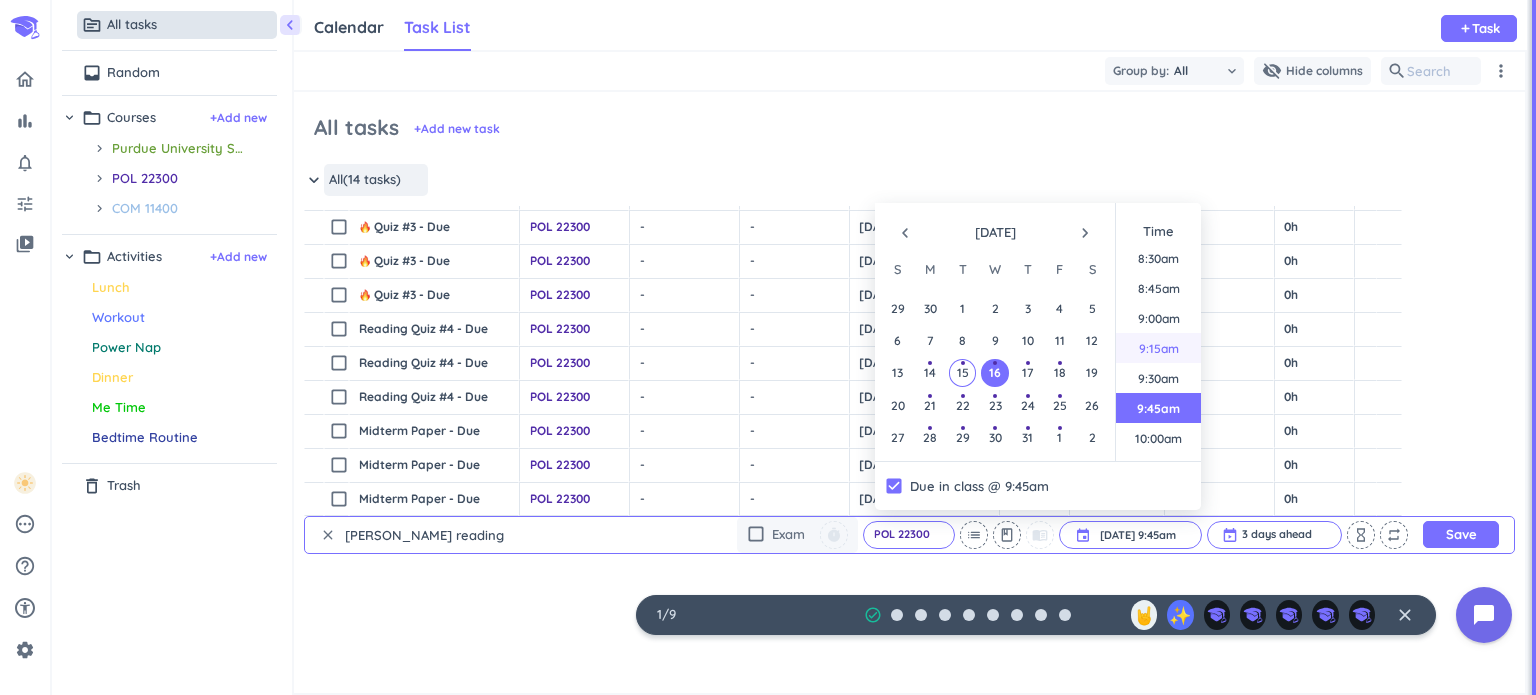 scroll, scrollTop: 1027, scrollLeft: 0, axis: vertical 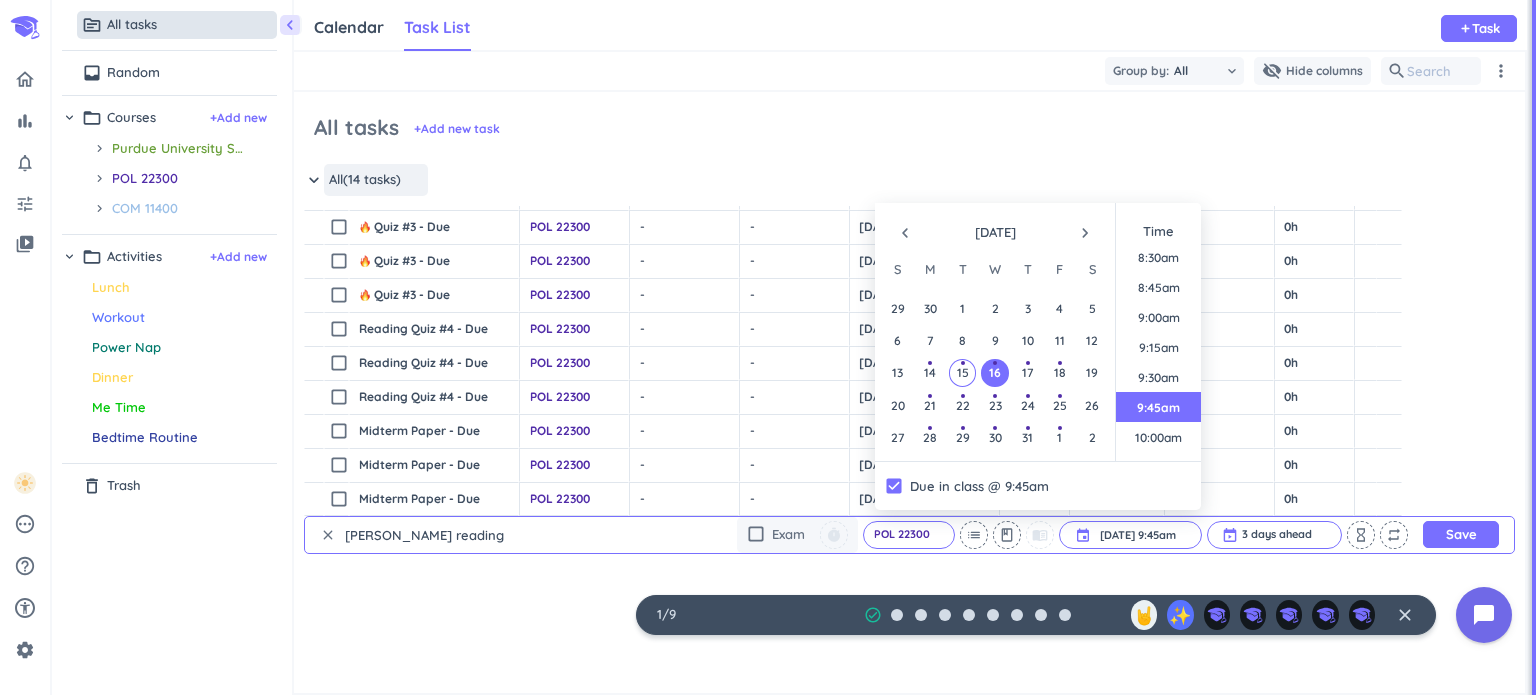 click on "9:45am" at bounding box center [1158, 407] 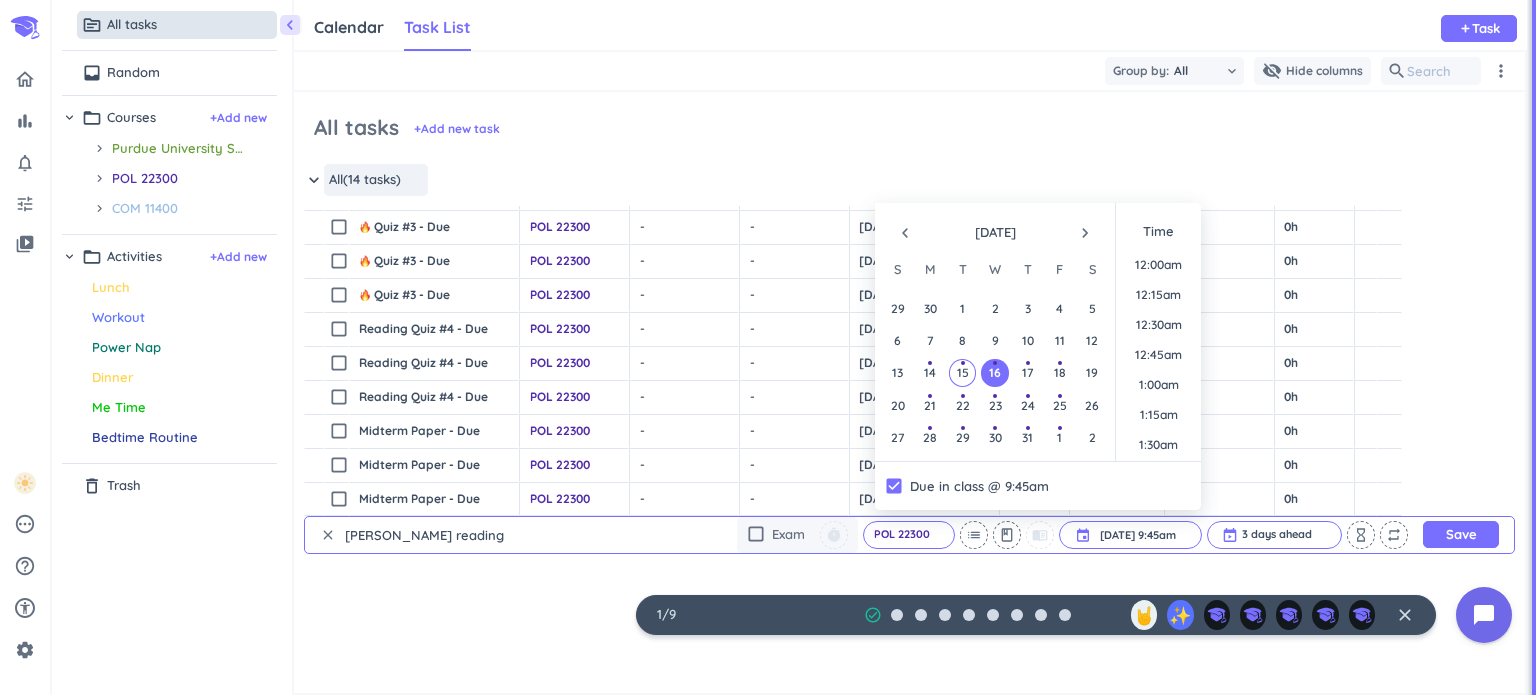 scroll, scrollTop: 1079, scrollLeft: 0, axis: vertical 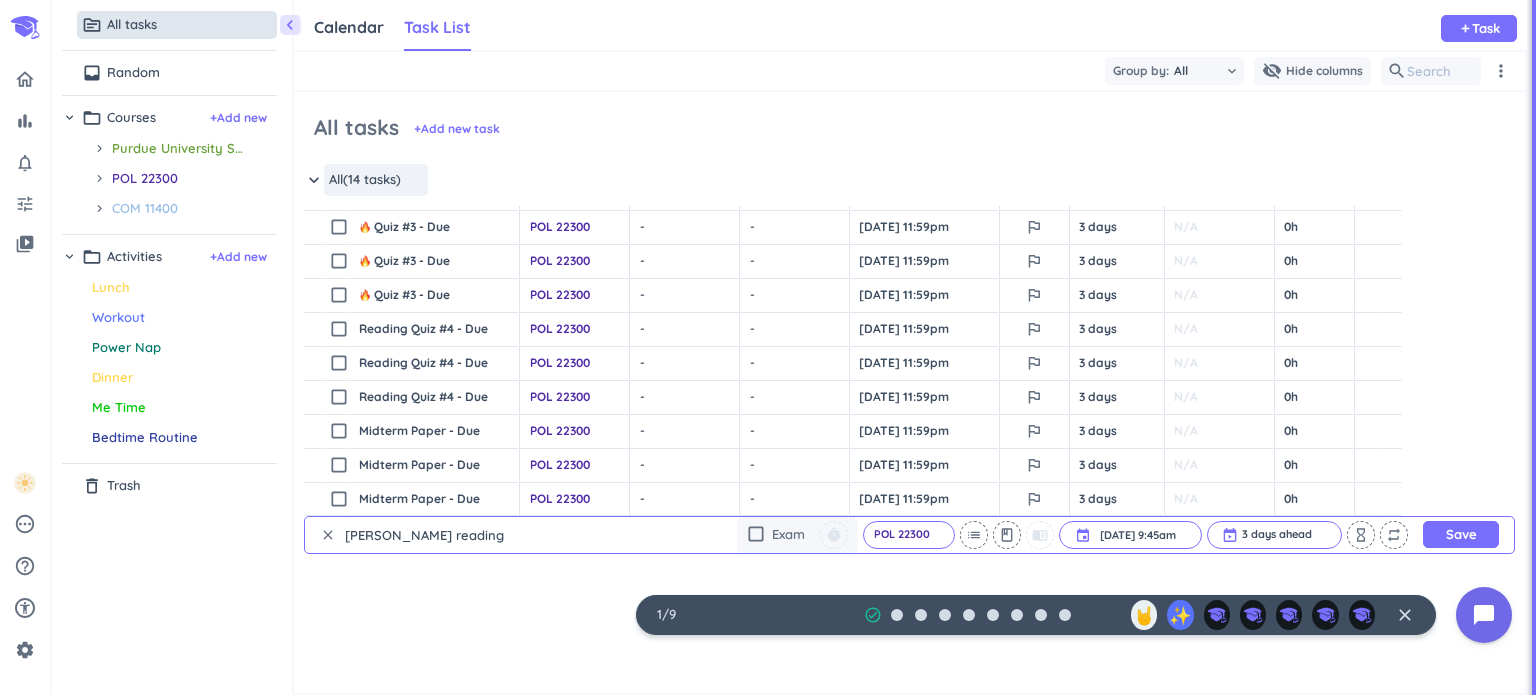 click on "check_box_outline_blank Exam timer POL 22300 cancel list class menu_book event [DATE] 9:45am [DATE] 9:45am cancel 3 days ahead cancel hourglass_empty repeat" at bounding box center (974, 535) 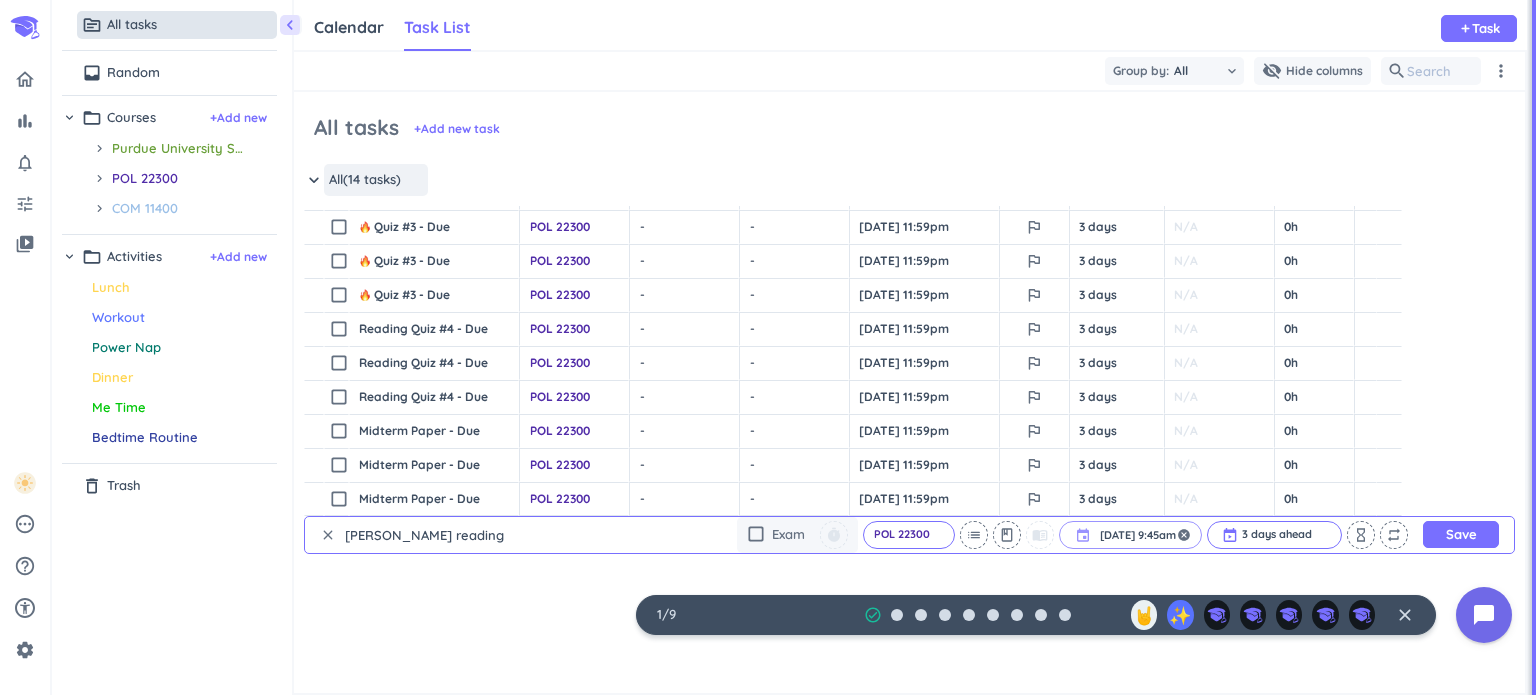 click on "[DATE] 9:45am" at bounding box center [1130, 535] 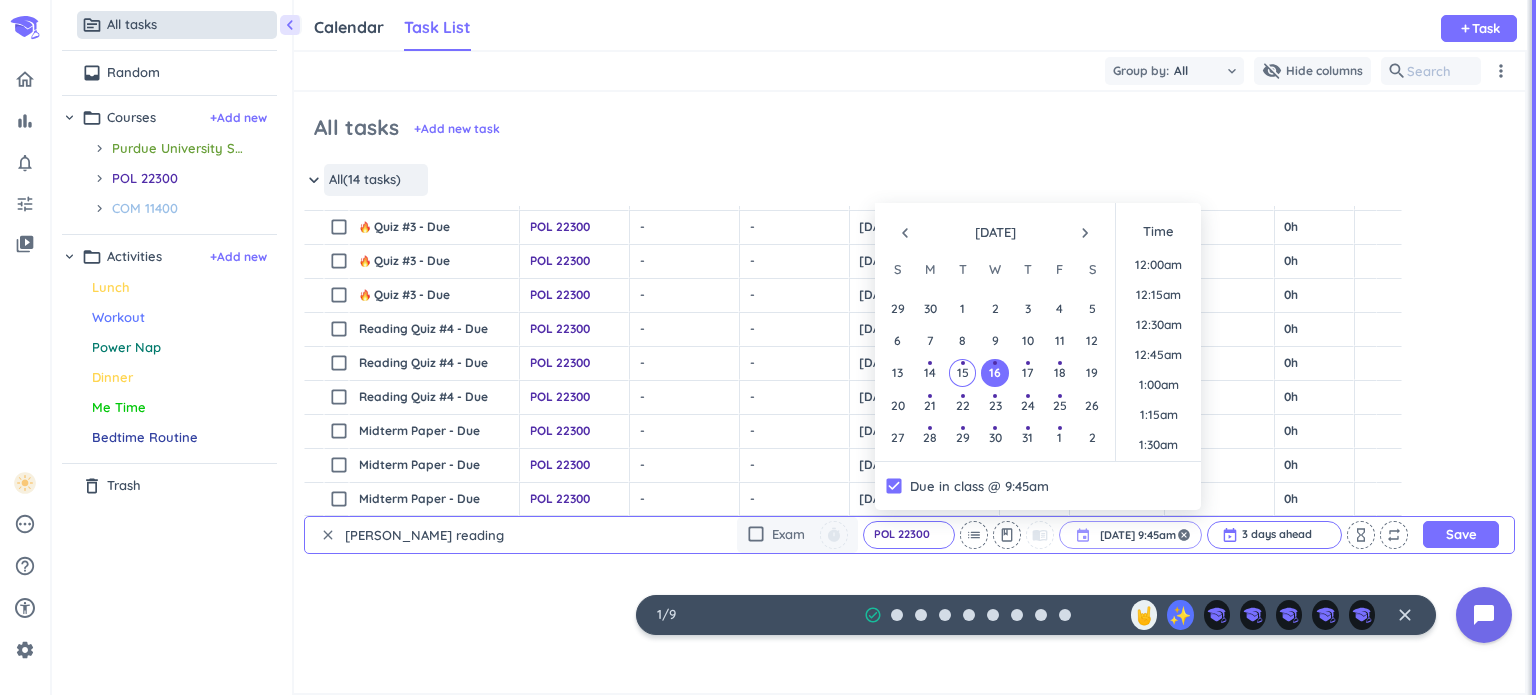 scroll, scrollTop: 1079, scrollLeft: 0, axis: vertical 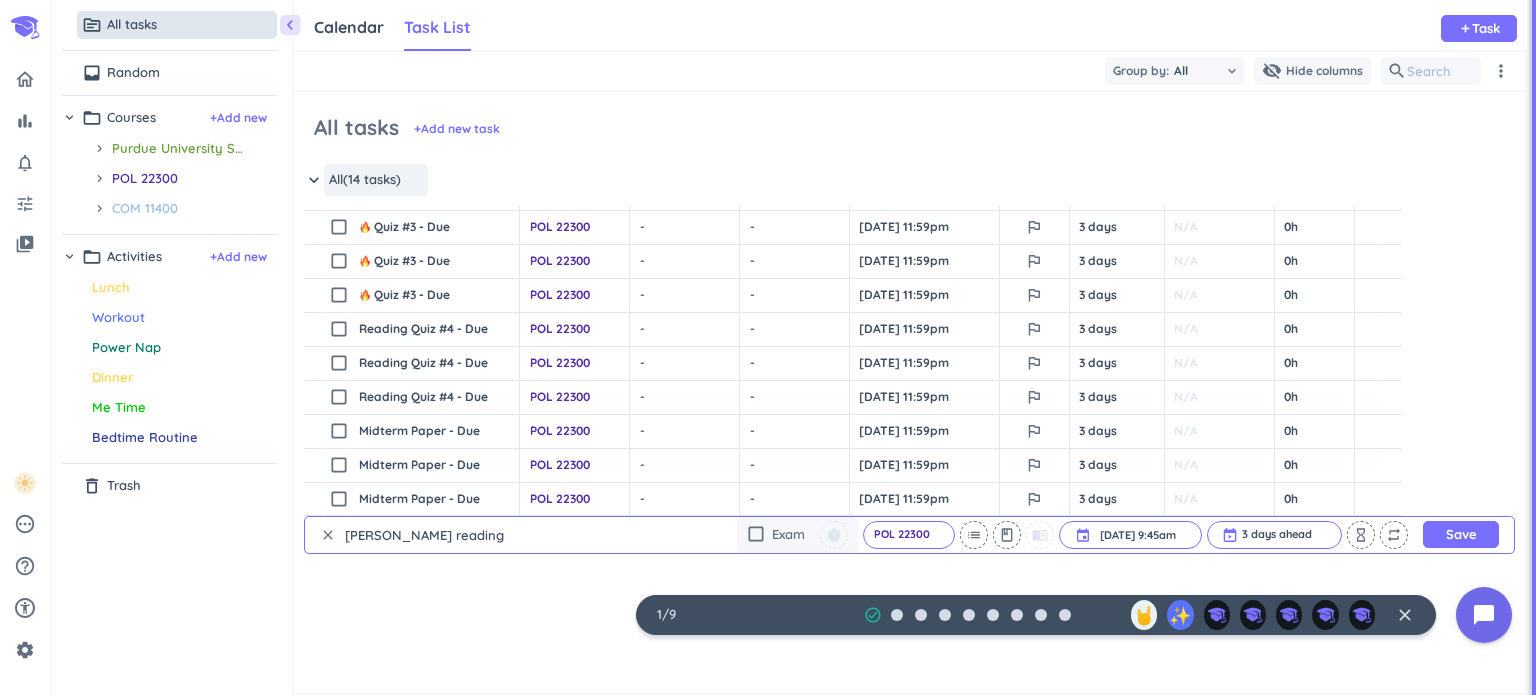 click on "content_copy check_box_outline_blank Midterm Paper - Due Open launch add_circle_outline POL 22300 cancel keyboard_arrow_down - cancel keyboard_arrow_down - cancel keyboard_arrow_down [DATE] 11:59pm outlined_flag 3   days N/A 0h check_circle_outline delete_outline clear [PERSON_NAME] reading check_box_outline_blank Exam timer POL 22300 cancel list class menu_book event [DATE] 9:45am [DATE] 9:45am cancel 3 days ahead cancel hourglass_empty repeat Save" at bounding box center (909, 619) 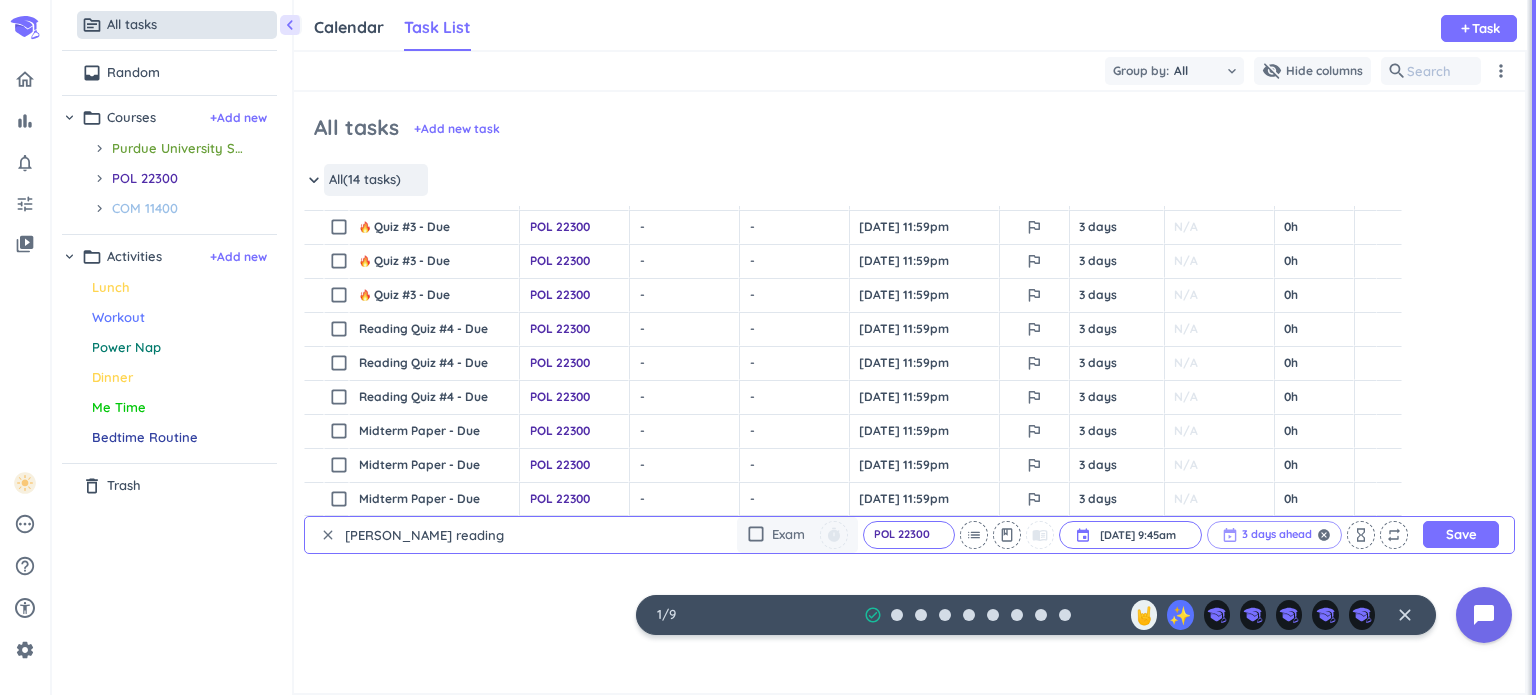 click at bounding box center (1274, 535) 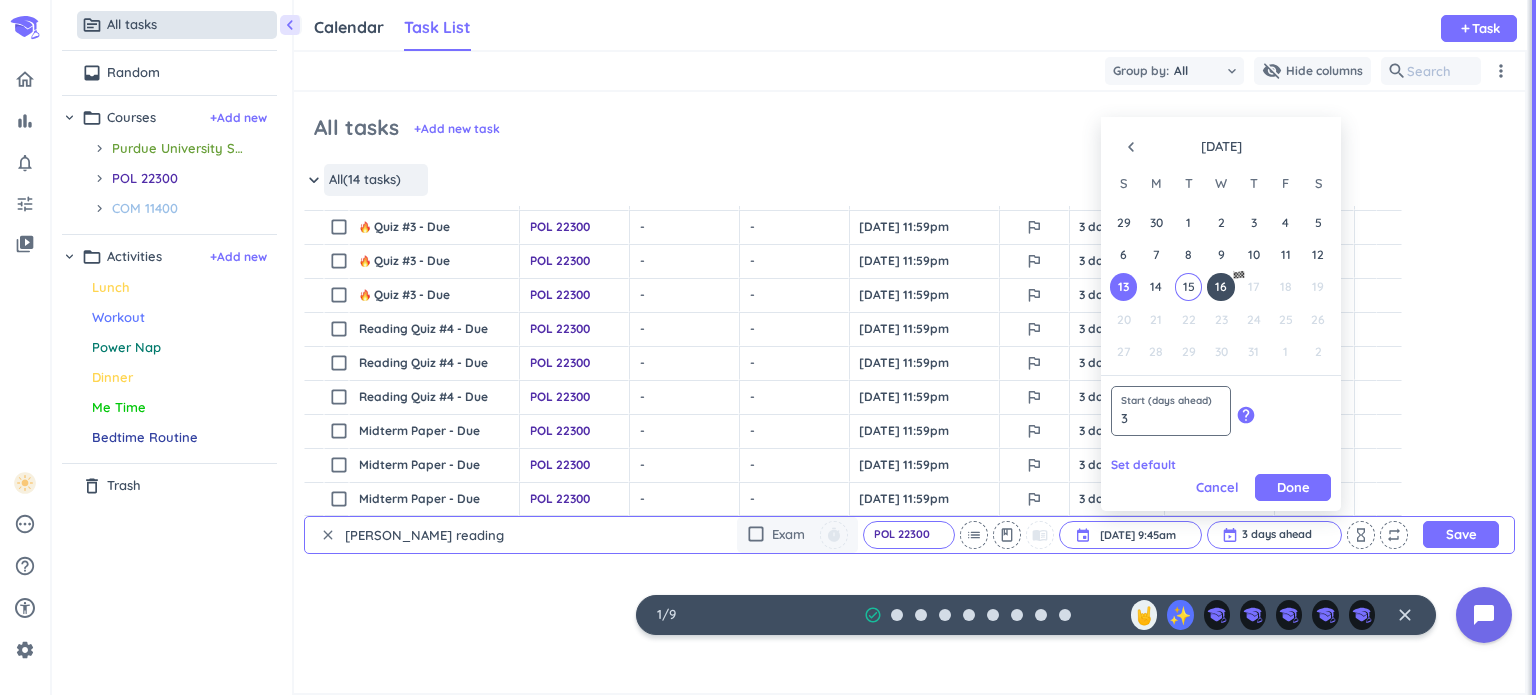 click on "3" at bounding box center [1171, 411] 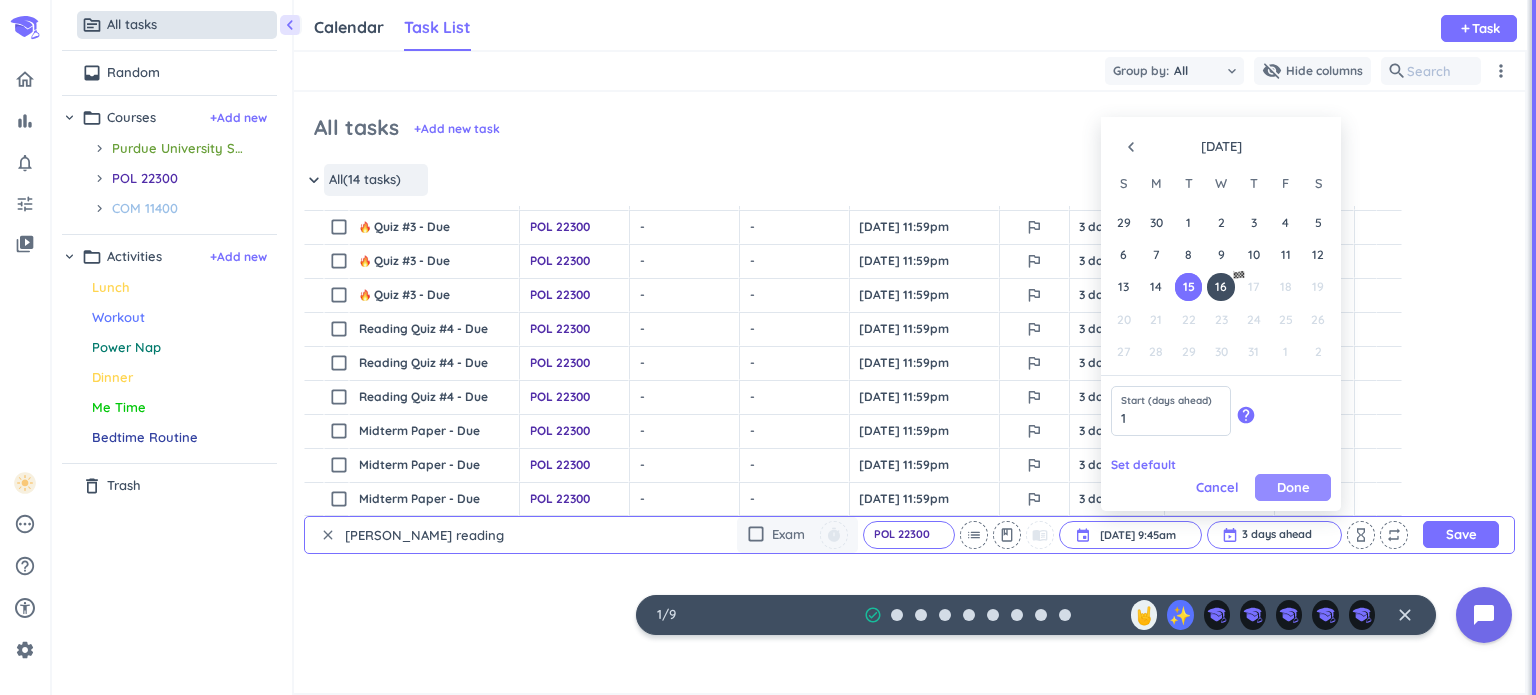 click on "Done" at bounding box center [1293, 487] 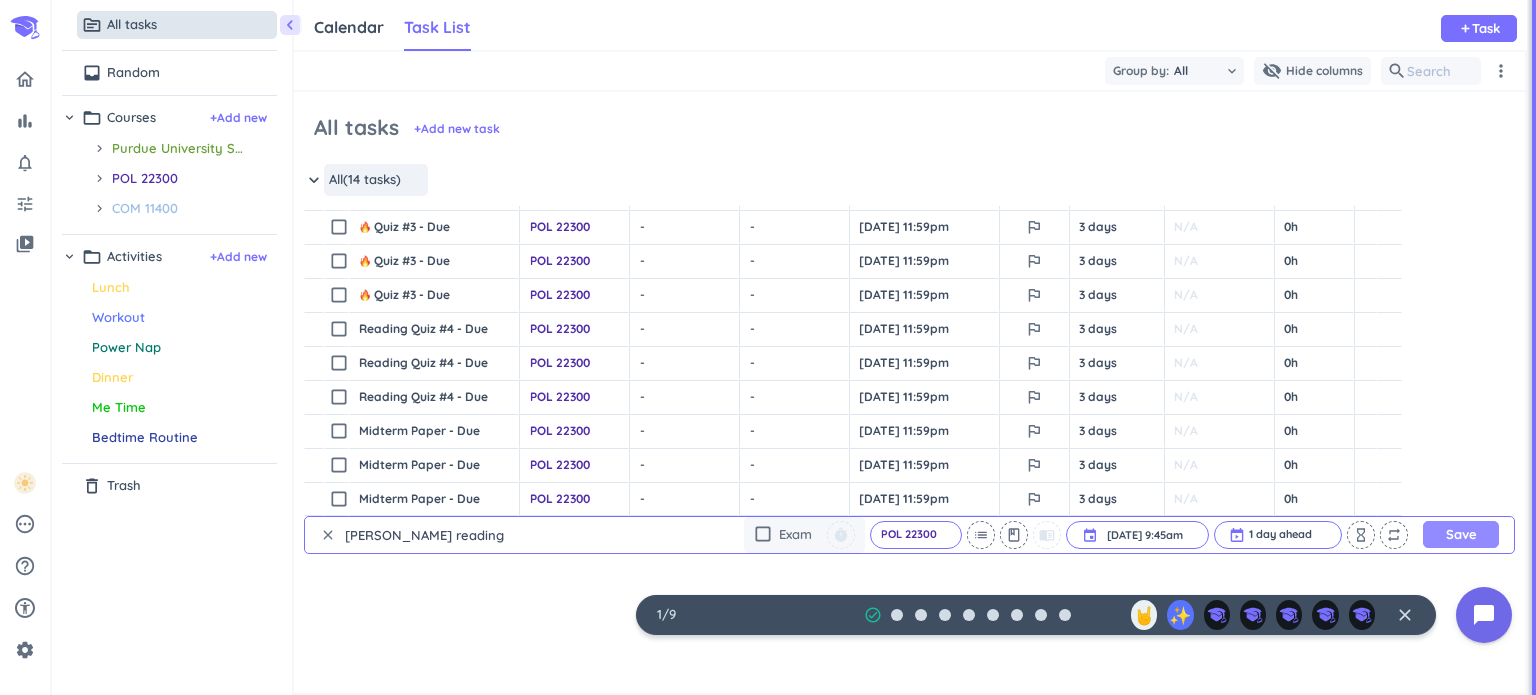 click on "Save" at bounding box center [1461, 534] 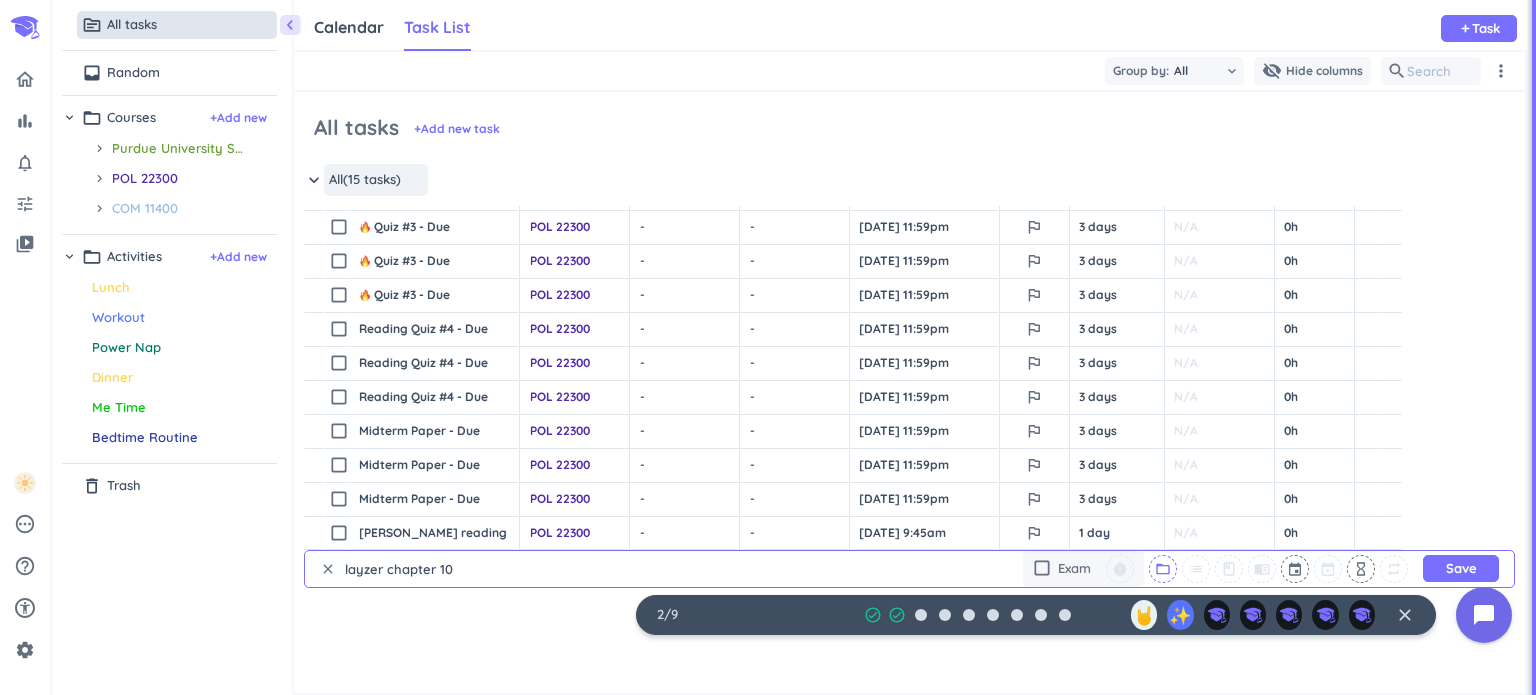 type on "layzer chapter 10" 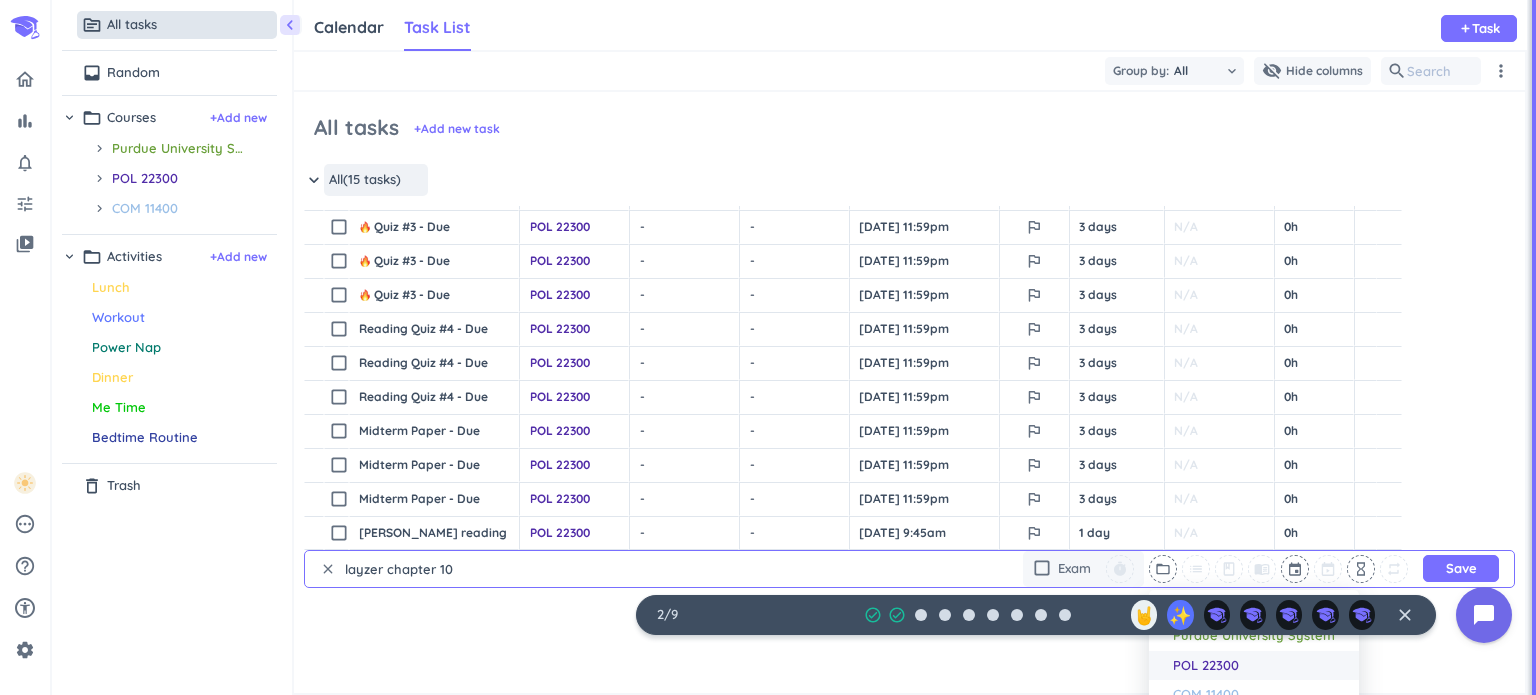 click on "POL 22300" at bounding box center (1206, 666) 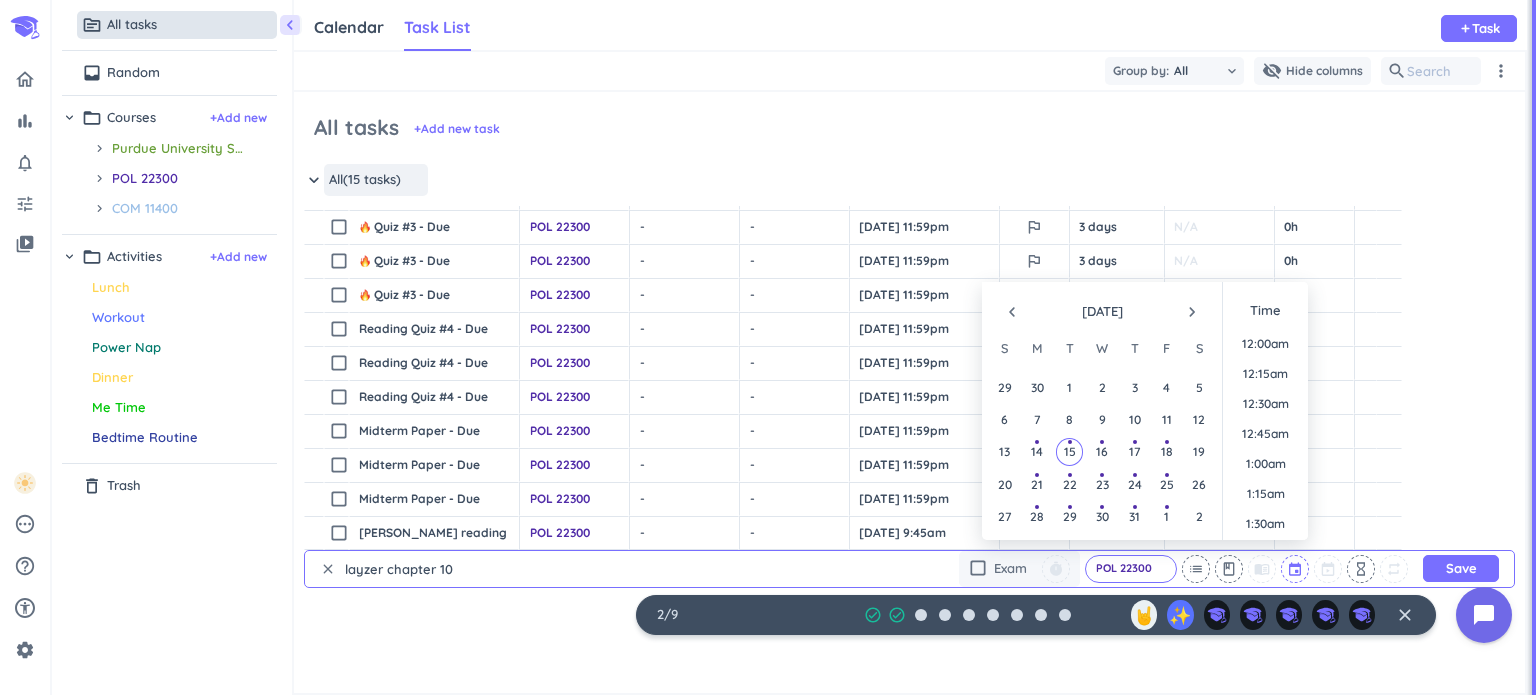click at bounding box center (1296, 569) 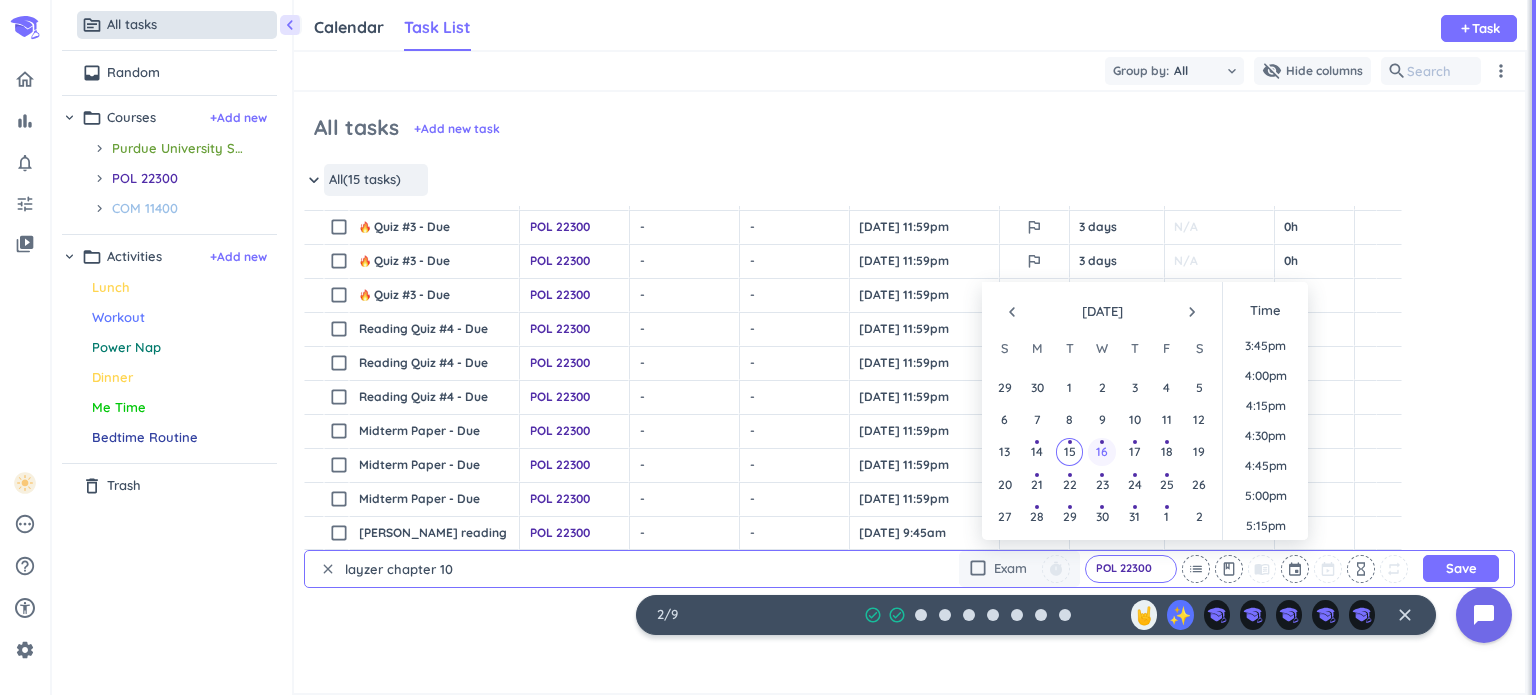 click on "16" at bounding box center [1102, 451] 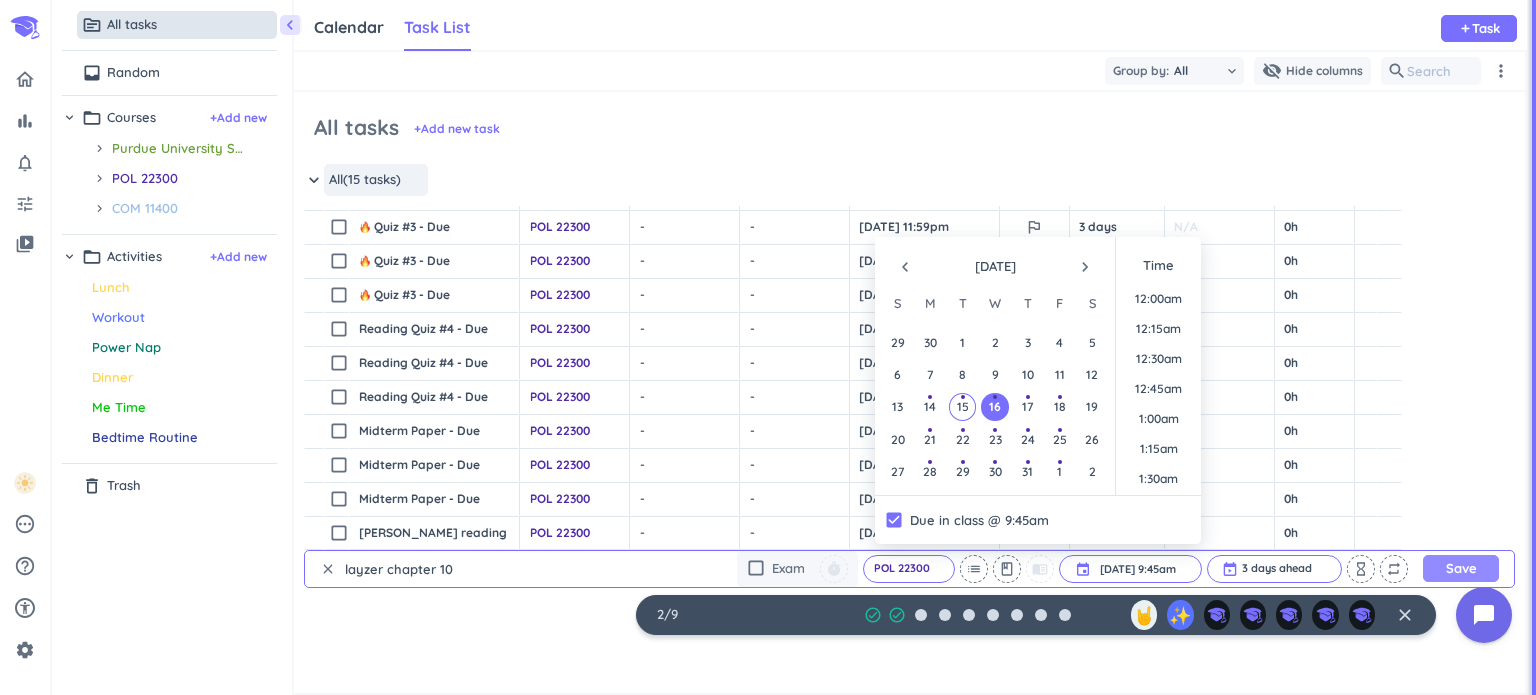 scroll, scrollTop: 1079, scrollLeft: 0, axis: vertical 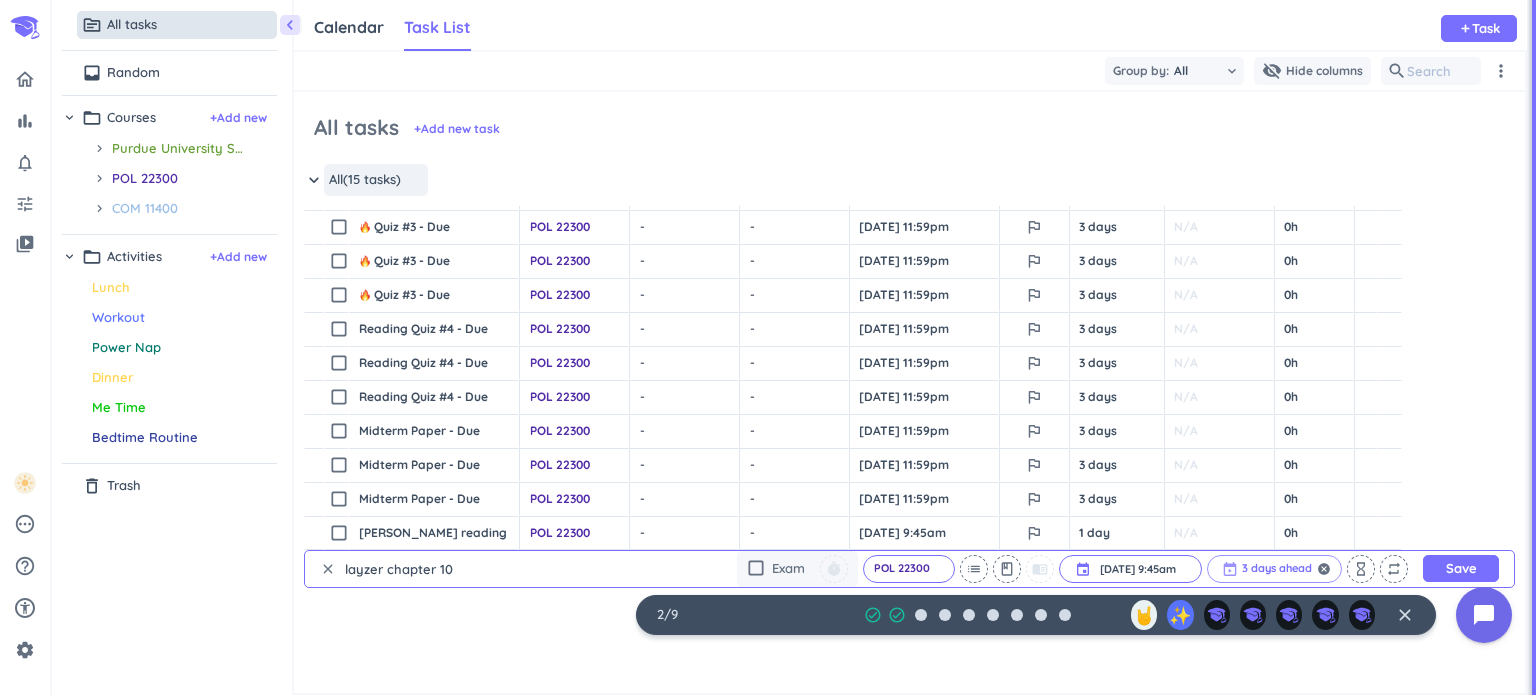 click at bounding box center (1274, 569) 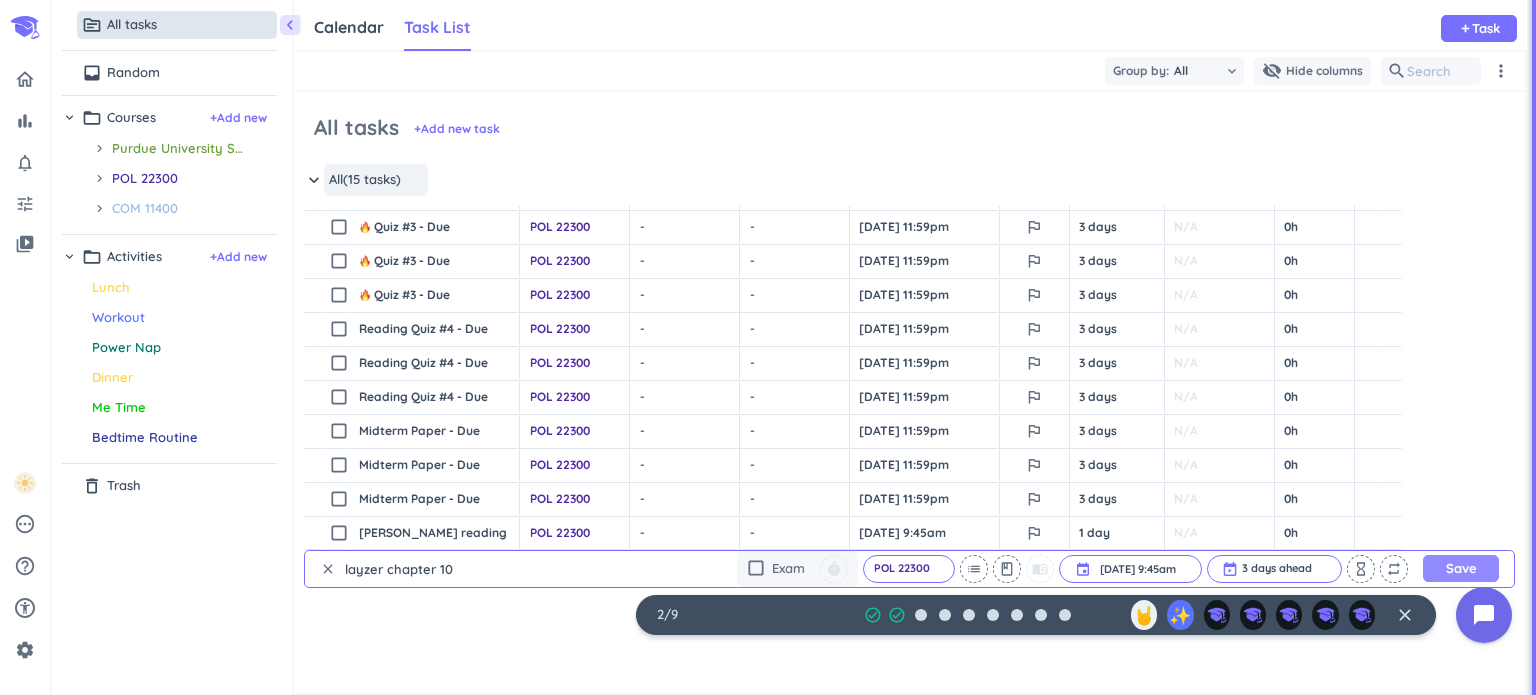 click on "Save" at bounding box center (1461, 568) 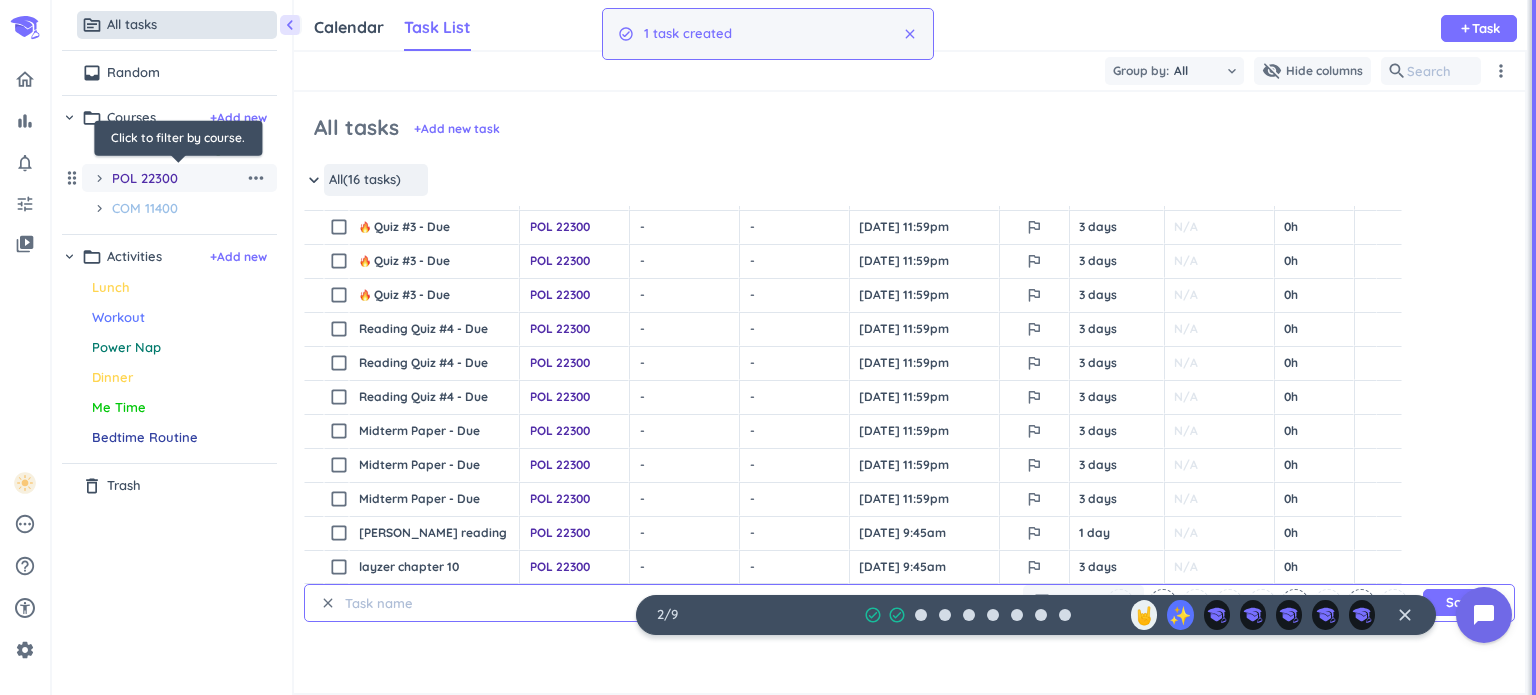click on "POL 22300" at bounding box center (178, 178) 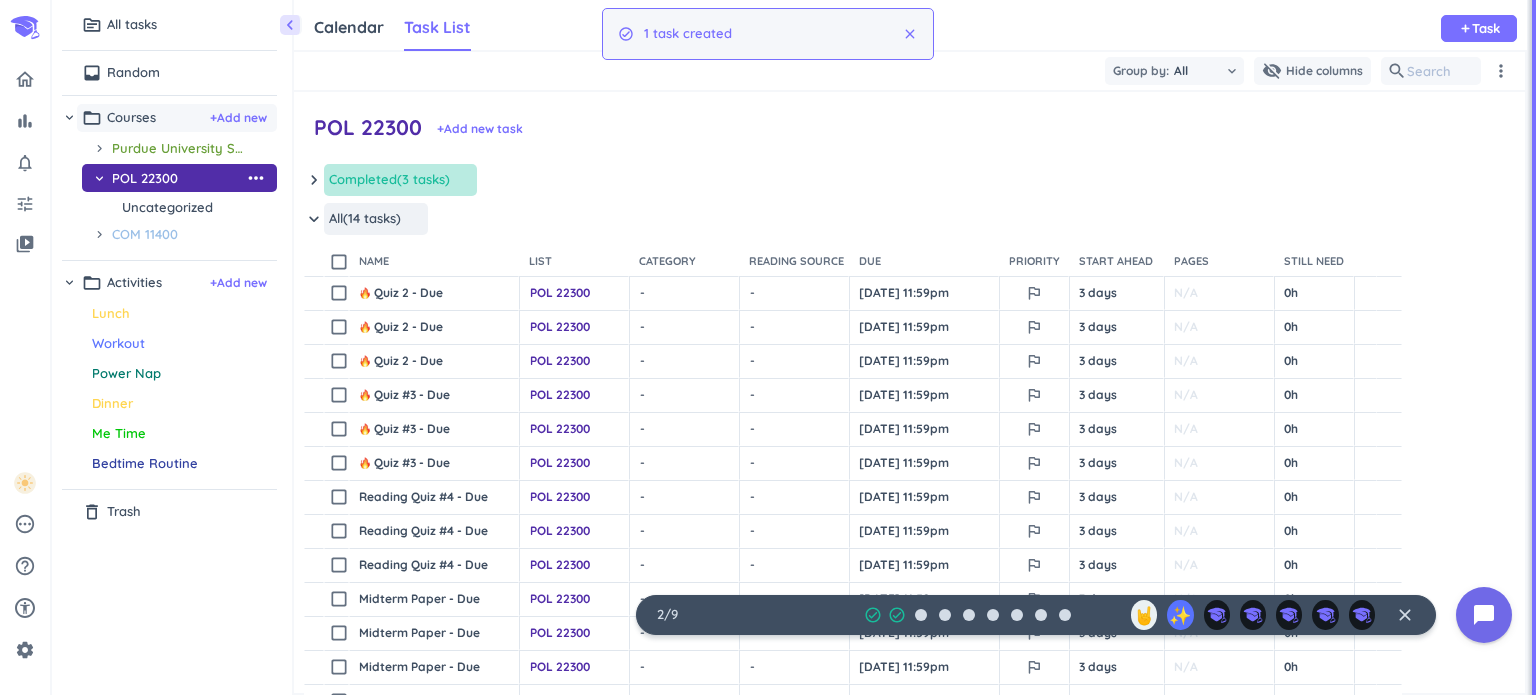 scroll, scrollTop: 8, scrollLeft: 8, axis: both 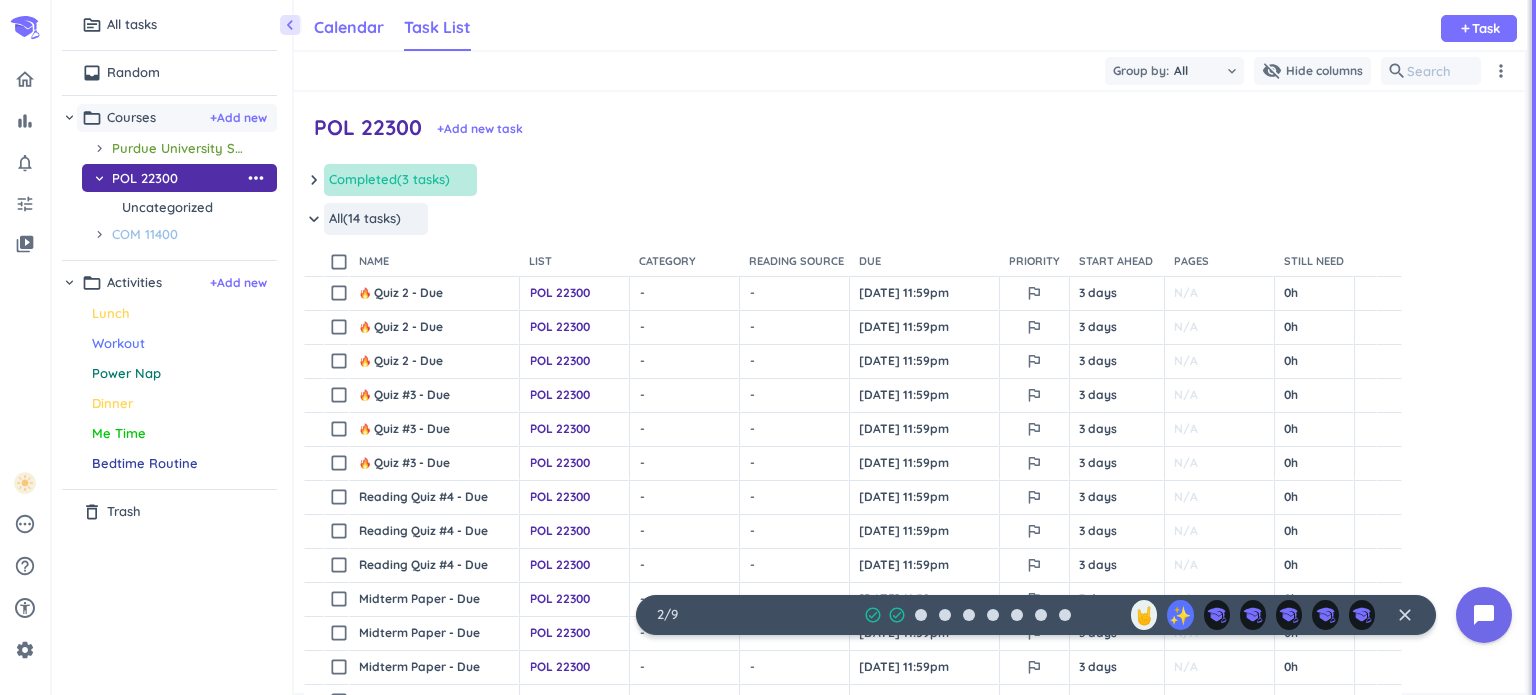 click on "Calendar" at bounding box center (349, 28) 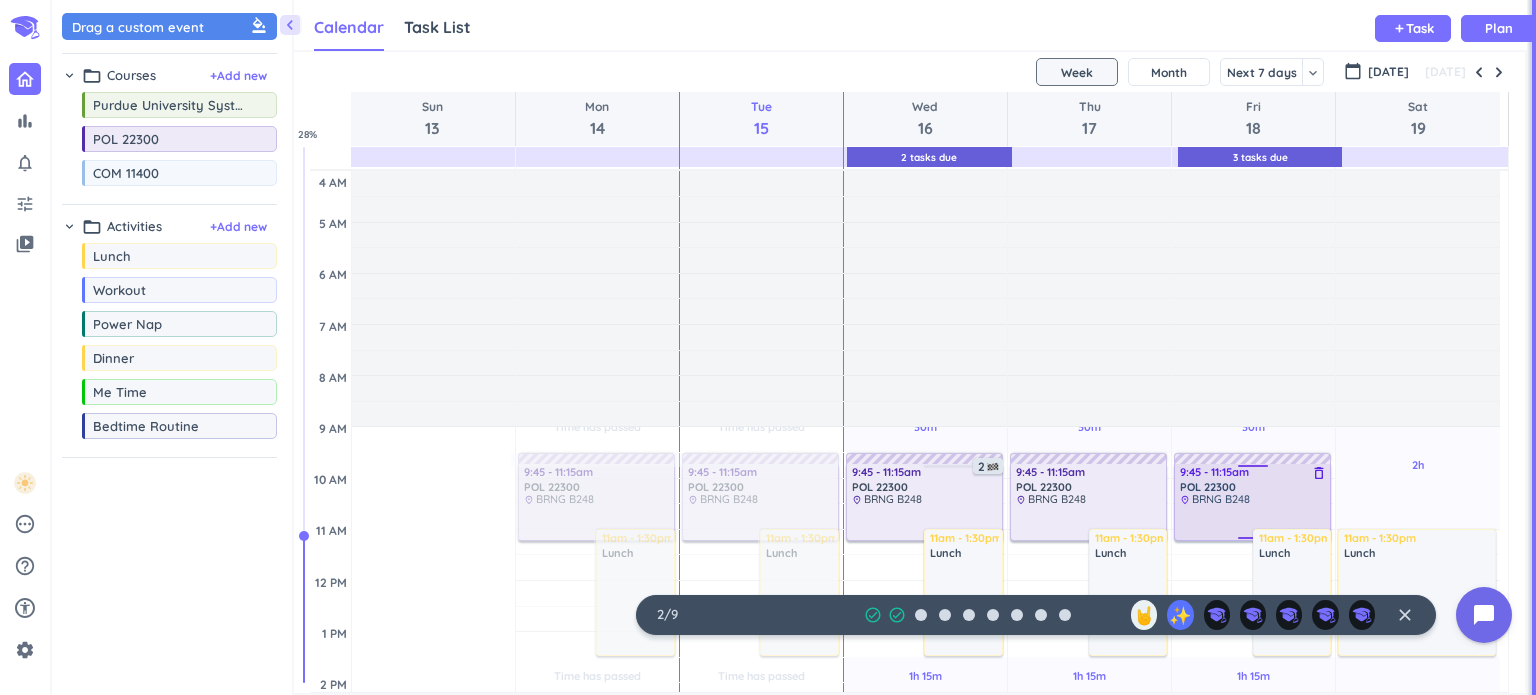 scroll, scrollTop: 8, scrollLeft: 9, axis: both 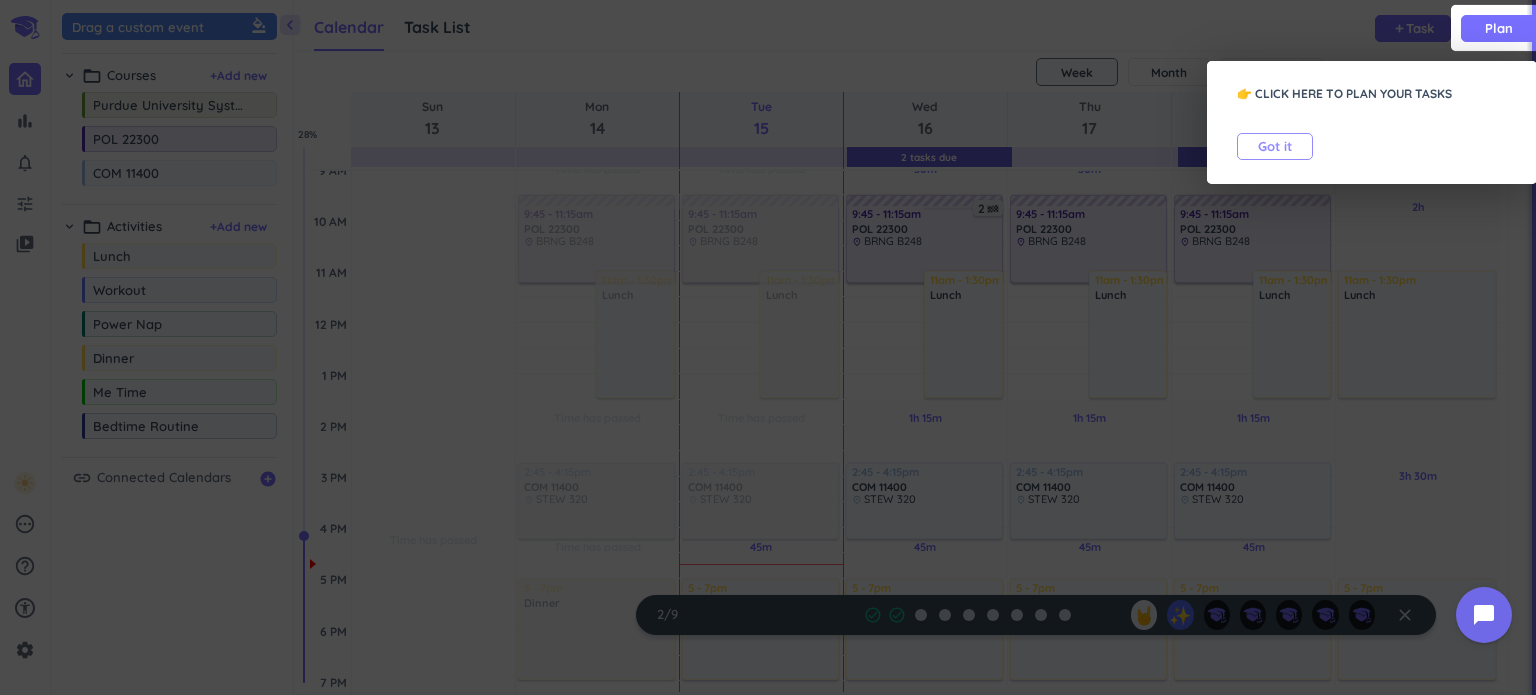 click on "Got it" at bounding box center (1275, 146) 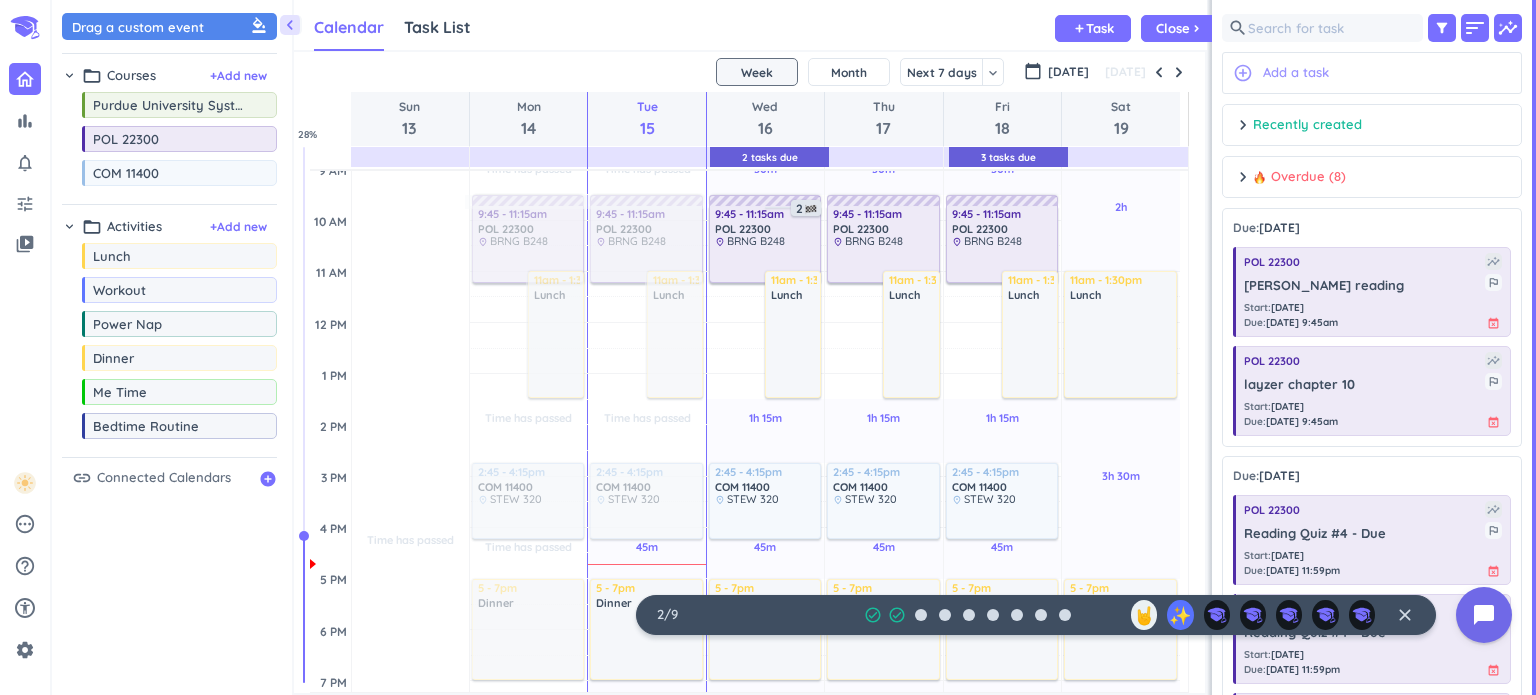 scroll, scrollTop: 583, scrollLeft: 292, axis: both 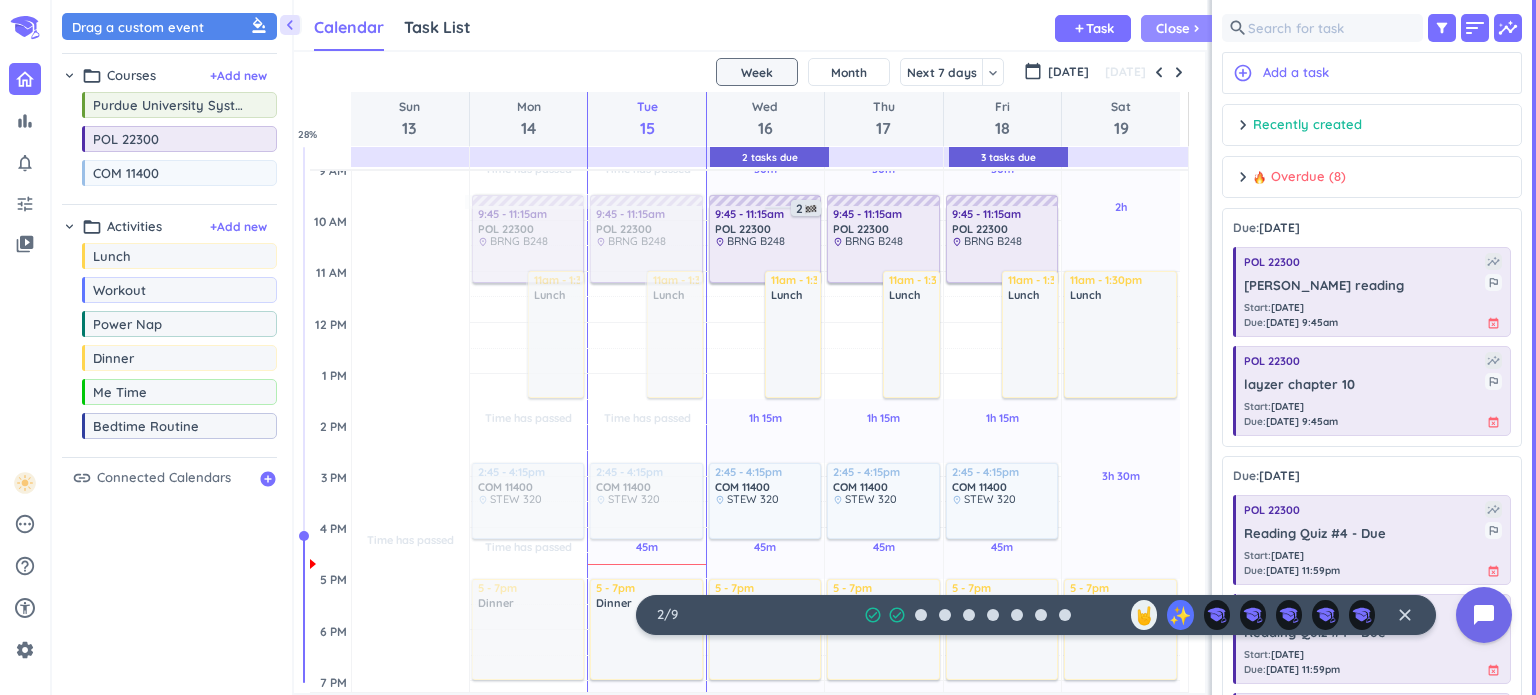 click on "Close" at bounding box center (1173, 28) 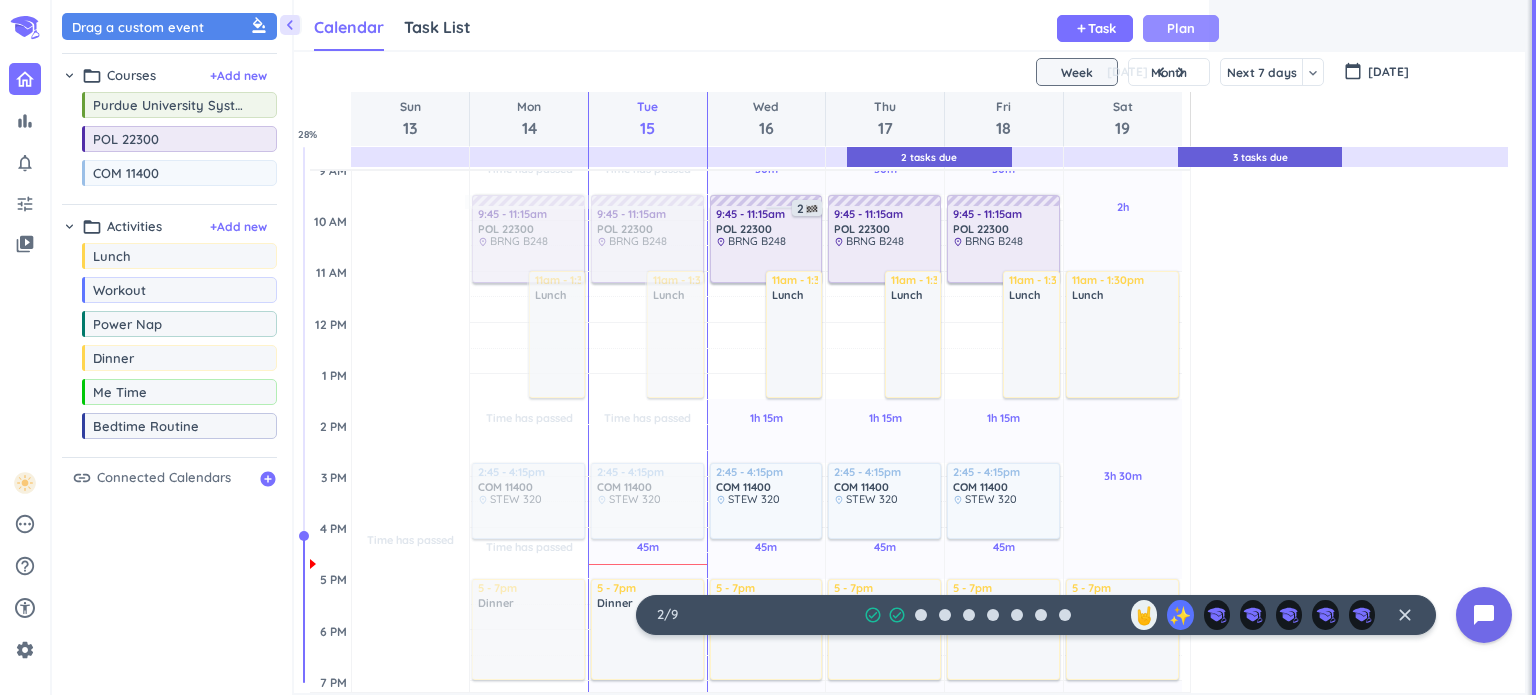 scroll, scrollTop: 8, scrollLeft: 8, axis: both 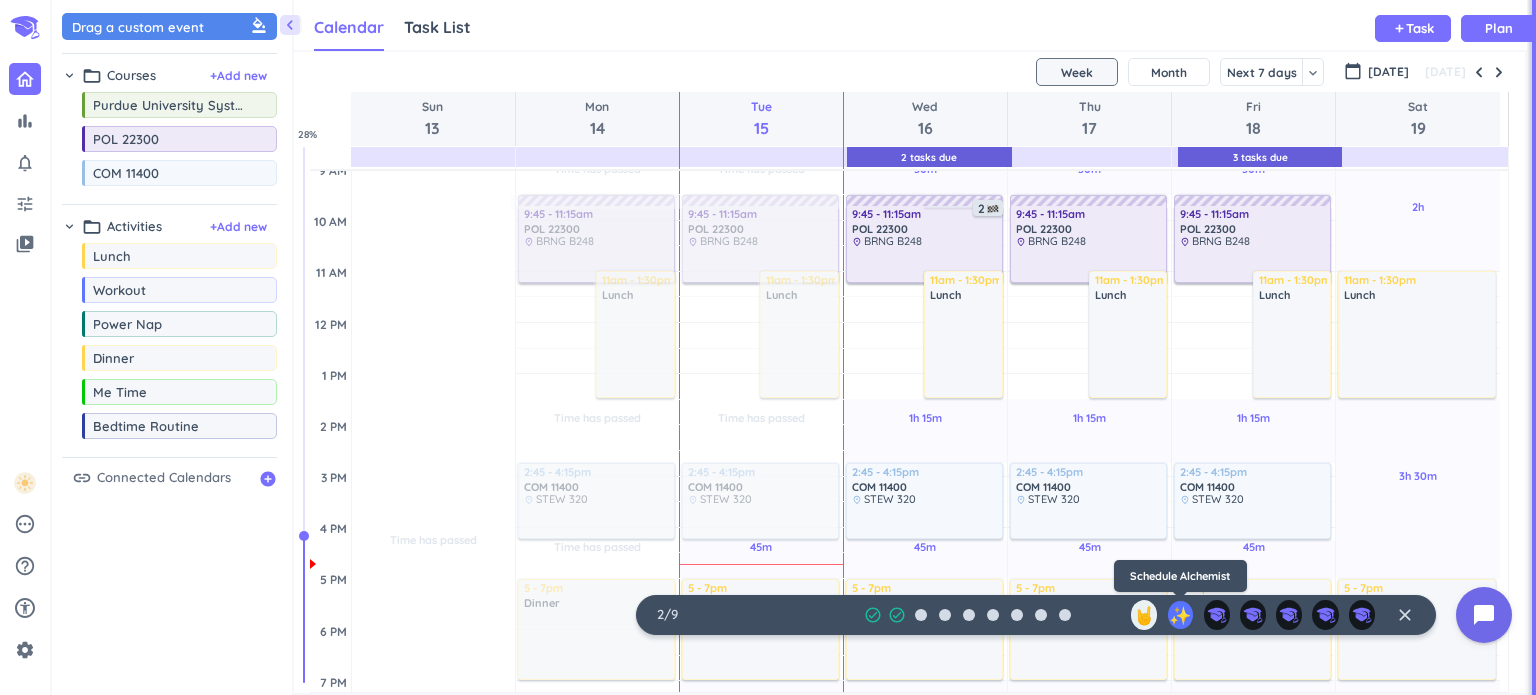 click on "✨" at bounding box center (1180, 615) 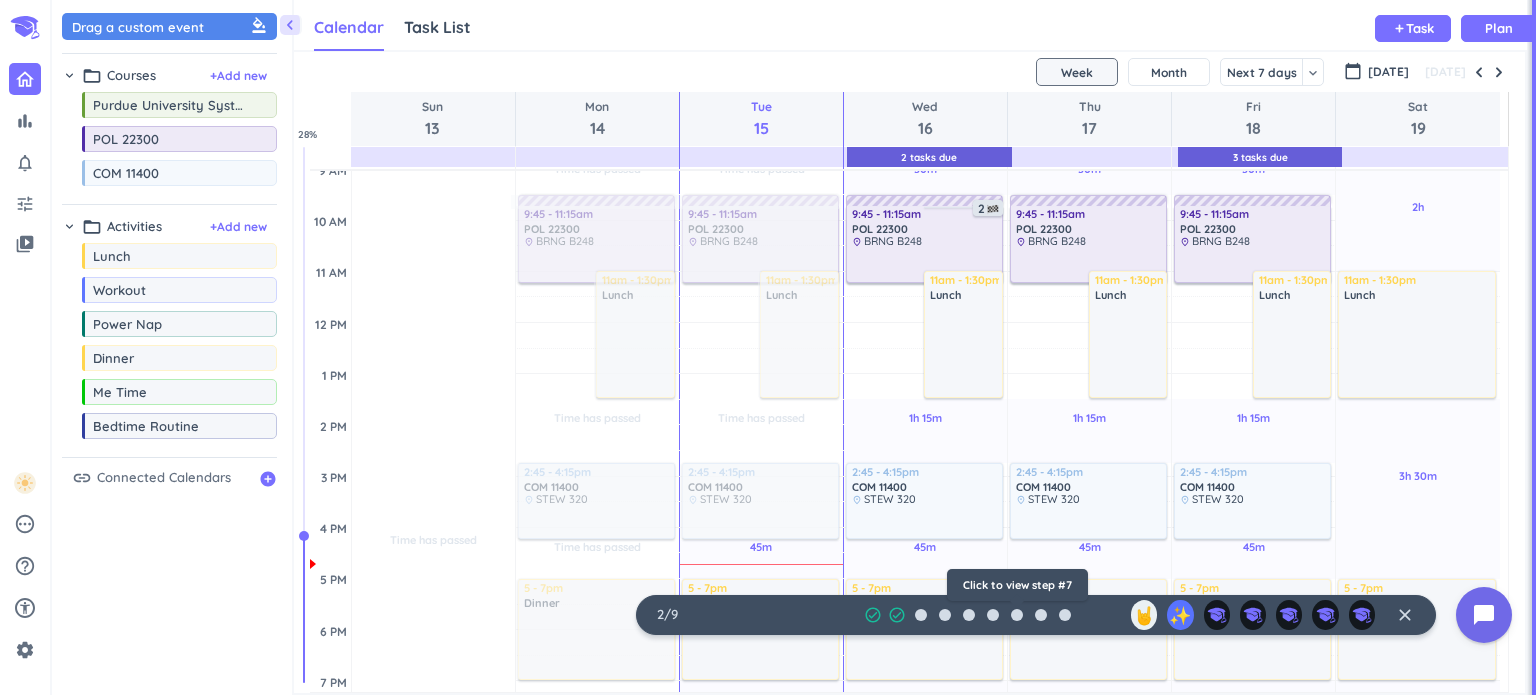 click at bounding box center [1017, 615] 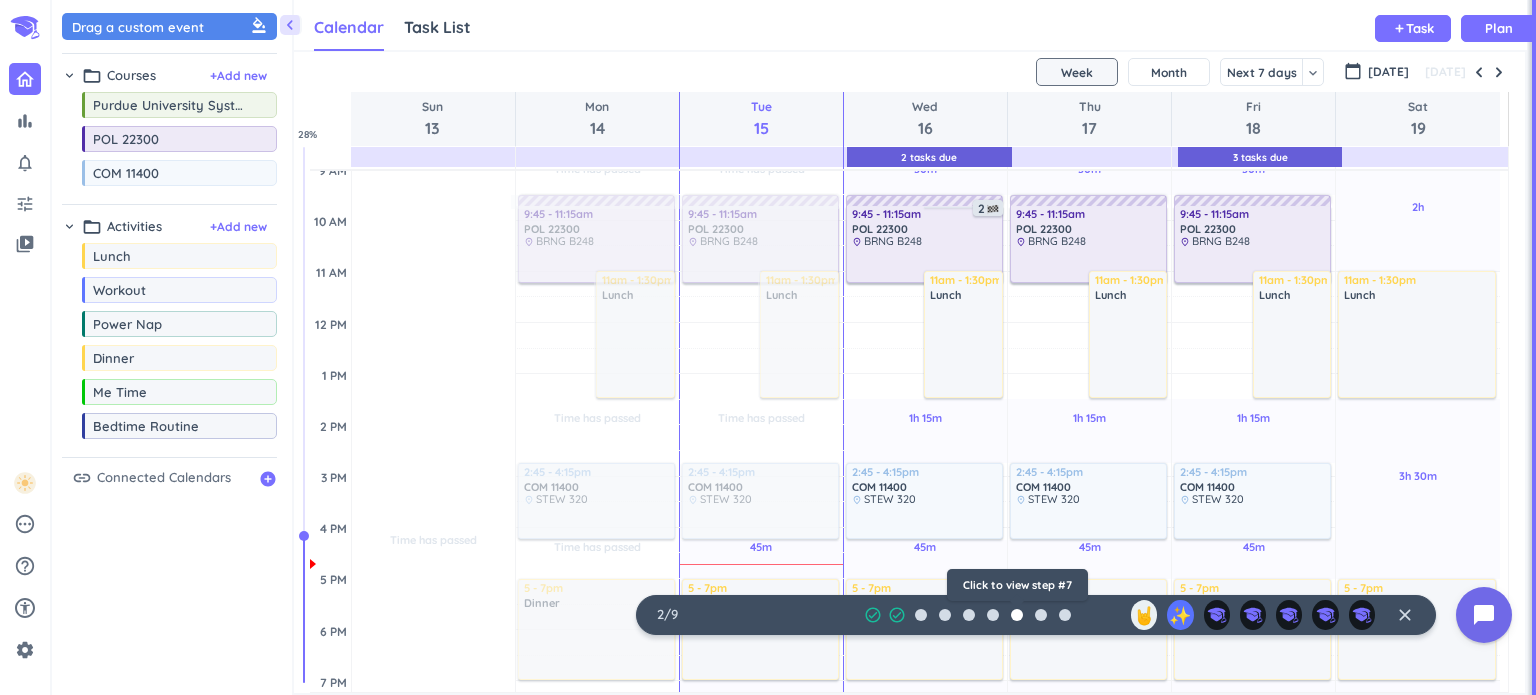 click at bounding box center (1017, 615) 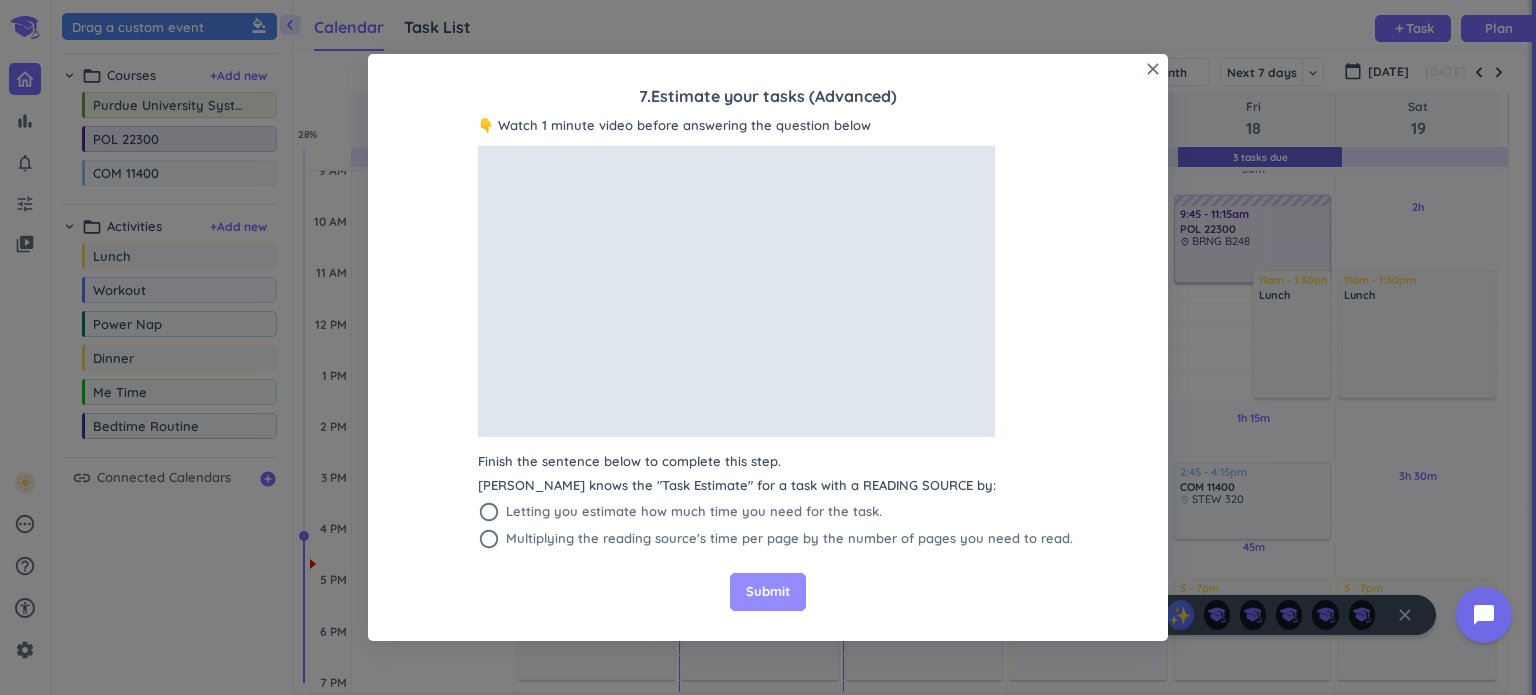 click on "Submit" at bounding box center (768, 592) 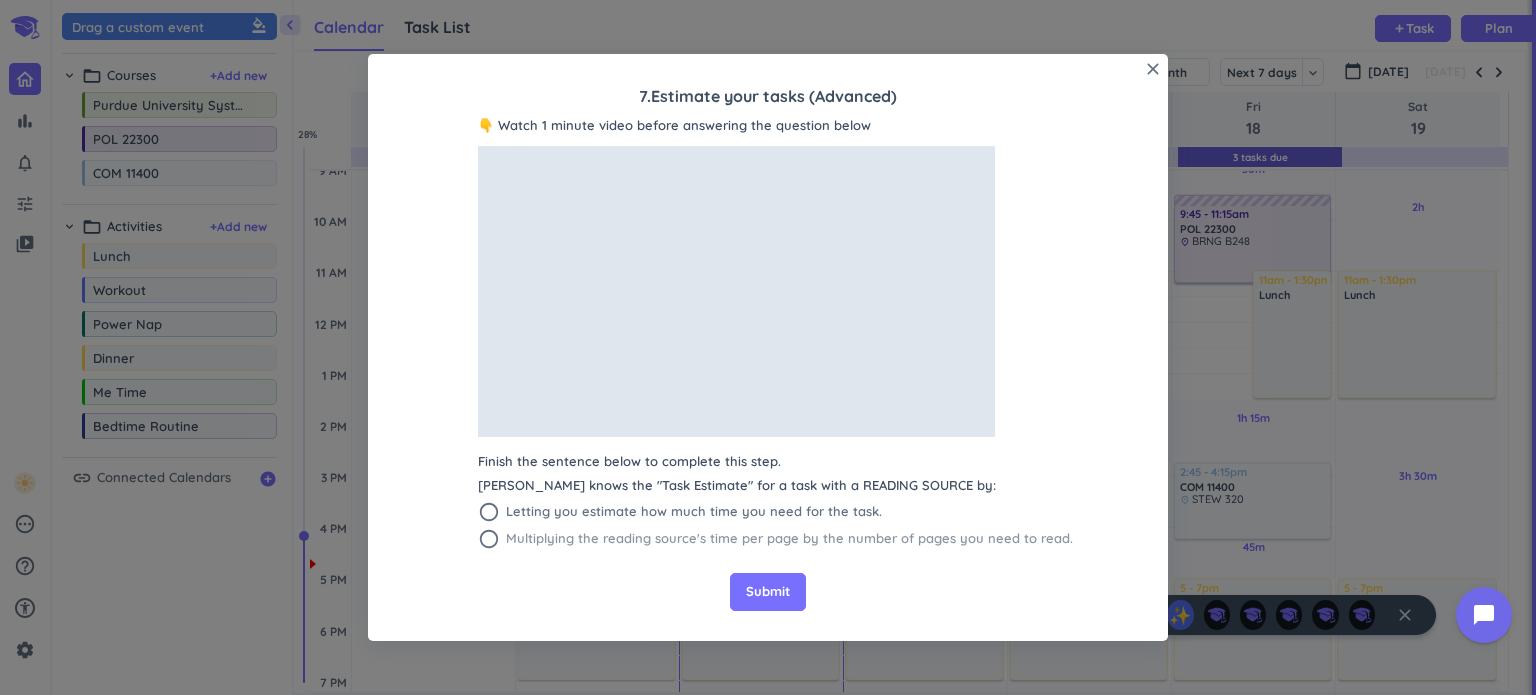 click on "Multiplying the reading source's time per page by the number of pages you need to read." at bounding box center (789, 539) 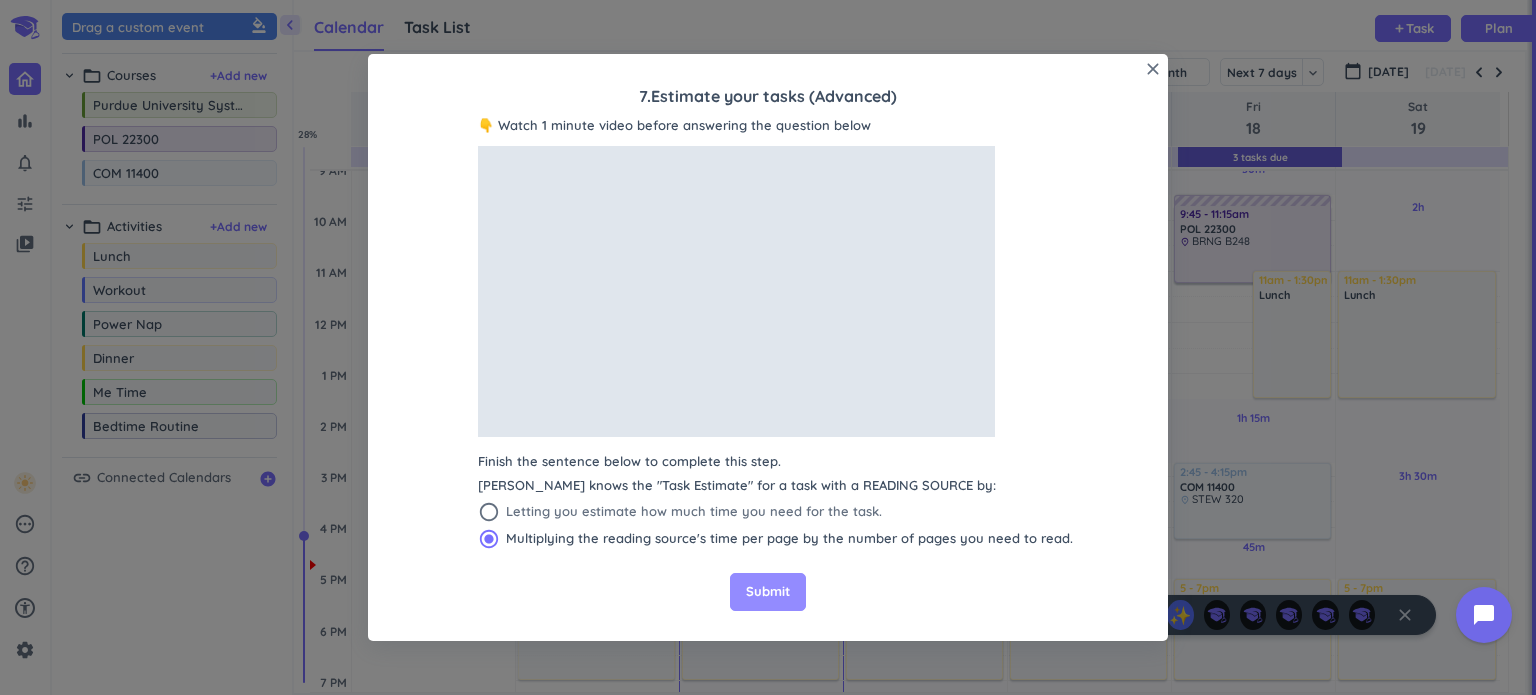 click on "Submit" at bounding box center [768, 592] 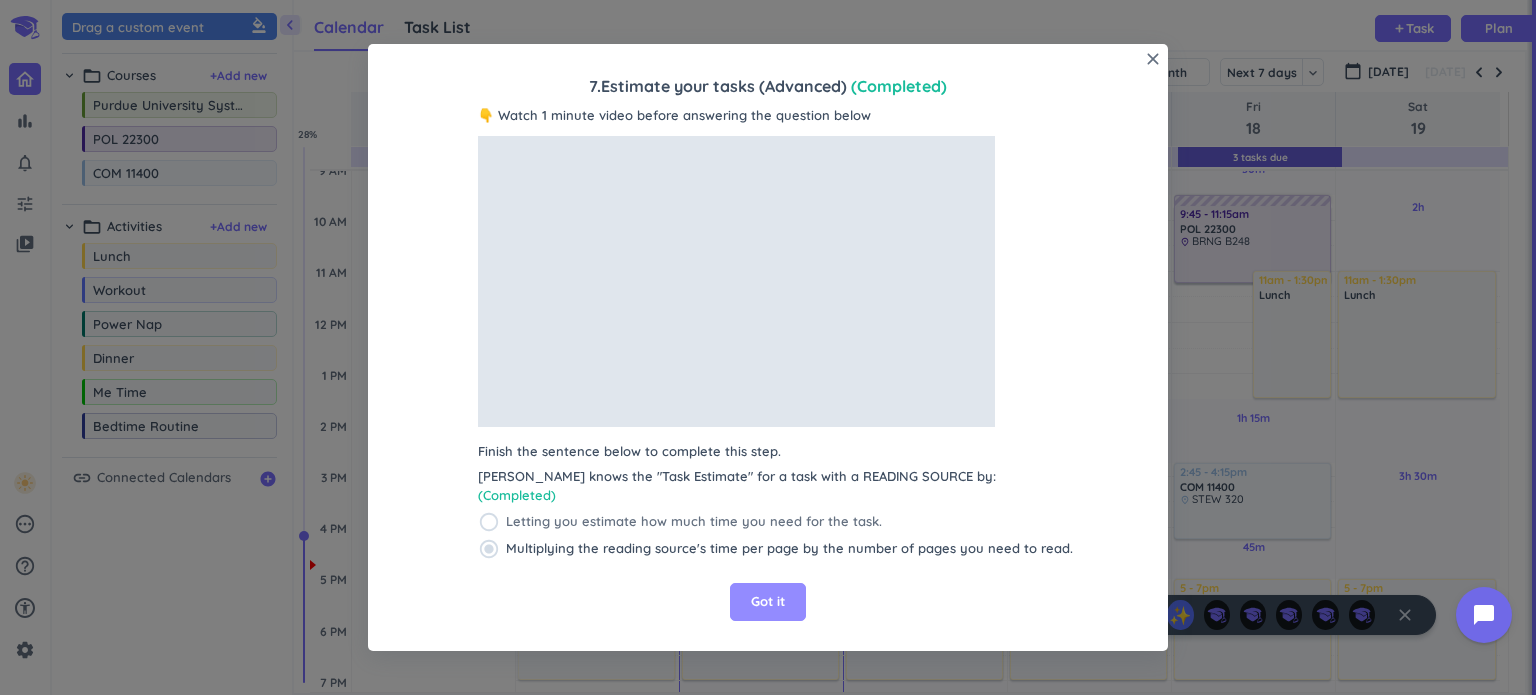 click on "Got it" at bounding box center (768, 602) 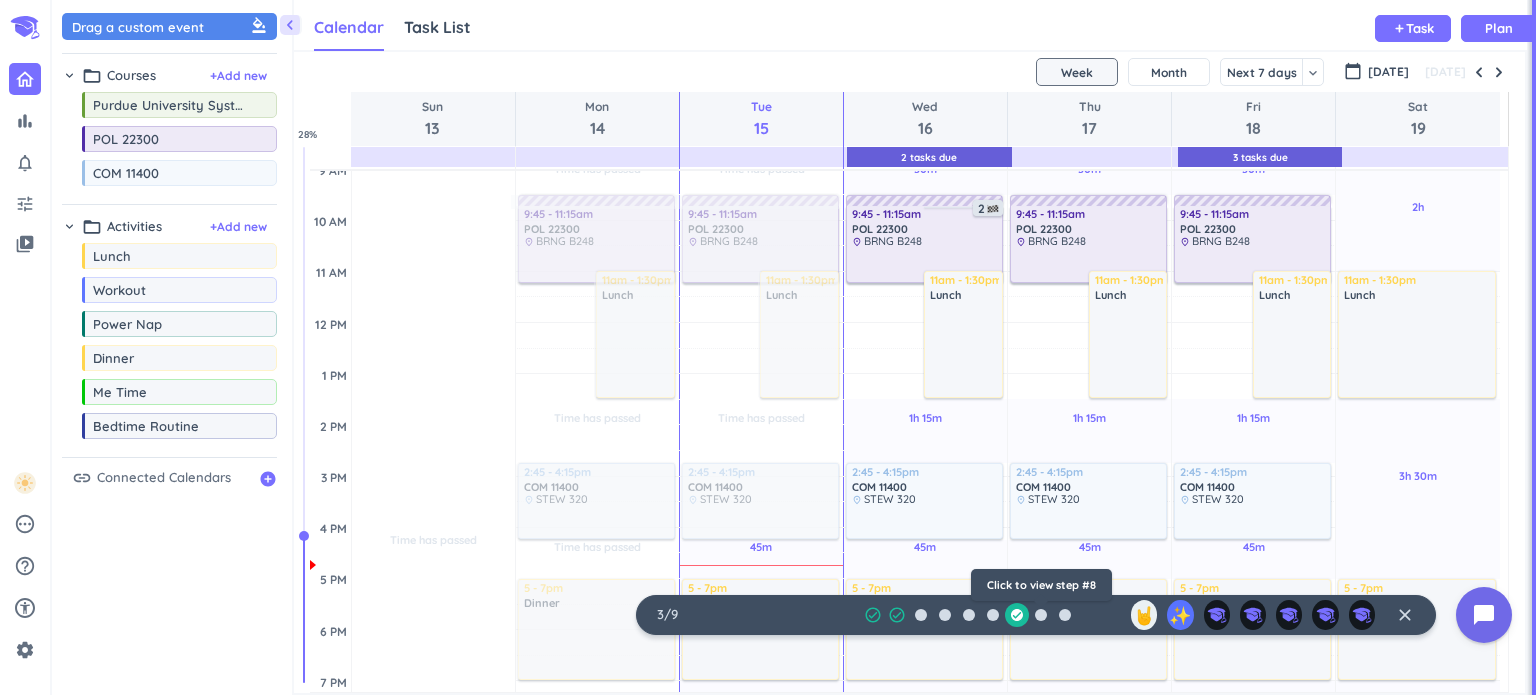 click at bounding box center (1041, 615) 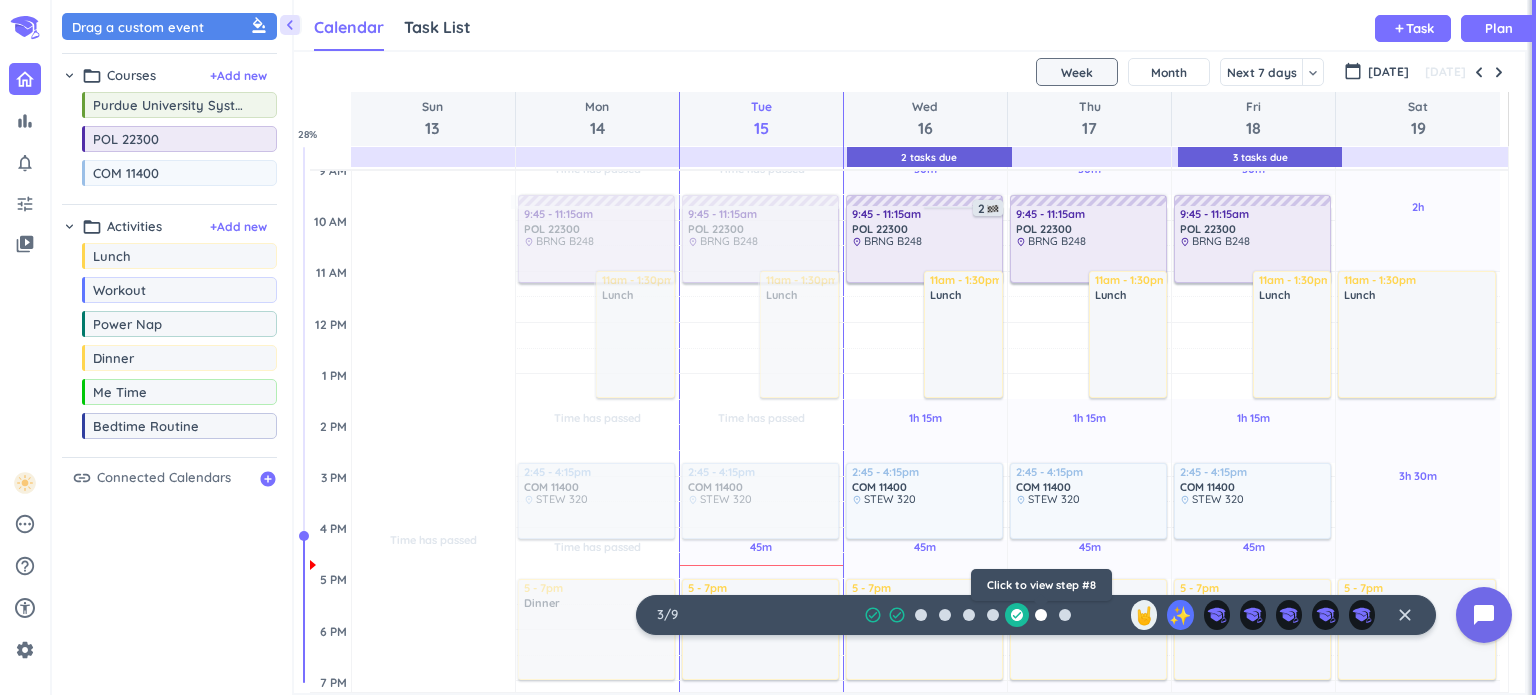 click at bounding box center [1041, 615] 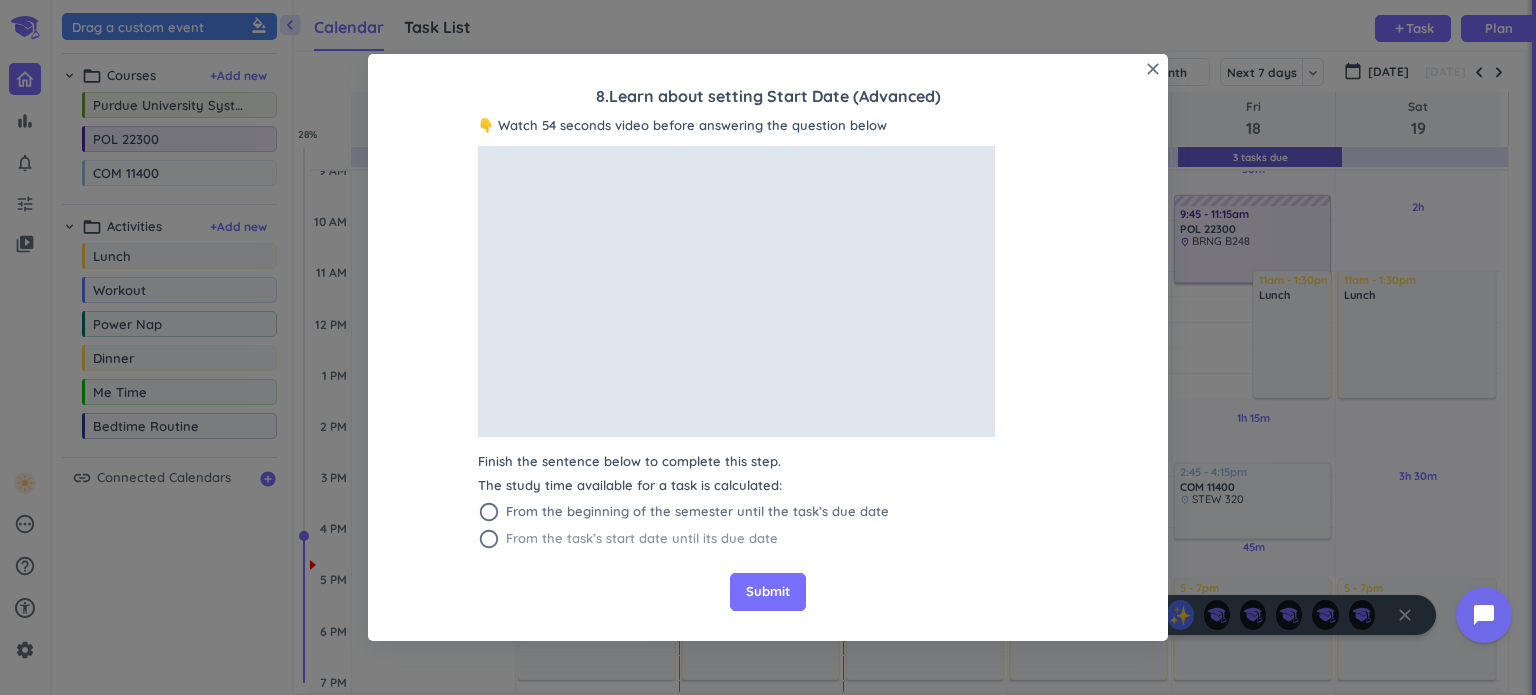 click on "From the task’s start date until its due date" at bounding box center (642, 539) 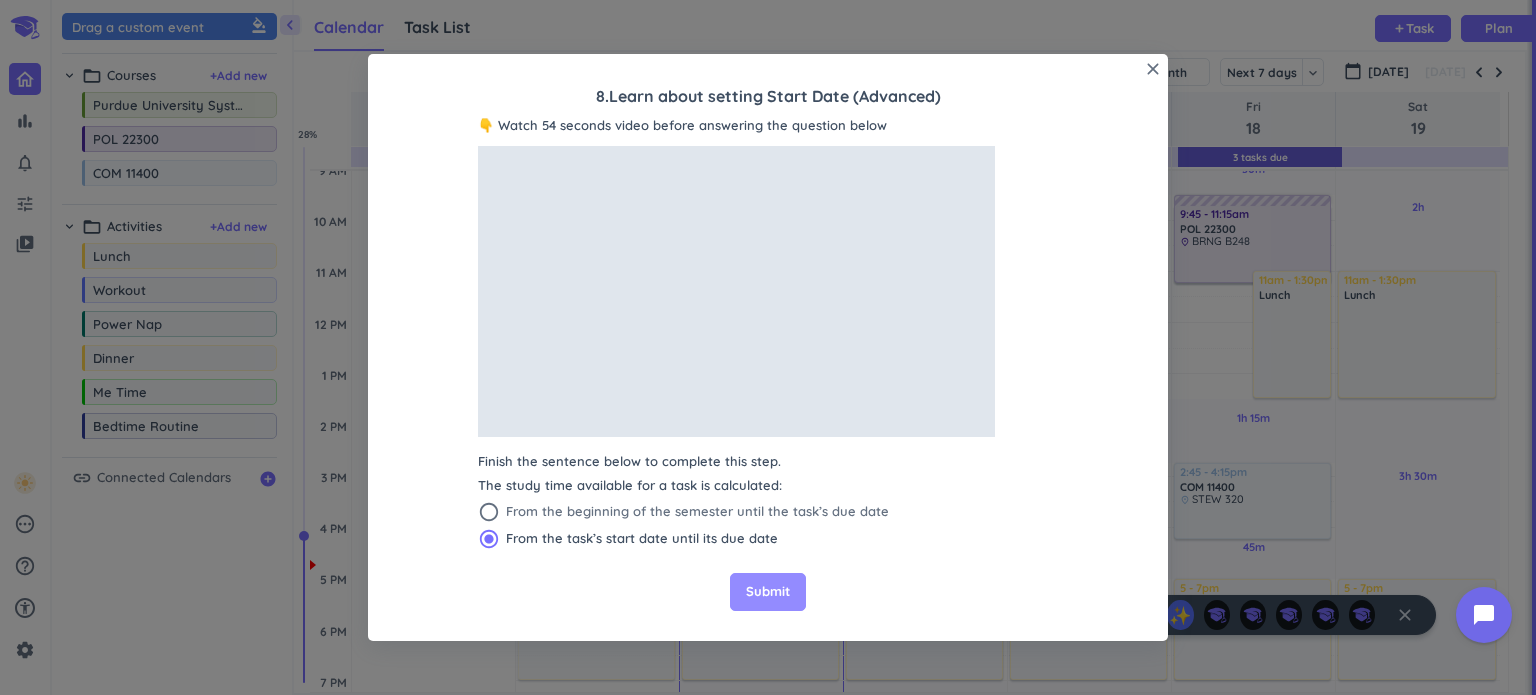 click on "Submit" at bounding box center [768, 592] 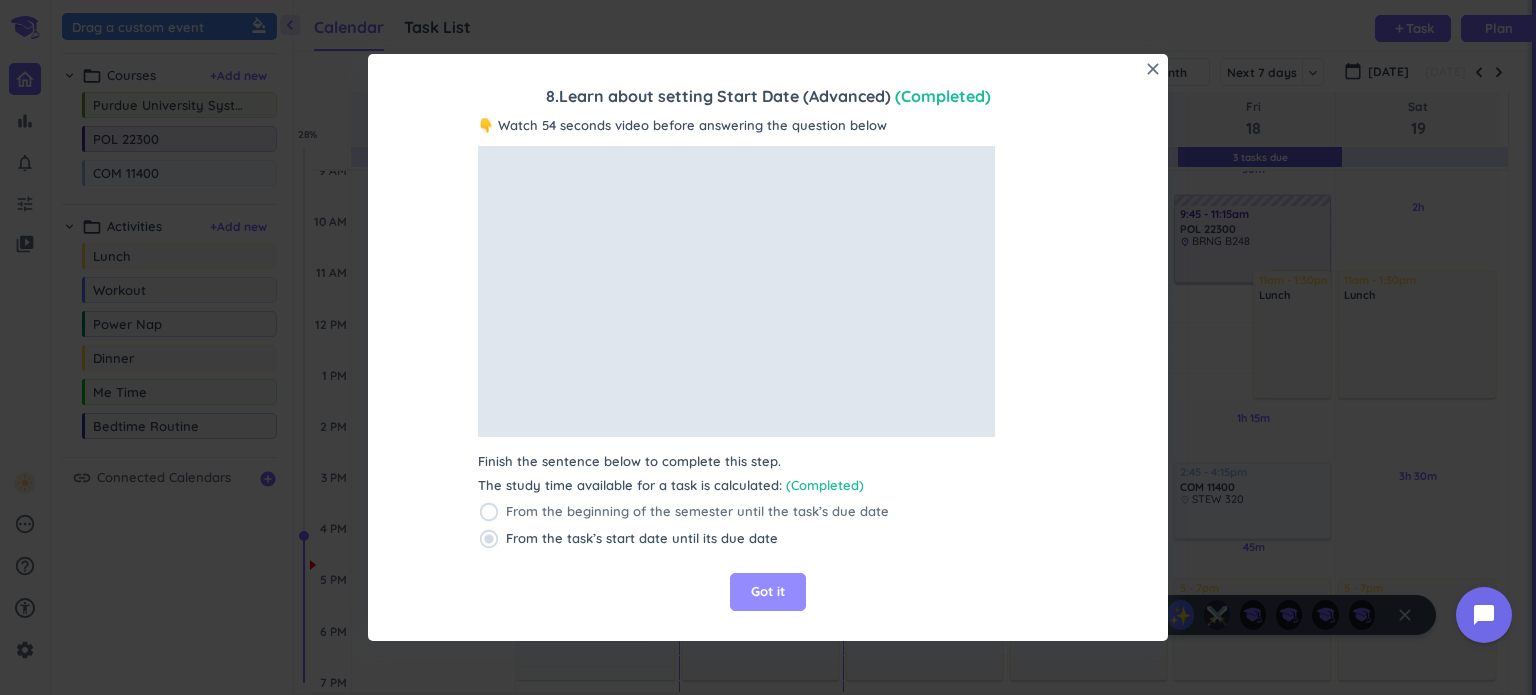 click on "Got it" at bounding box center [768, 592] 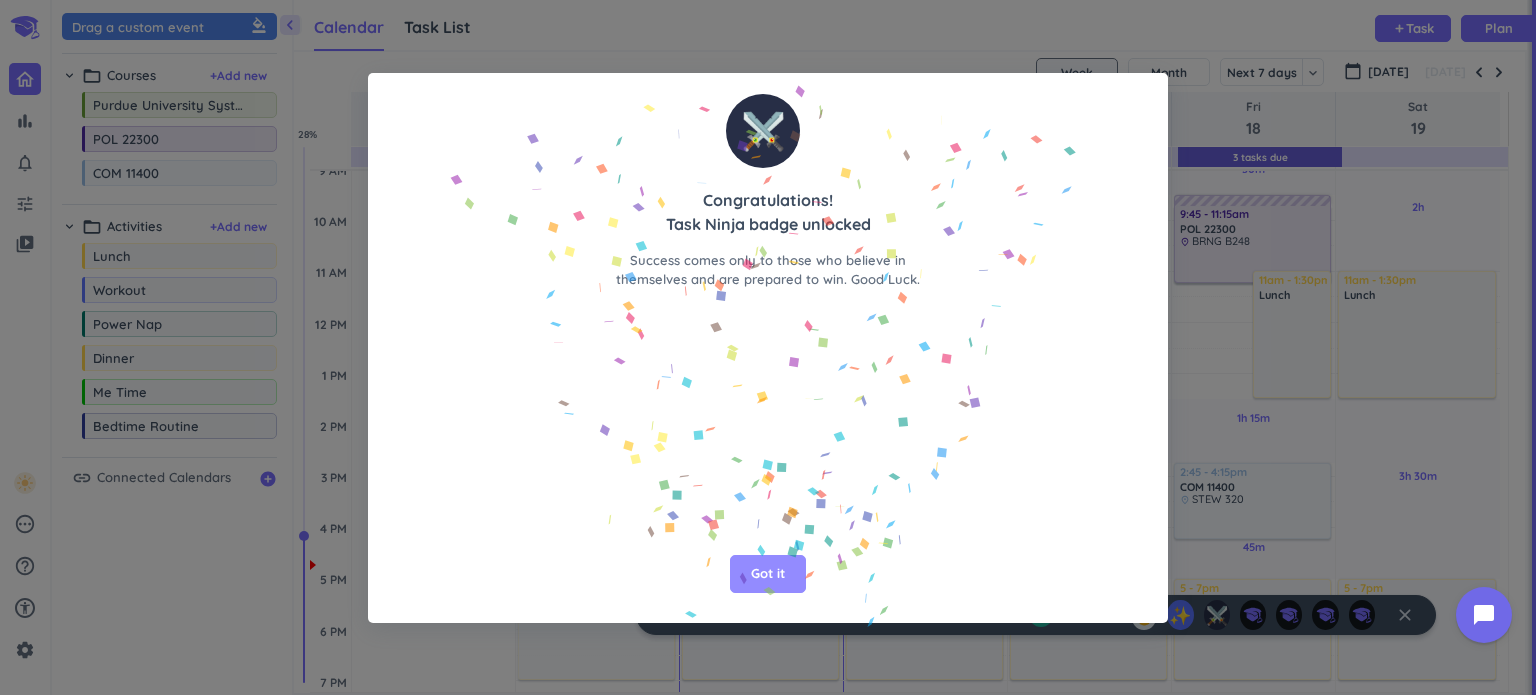 click on "Got it" at bounding box center (768, 574) 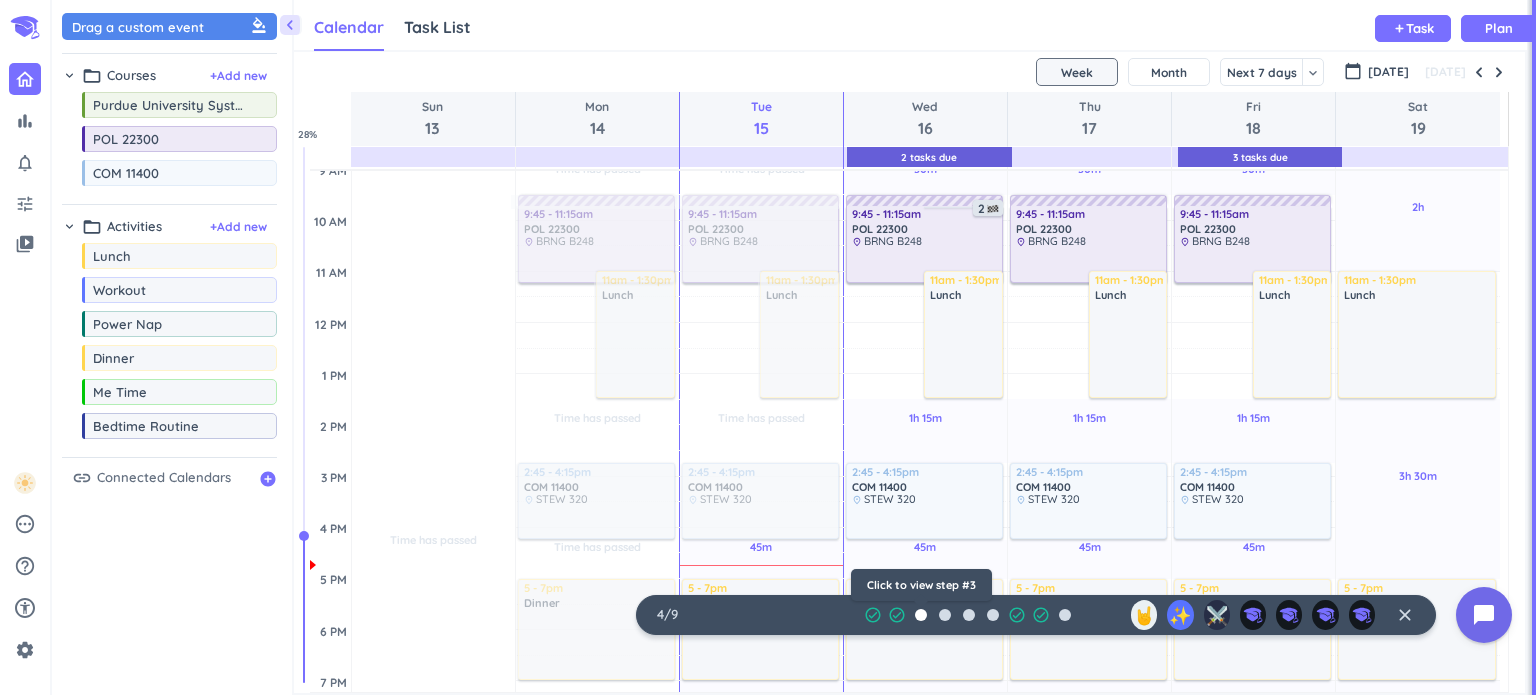 click at bounding box center (921, 615) 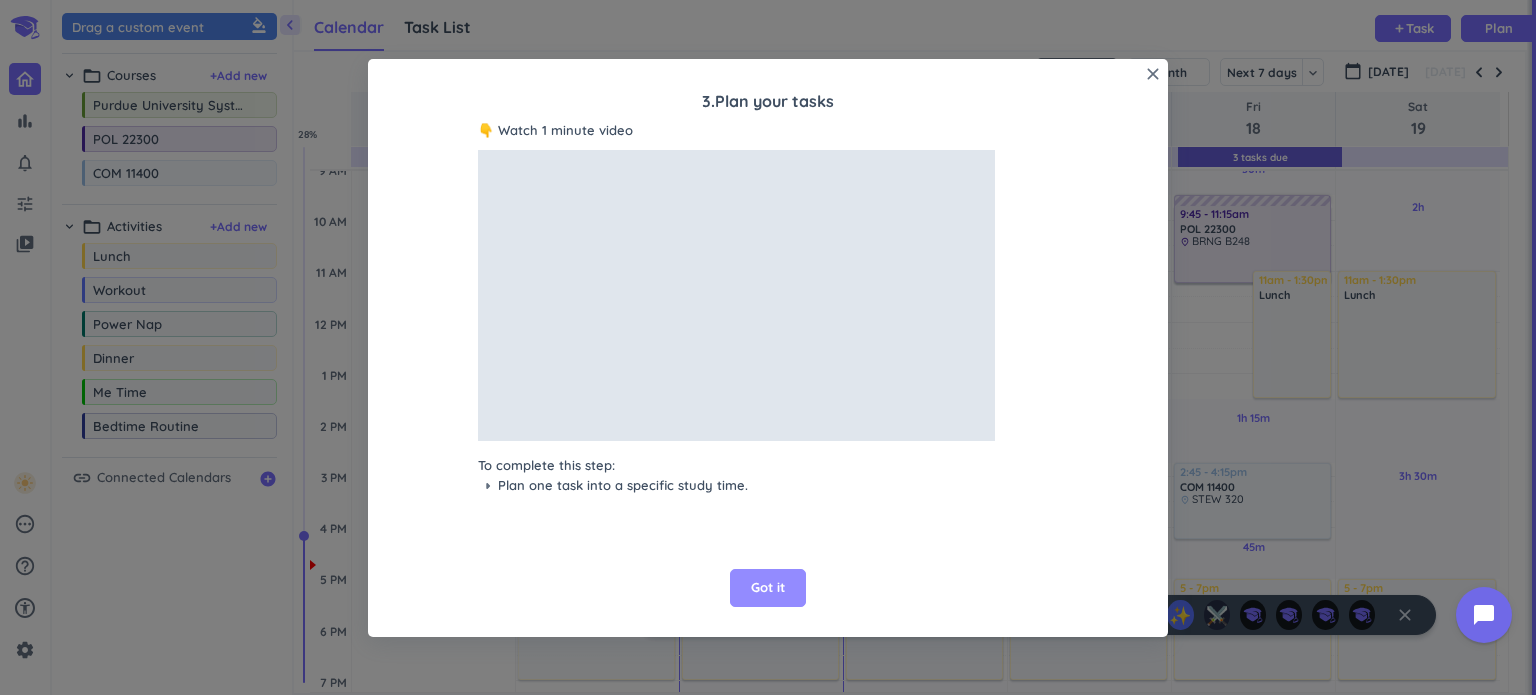 click on "Got it" at bounding box center (768, 588) 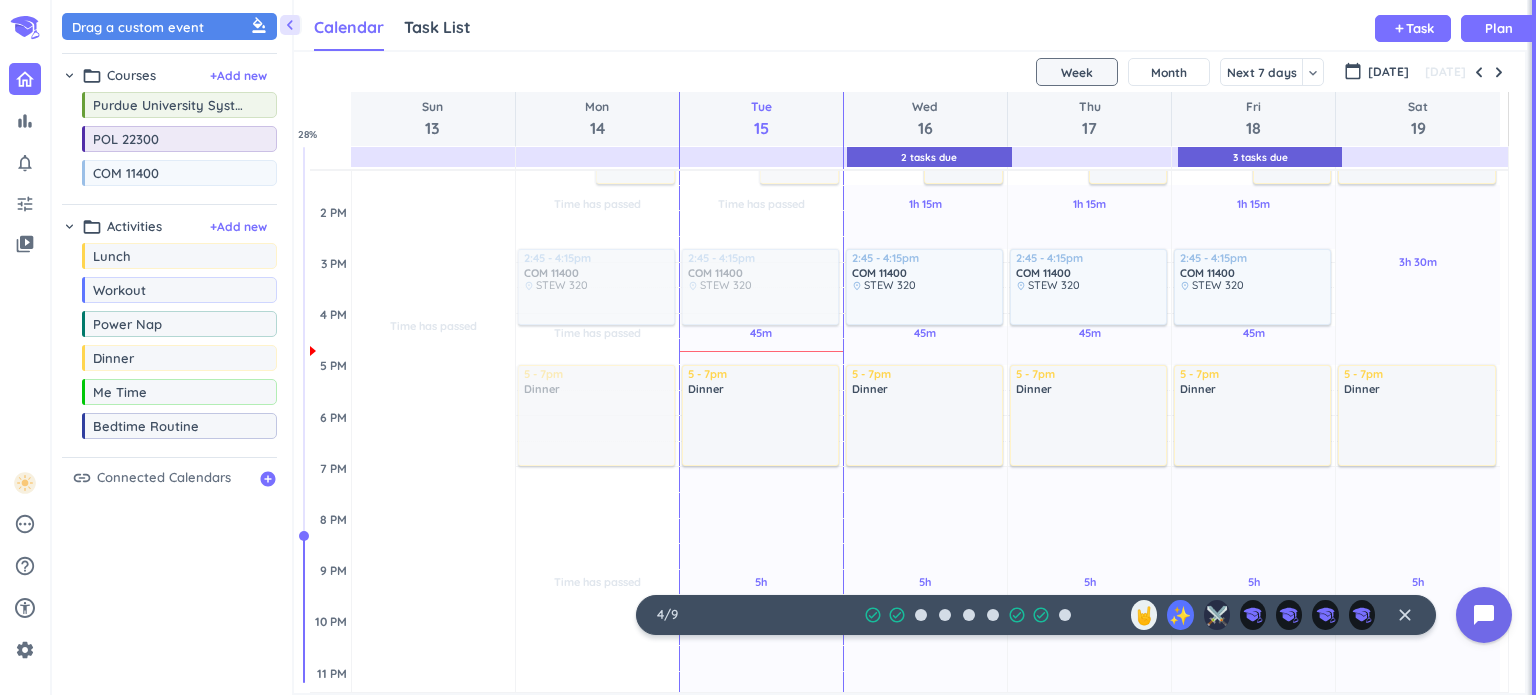 scroll, scrollTop: 475, scrollLeft: 0, axis: vertical 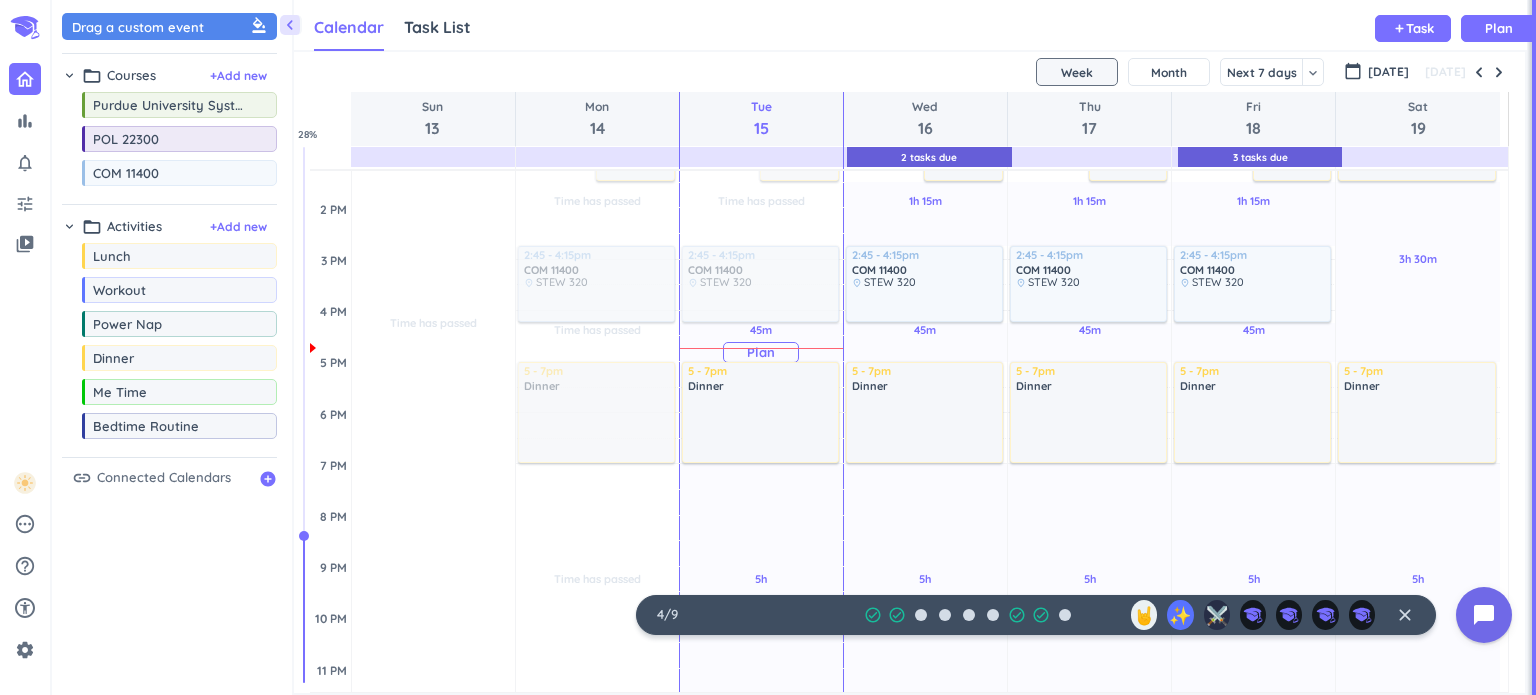 click on "Plan" at bounding box center (761, 352) 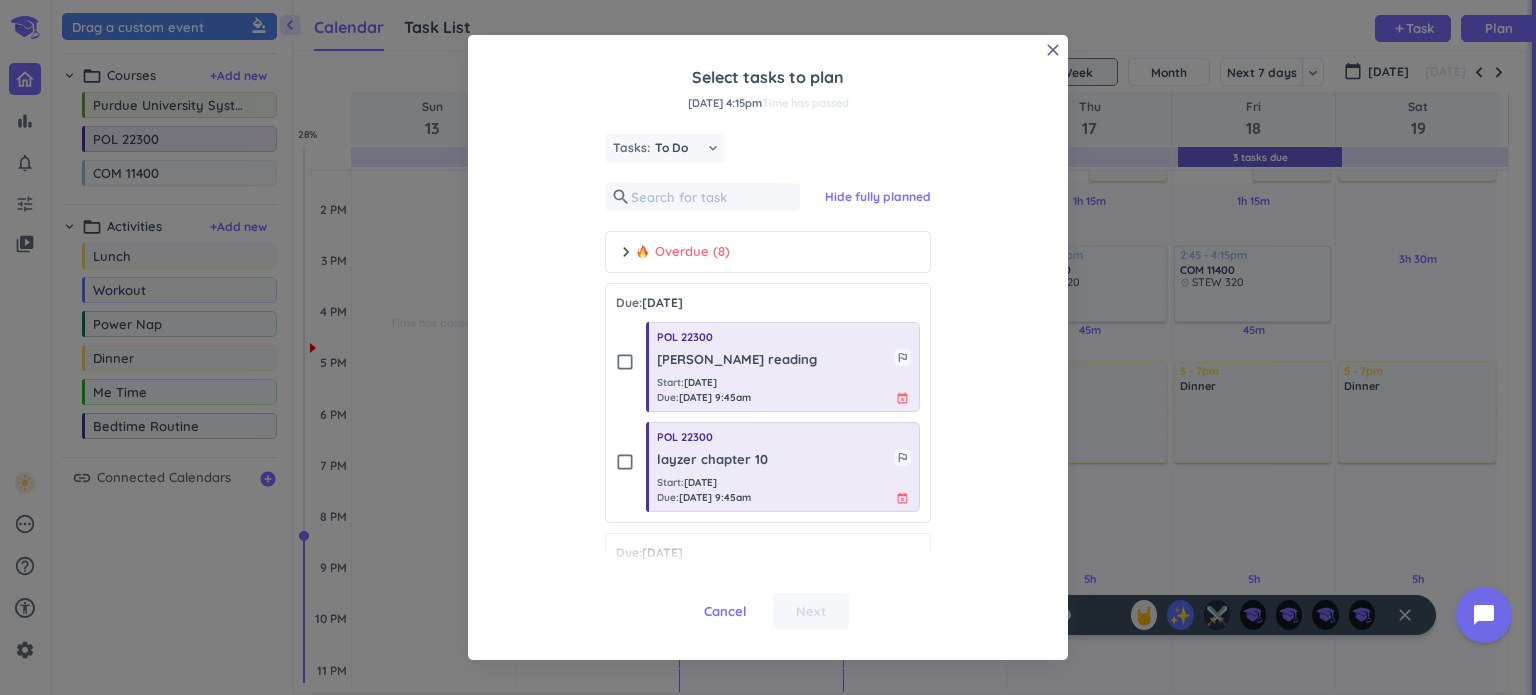 click on "check_box_outline_blank" at bounding box center [625, 362] 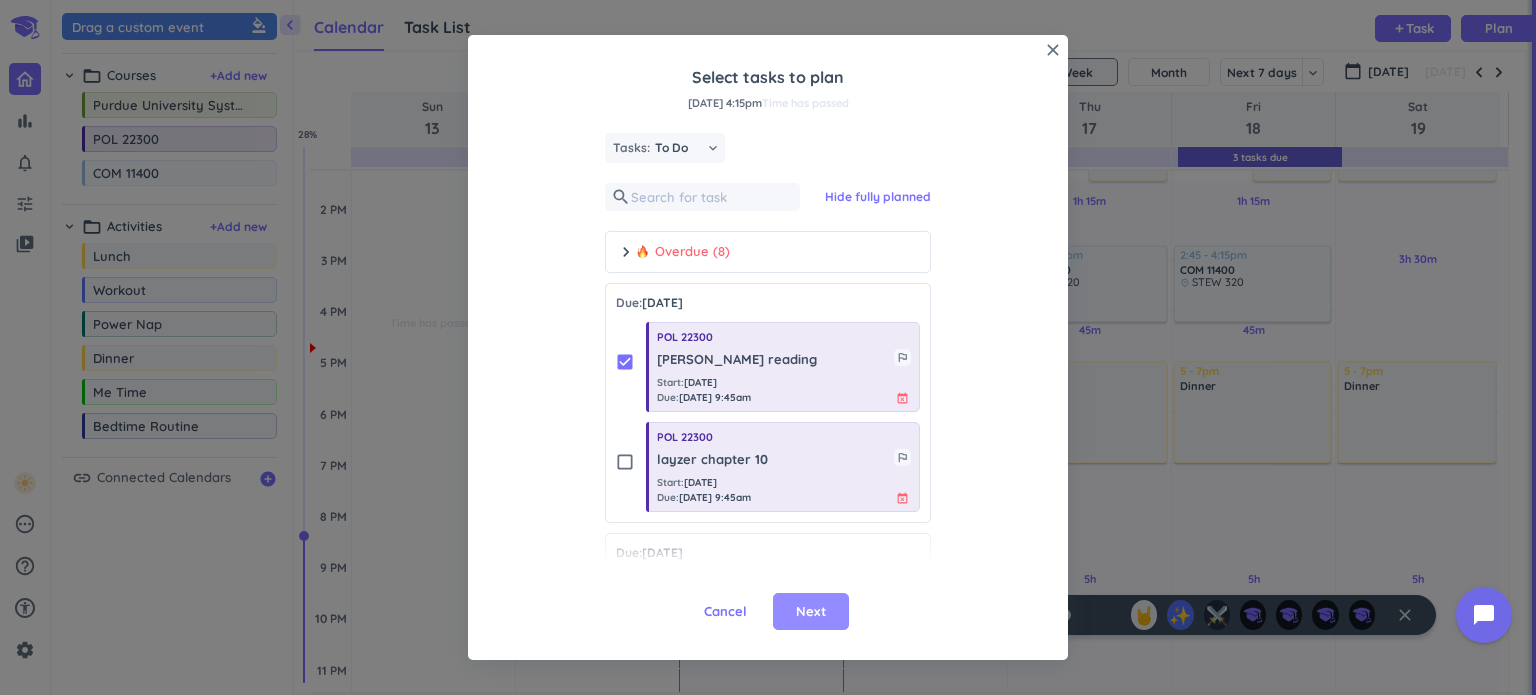 click on "Next" at bounding box center (811, 612) 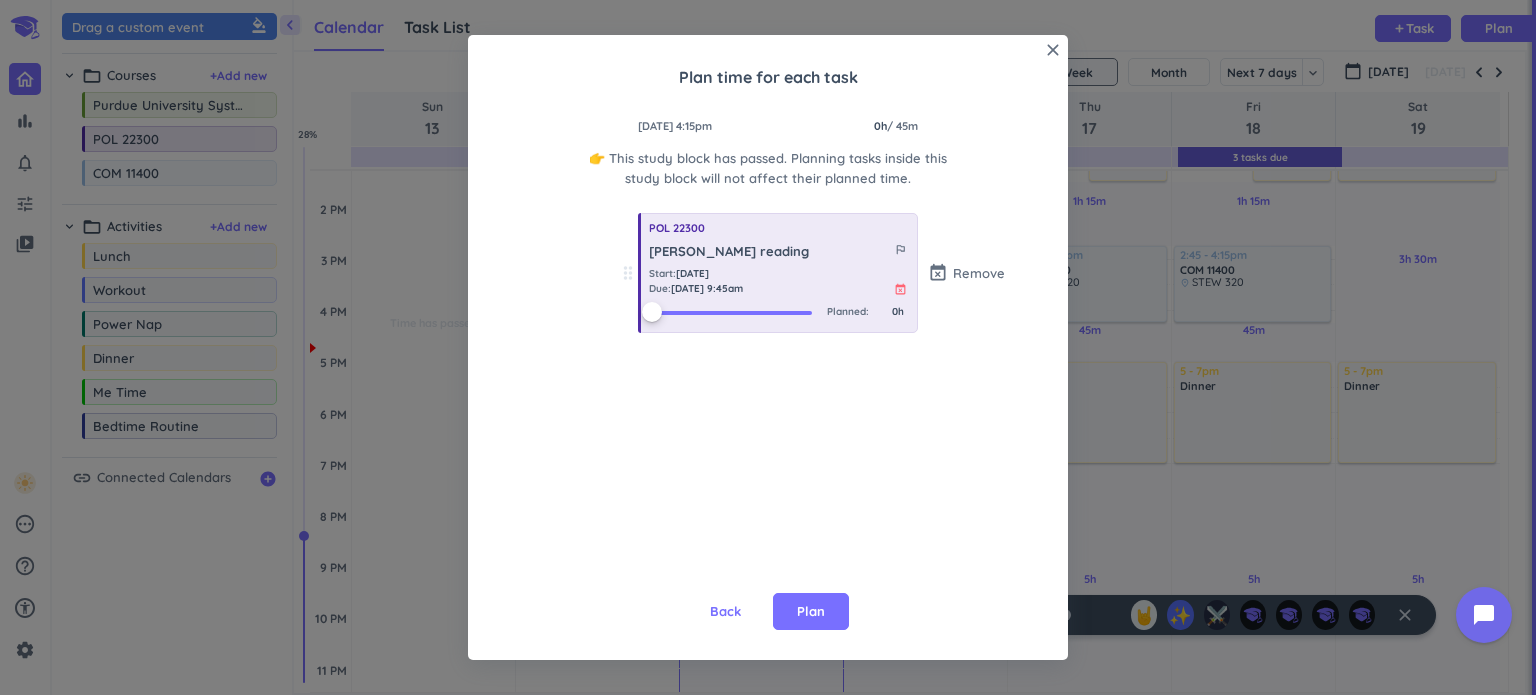 click on "Plan" at bounding box center (811, 612) 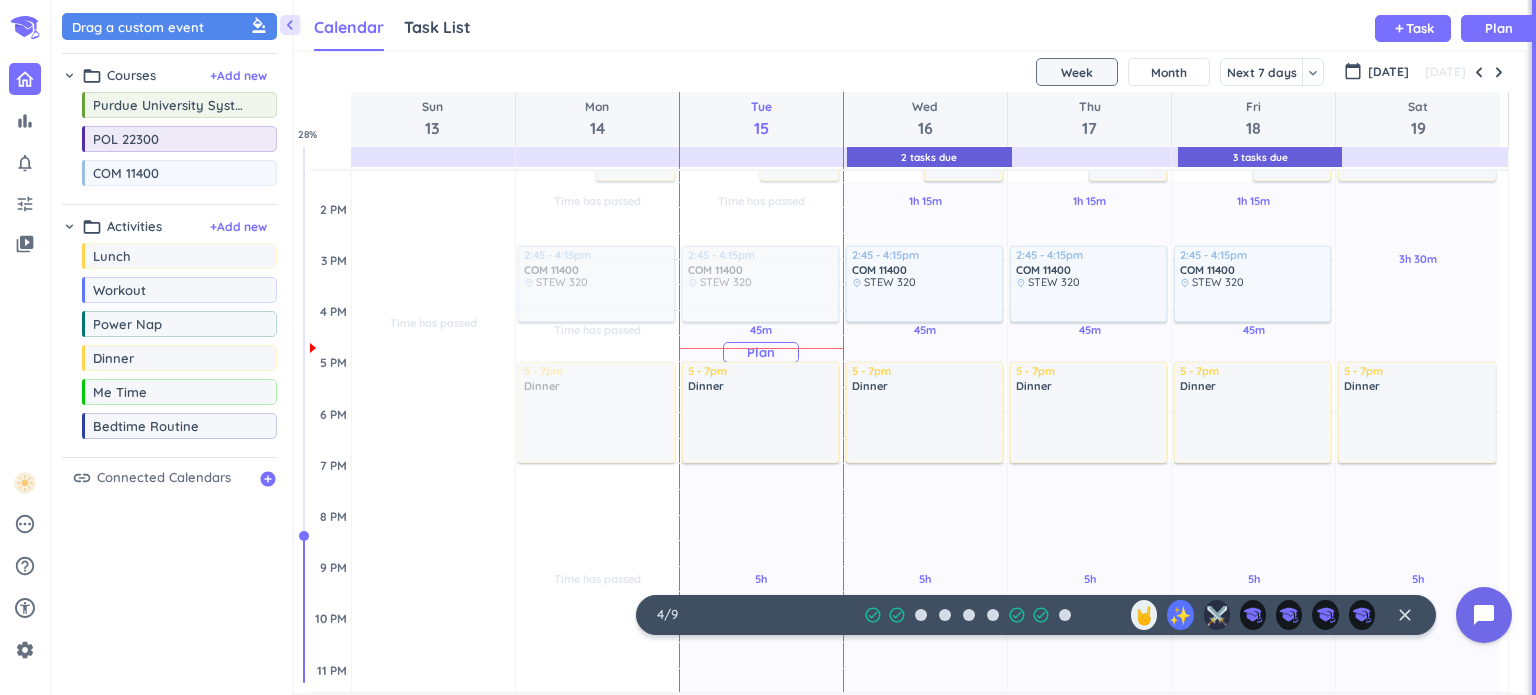 click on "Plan" at bounding box center [761, 352] 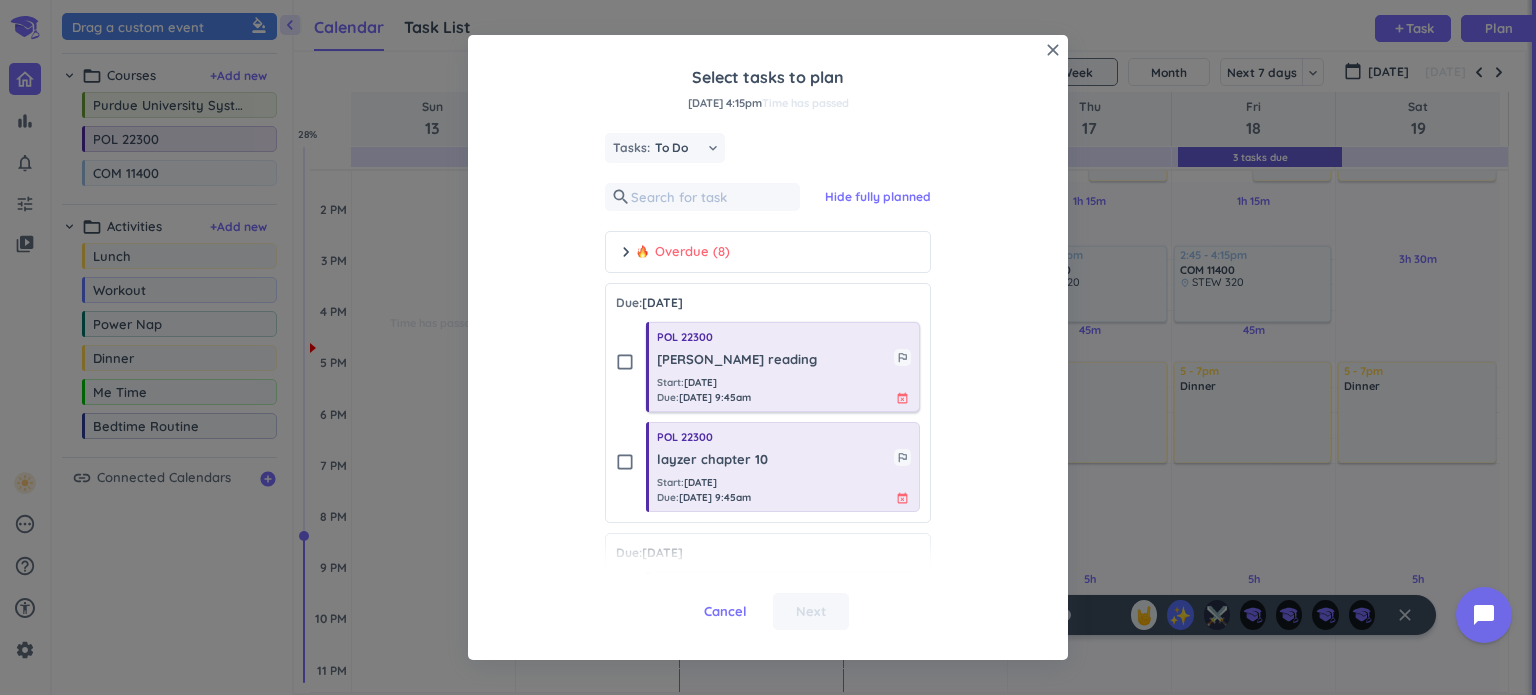 click on "[PERSON_NAME] reading" at bounding box center (775, 360) 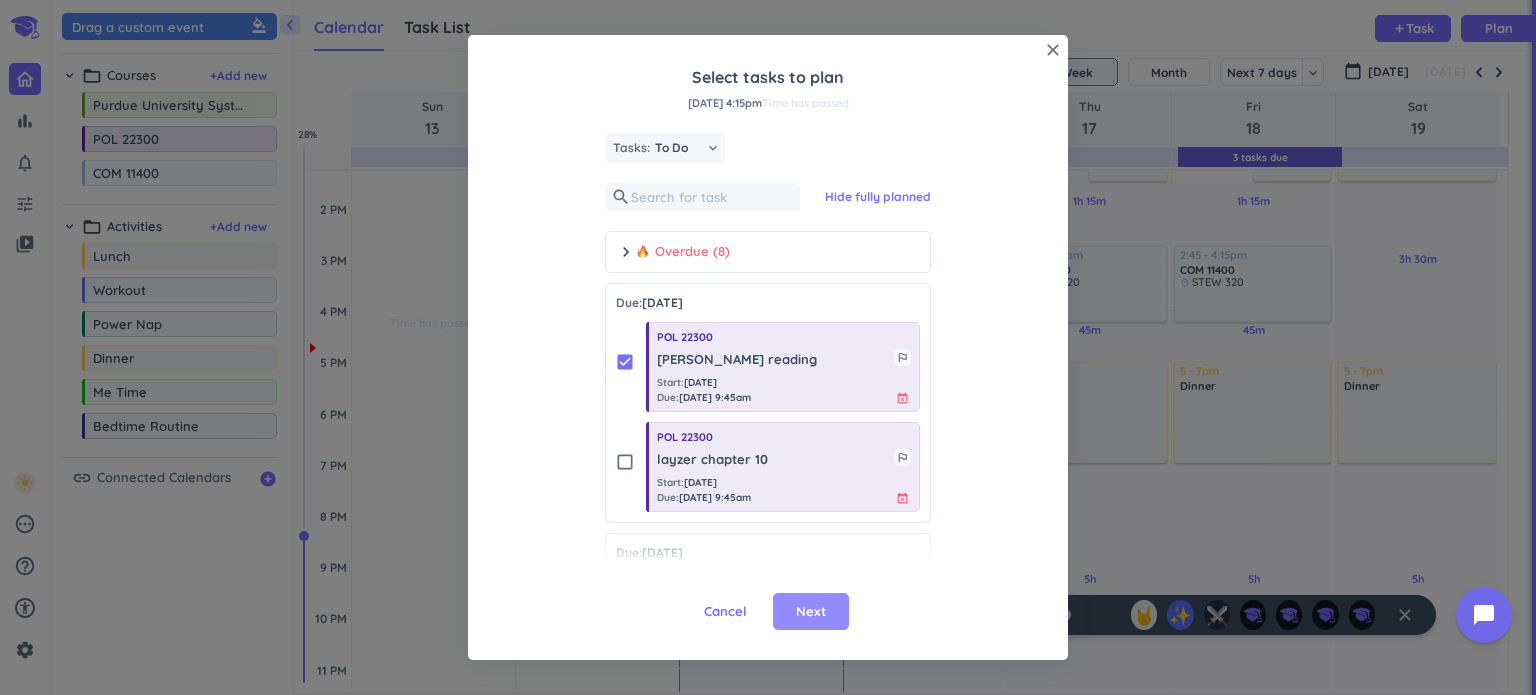 click on "Next" at bounding box center [811, 612] 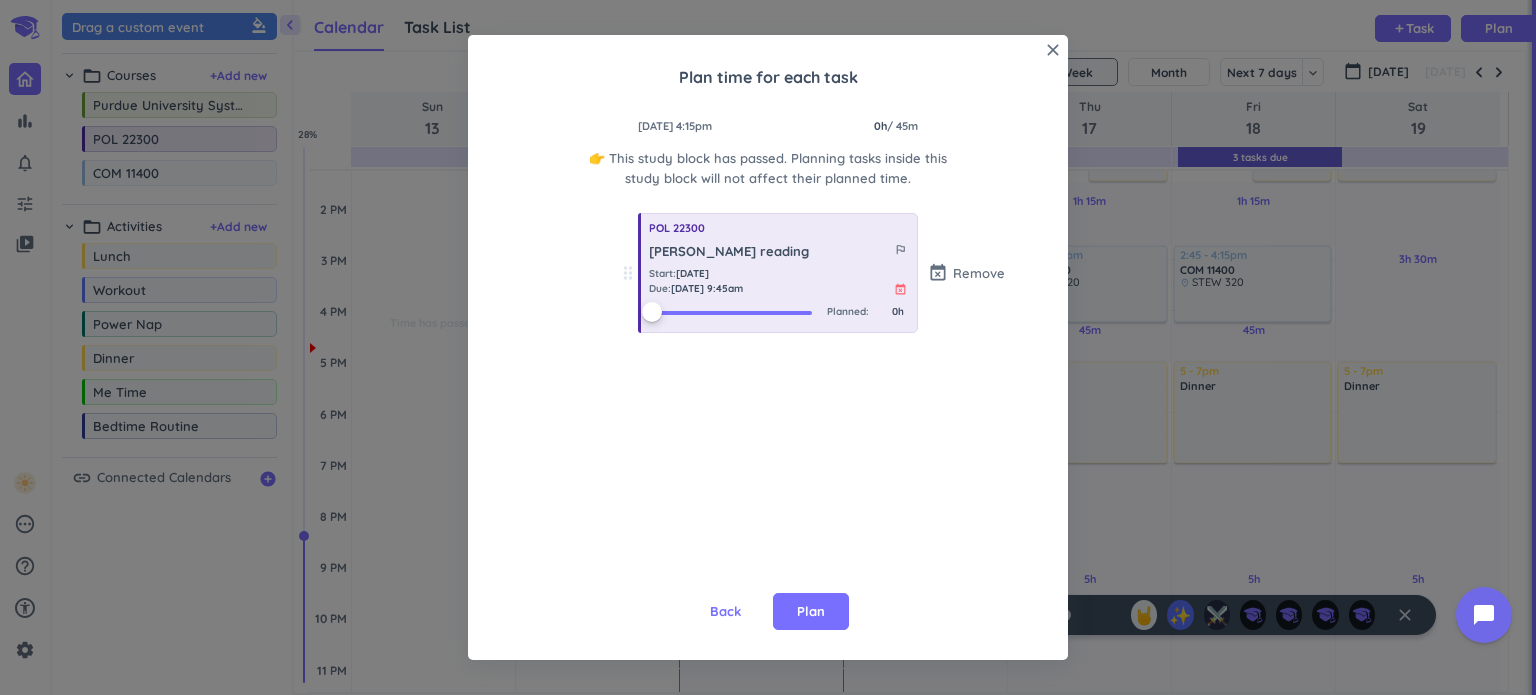 click on "Plan" at bounding box center (811, 612) 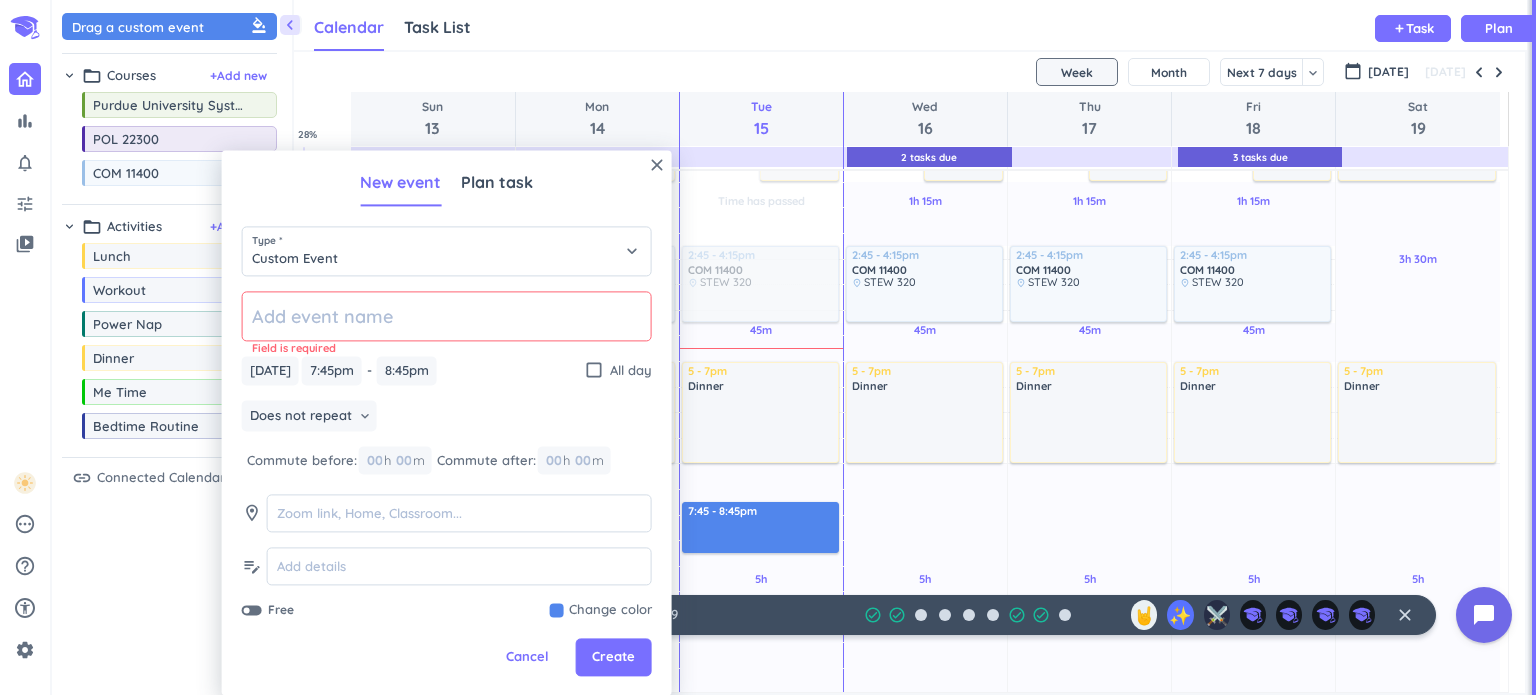 click on "close New event Plan task Type * Custom Event keyboard_arrow_down Field is required [DATE] [DATE]   7:45pm 7:45pm - 8:45pm 8:45pm check_box_outline_blank All day Does not repeat keyboard_arrow_down Commute before: 00 h 00 m Commute after: 00 h 00 m room edit_note Free Change color Cancel Create" at bounding box center [447, 422] 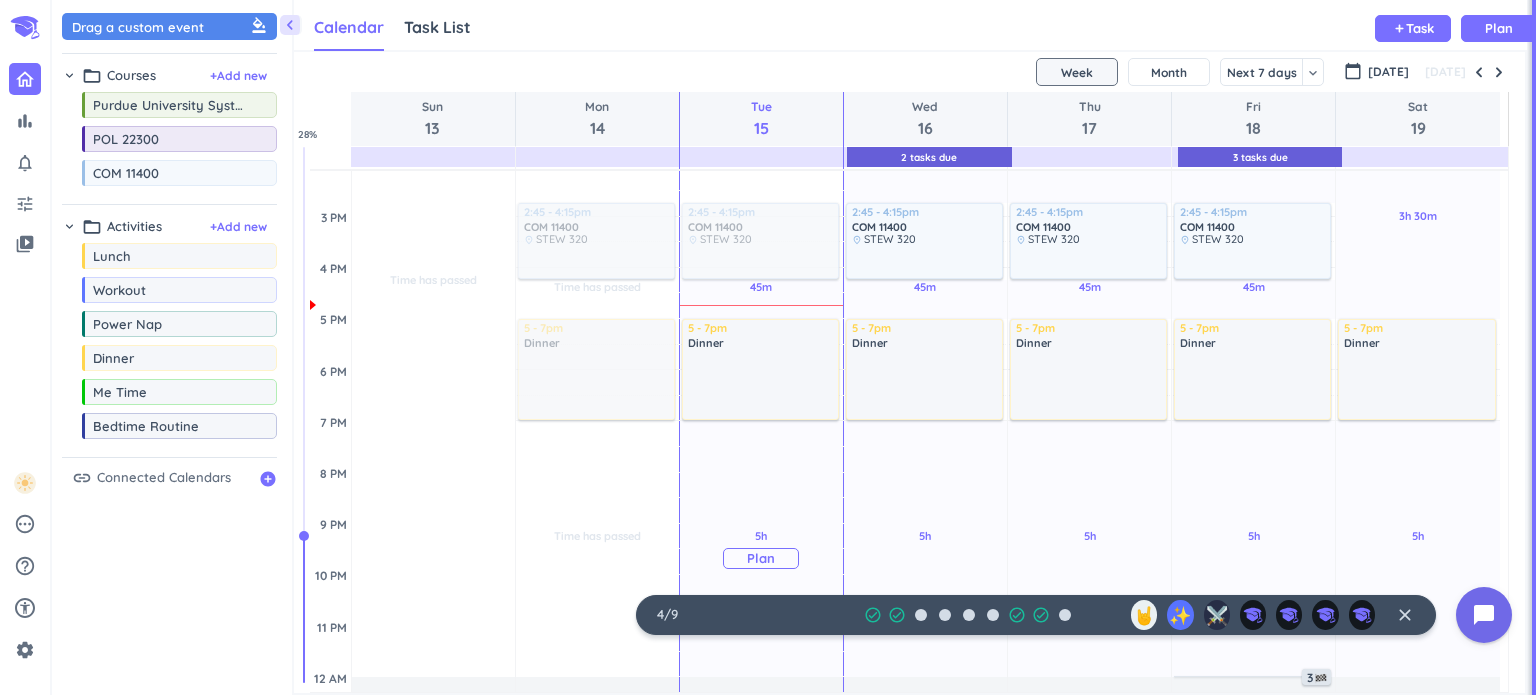 scroll, scrollTop: 519, scrollLeft: 0, axis: vertical 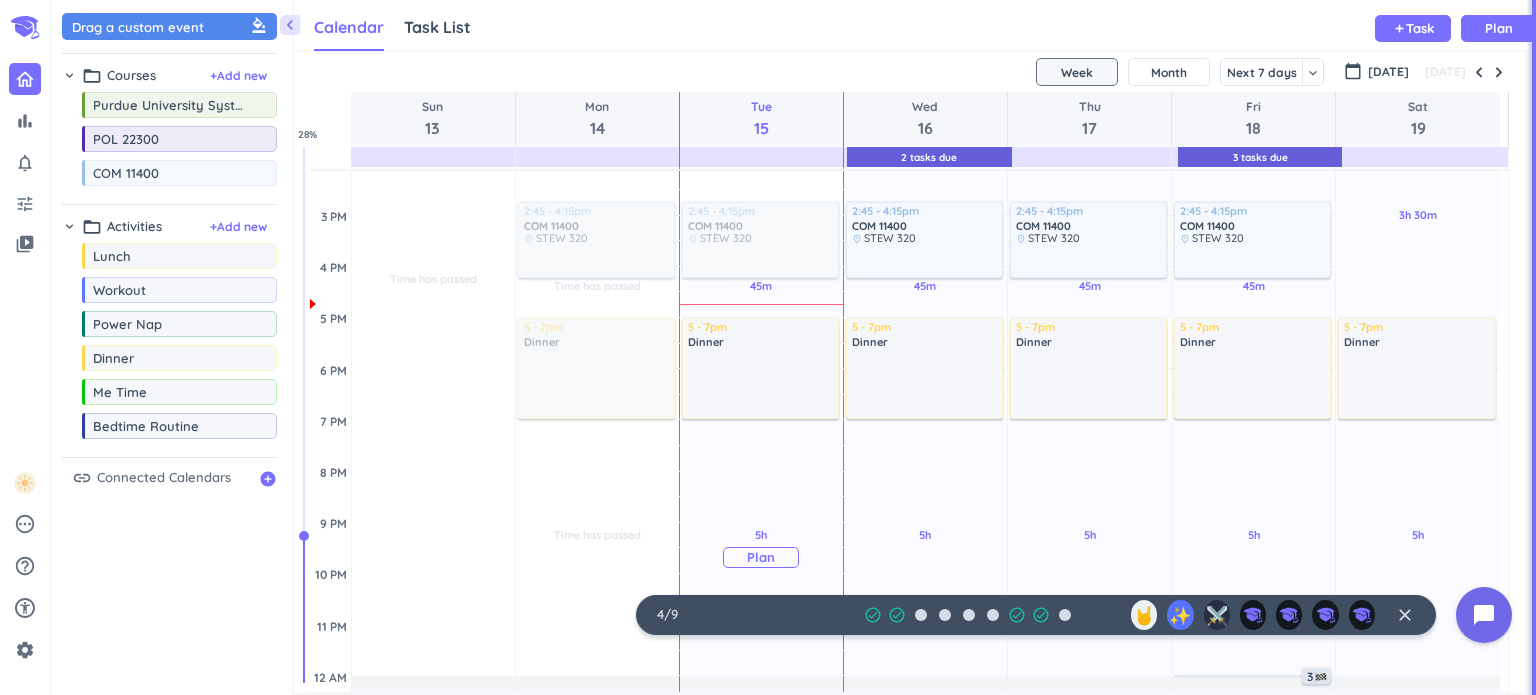 click on "Plan" at bounding box center [761, 557] 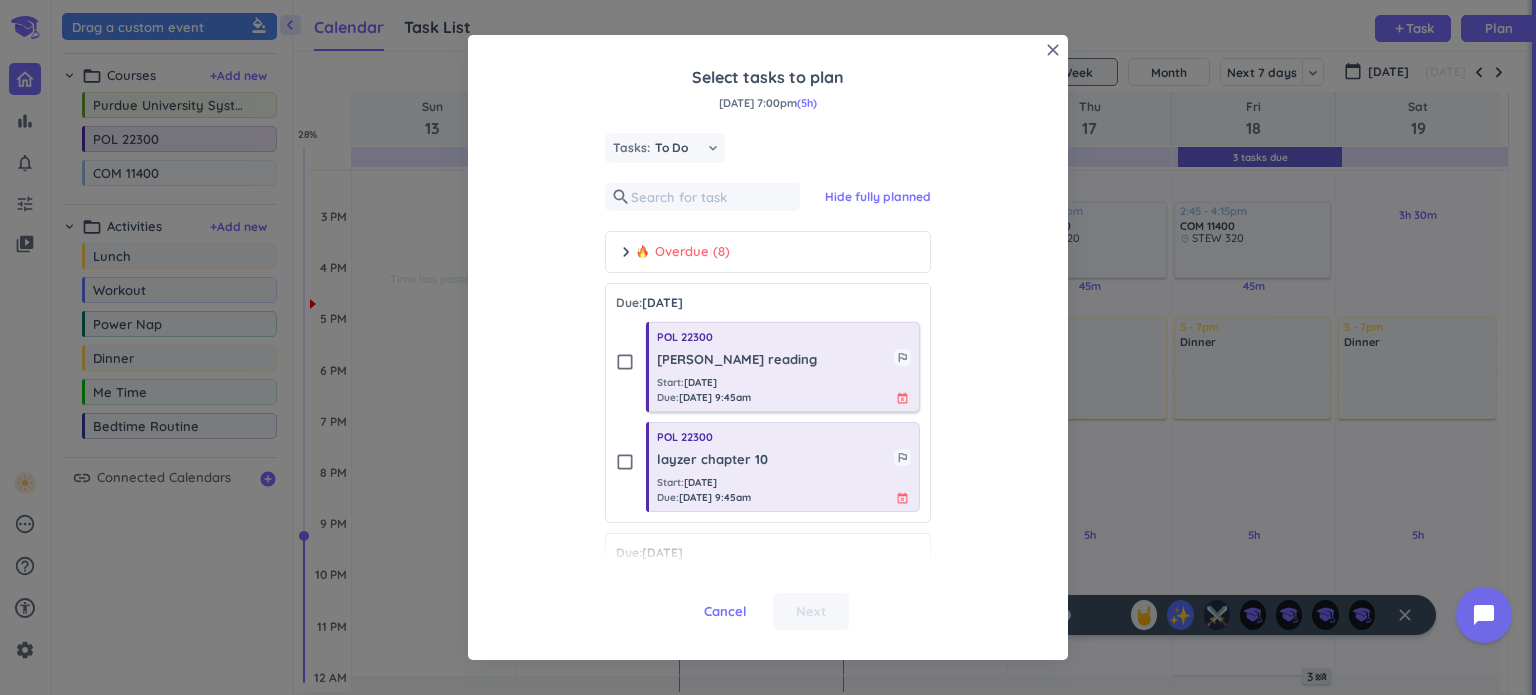 click on "[DATE]" at bounding box center [700, 382] 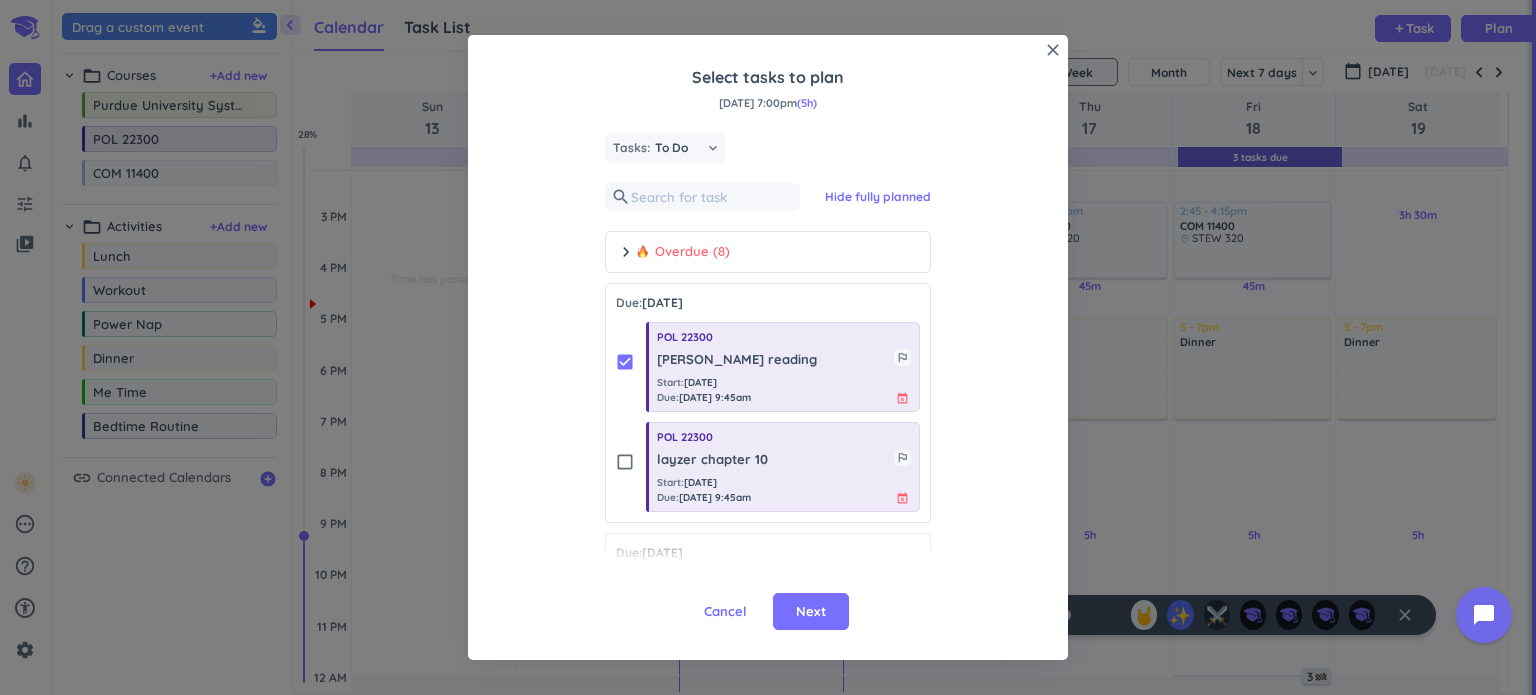click on "close Select tasks to plan [DATE] 7:00pm  (5h) Tasks: To Do keyboard_arrow_down search Hide fully planned chevron_right Overdue (8) Due:  [DATE] check_box POL 22300 [PERSON_NAME] reading outlined_flag Start :  [DATE] Due :  [DATE] 9:45am event_busy check_box_outline_blank POL 22300 layzer chapter 10 outlined_flag Start :  [DATE] Due :  [DATE] 9:45am event_busy Due:  [DATE] check_box_outline_blank POL 22300 Reading Quiz #4 - Due outlined_flag Start :  [DATE] Due :  [DATE] 11:59pm event_busy check_box_outline_blank POL 22300 Reading Quiz #4 - Due outlined_flag Start :  [DATE] Due :  [DATE] 11:59pm event_busy check_box_outline_blank POL 22300 Reading Quiz #4 - Due outlined_flag Start :  [DATE] Due :  [DATE] 11:59pm event_busy Due:  [DATE] check_box_outline_blank POL 22300 Midterm Paper - Due outlined_flag Start :  [DATE] Due :  [DATE] 11:59pm event_busy check_box_outline_blank POL 22300 Midterm Paper - Due outlined_flag Start :  [DATE] Due :  [DATE] 11:59pm event_busy POL 22300 Start :" at bounding box center [768, 348] 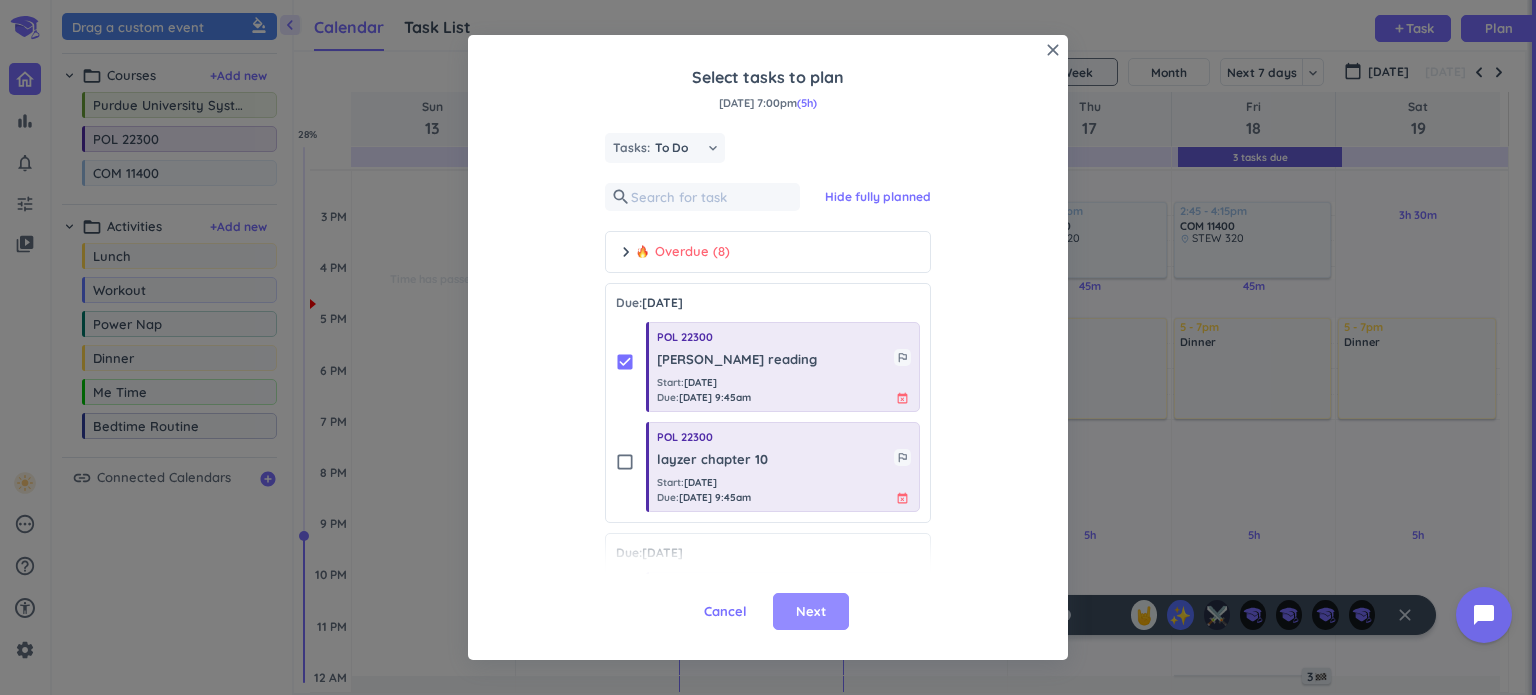 click on "Next" at bounding box center [811, 612] 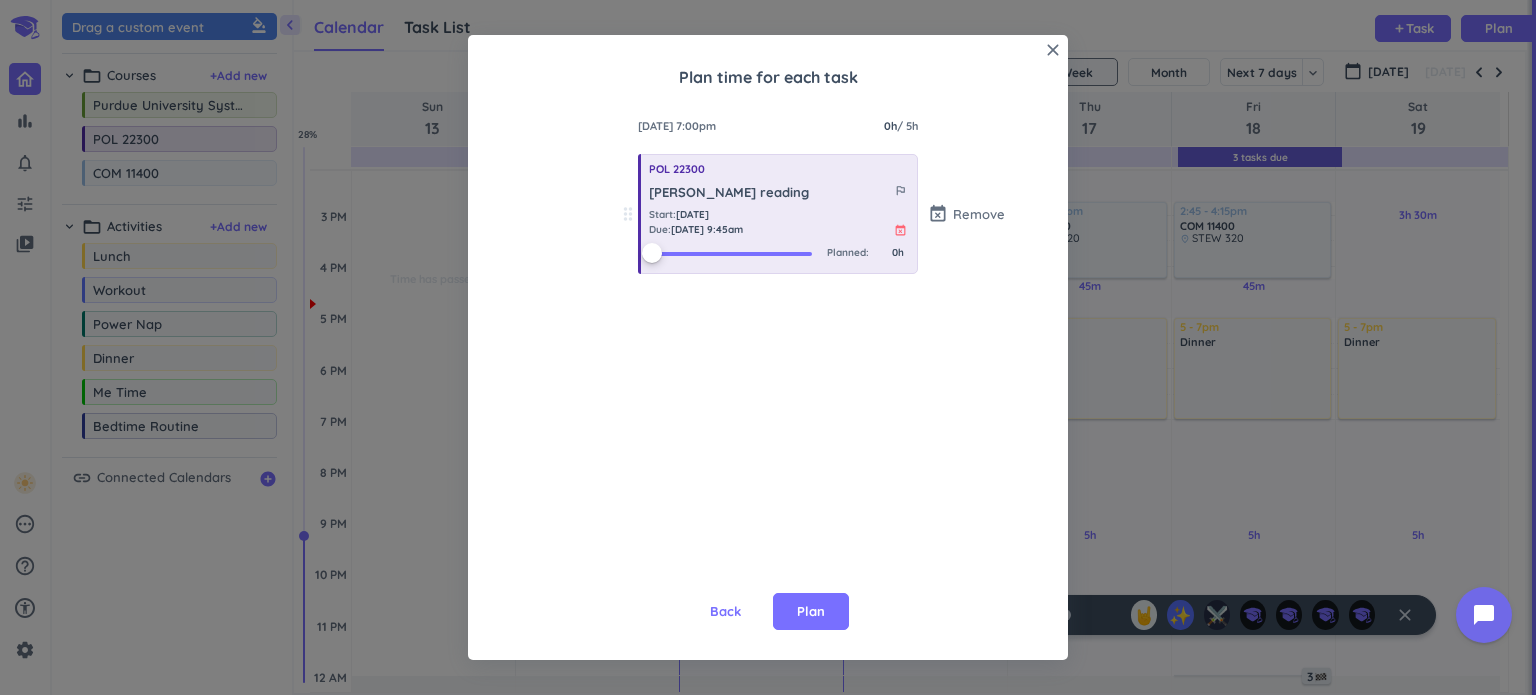 click on "Plan" at bounding box center (811, 612) 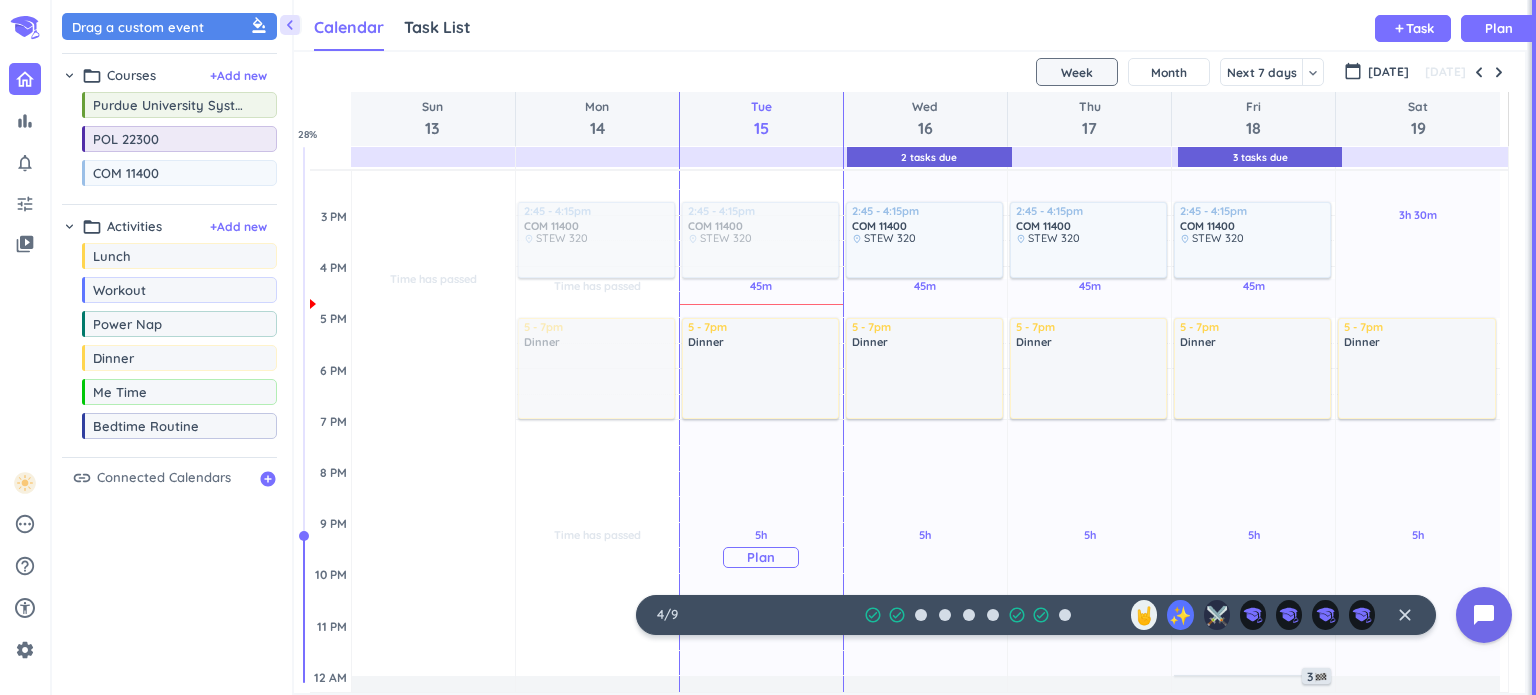 scroll, scrollTop: 707, scrollLeft: 0, axis: vertical 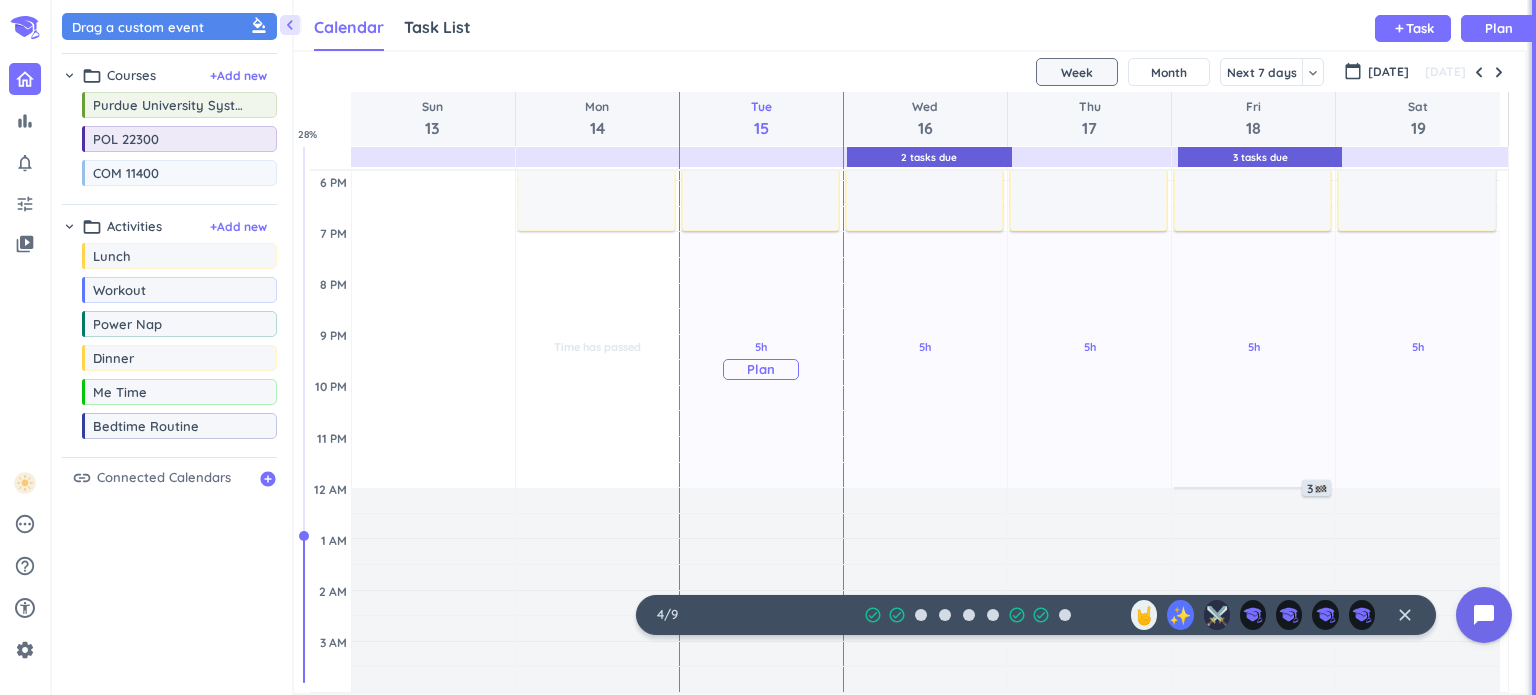 click on "Plan" at bounding box center (761, 369) 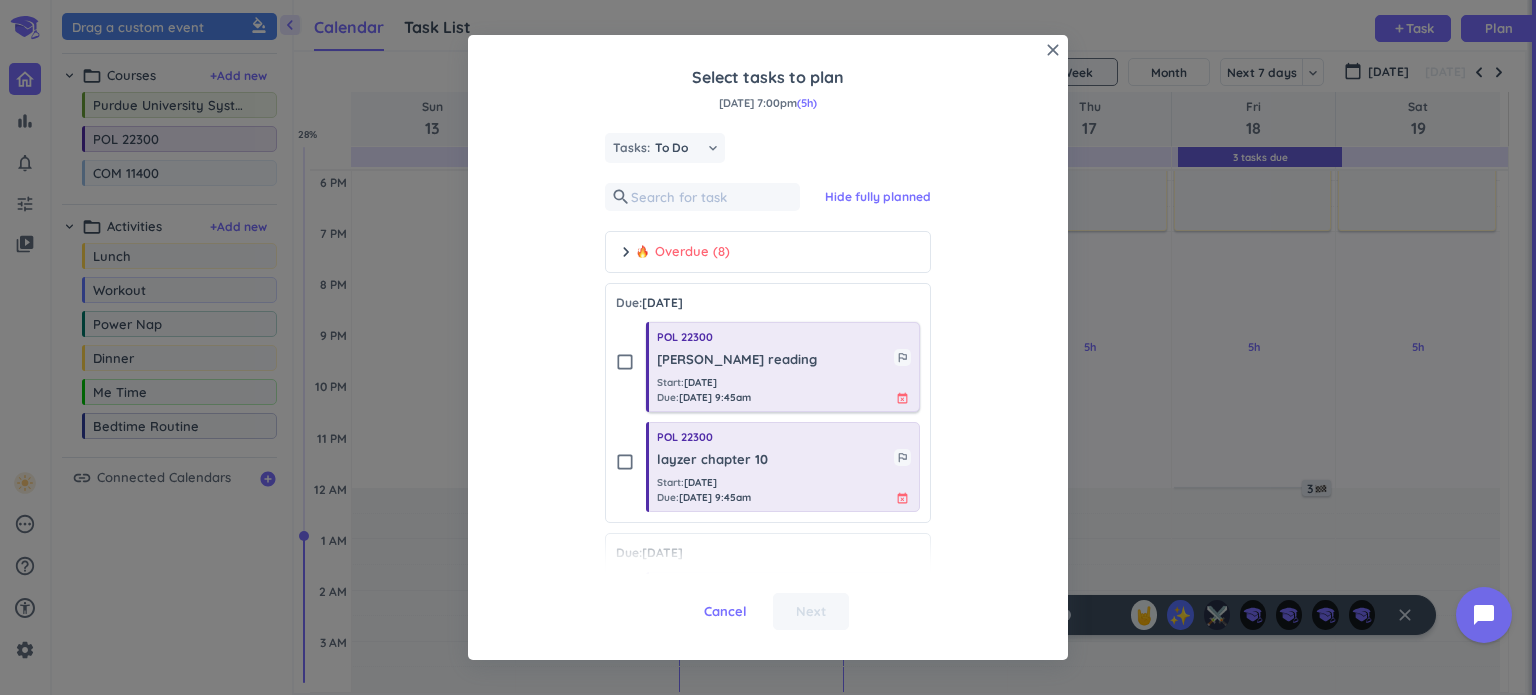 click on "POL 22300 [PERSON_NAME] reading outlined_flag Start :  [DATE] Due :  [DATE] 9:45am event_busy" at bounding box center [783, 367] 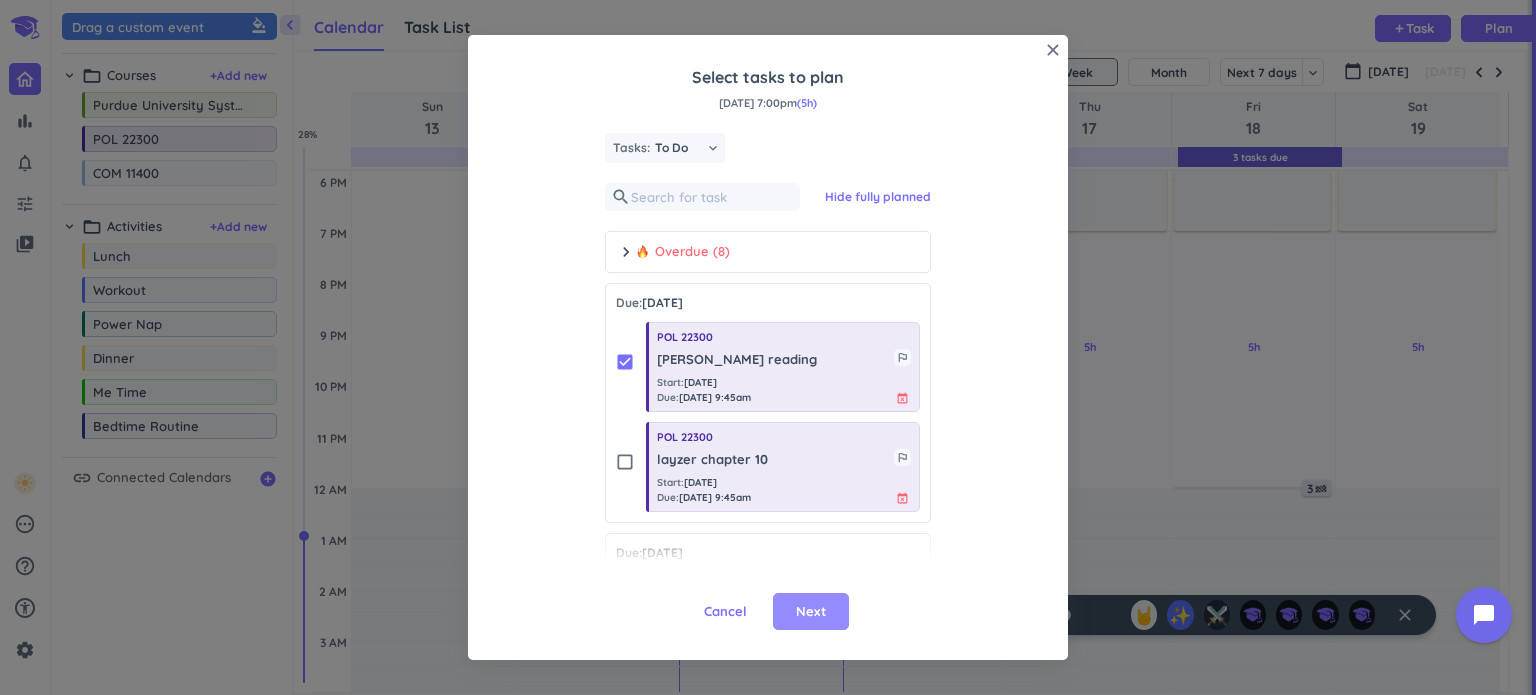 click on "Next" at bounding box center [811, 612] 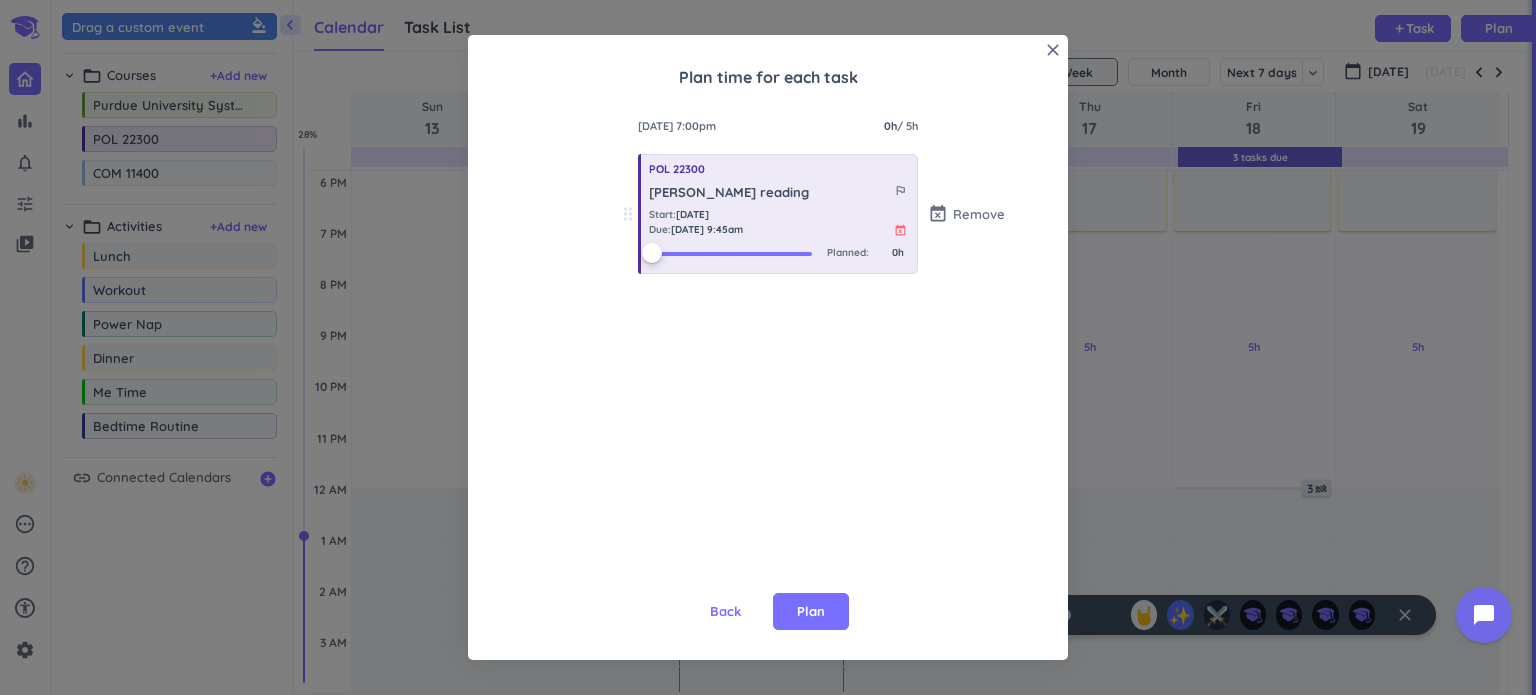 click on "0h" at bounding box center (890, 126) 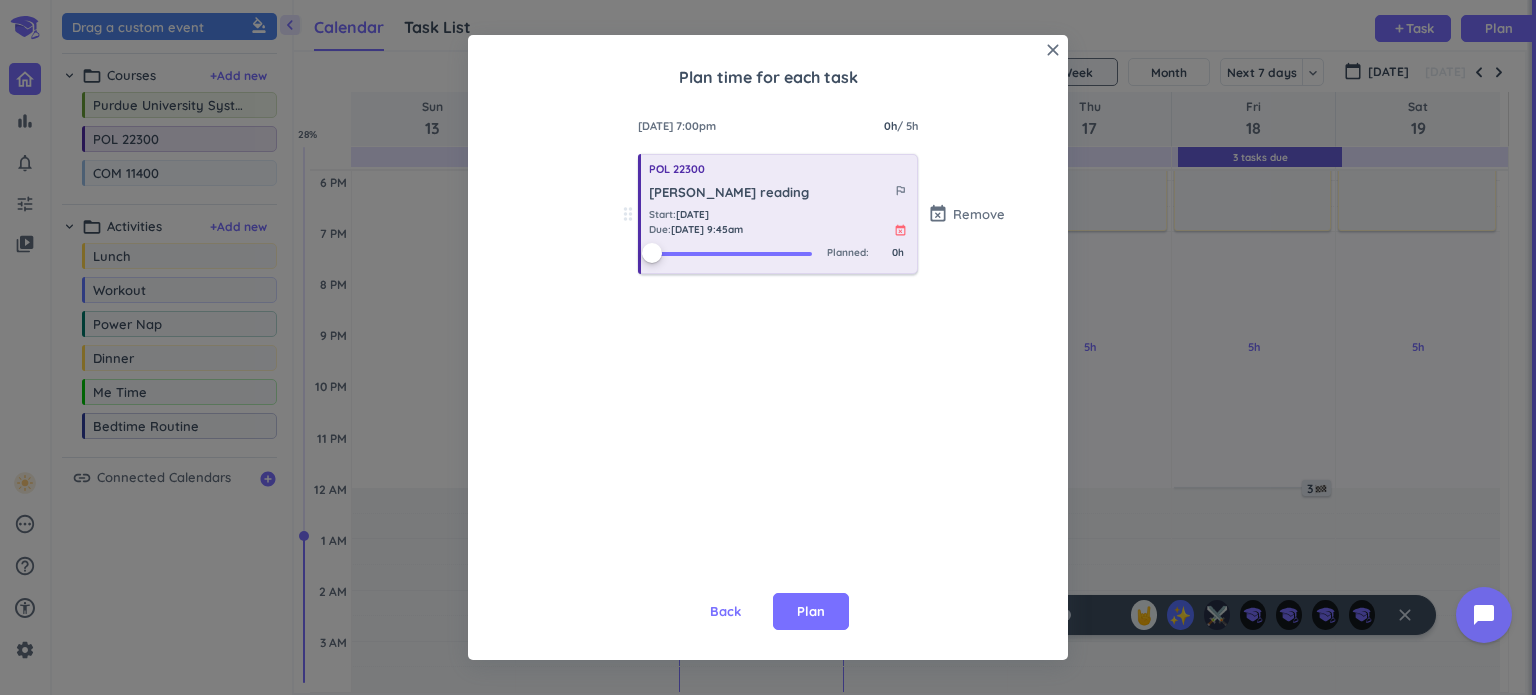 click on "Planned :  0h" at bounding box center [778, 257] 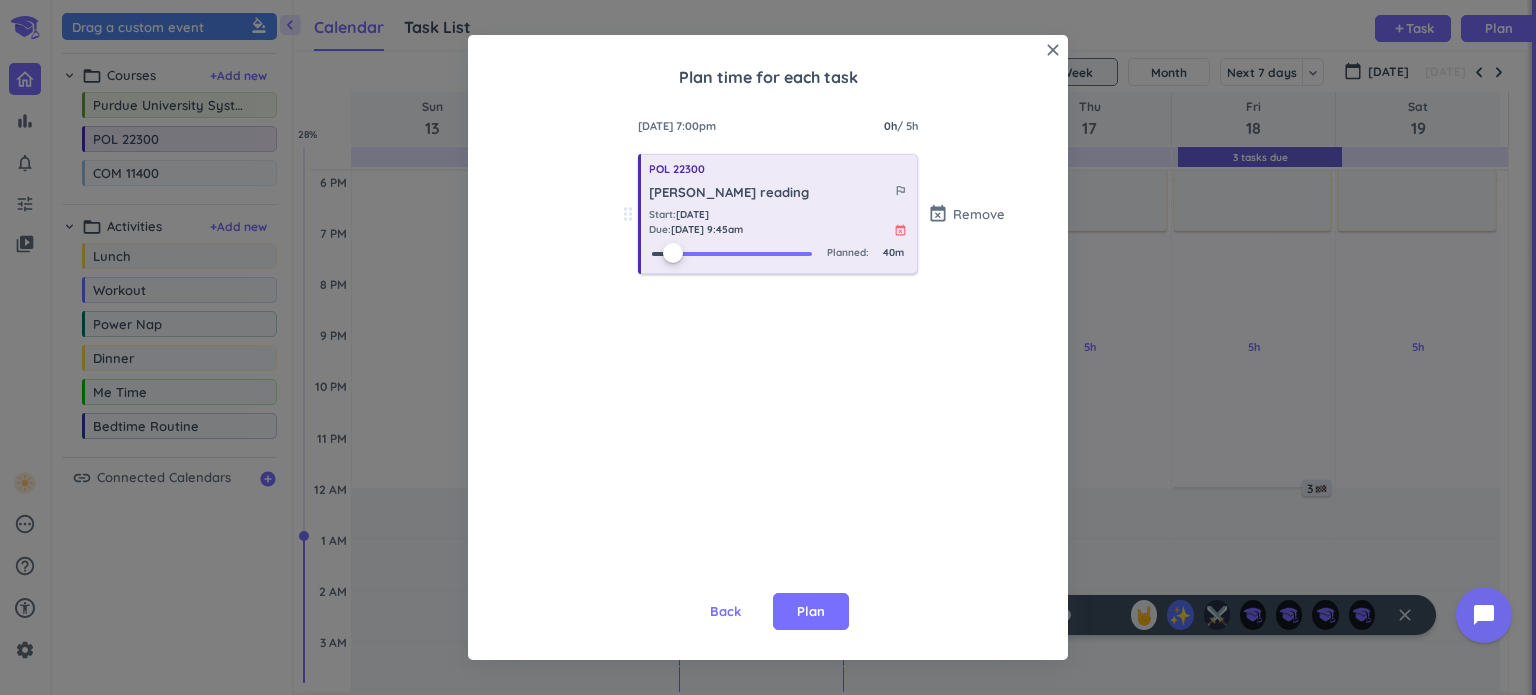 drag, startPoint x: 658, startPoint y: 254, endPoint x: 668, endPoint y: 256, distance: 10.198039 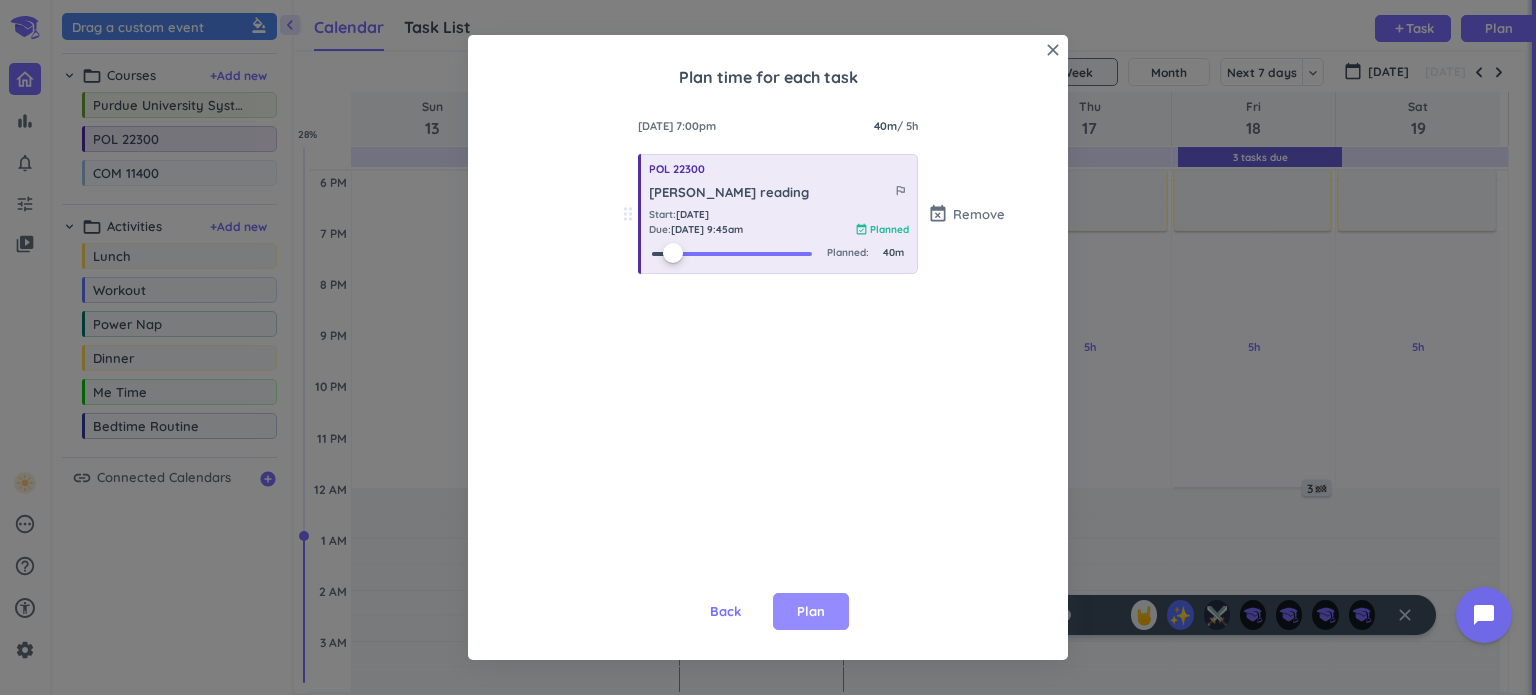 click on "Plan" at bounding box center [811, 612] 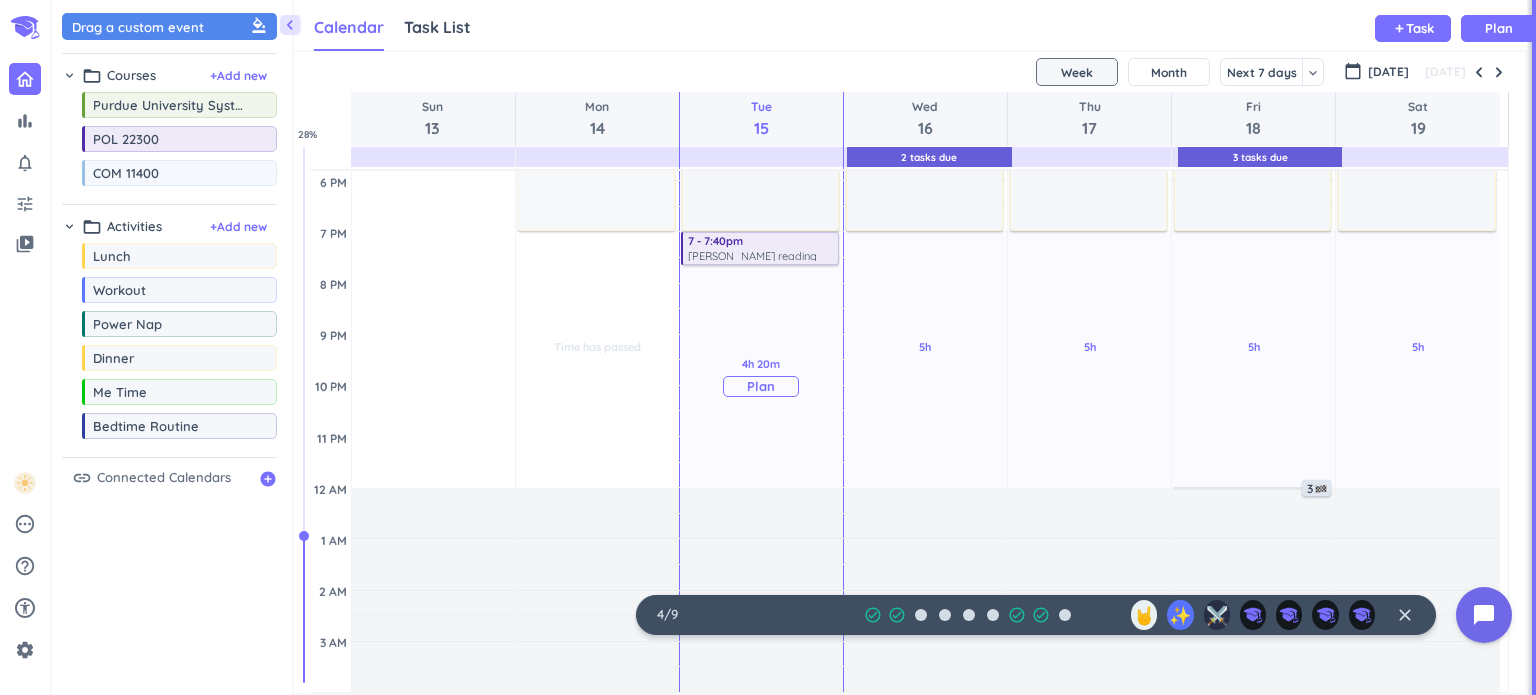 scroll, scrollTop: 557, scrollLeft: 0, axis: vertical 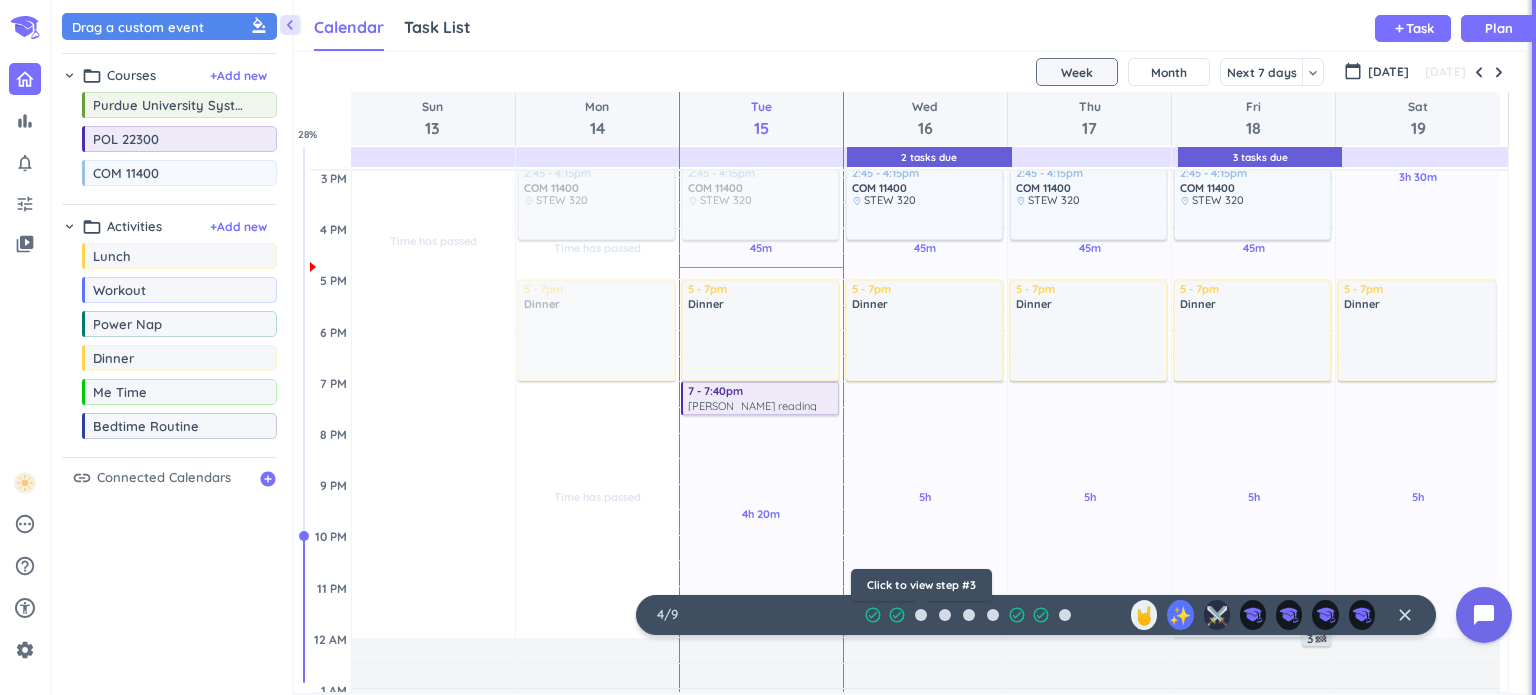 click at bounding box center [921, 615] 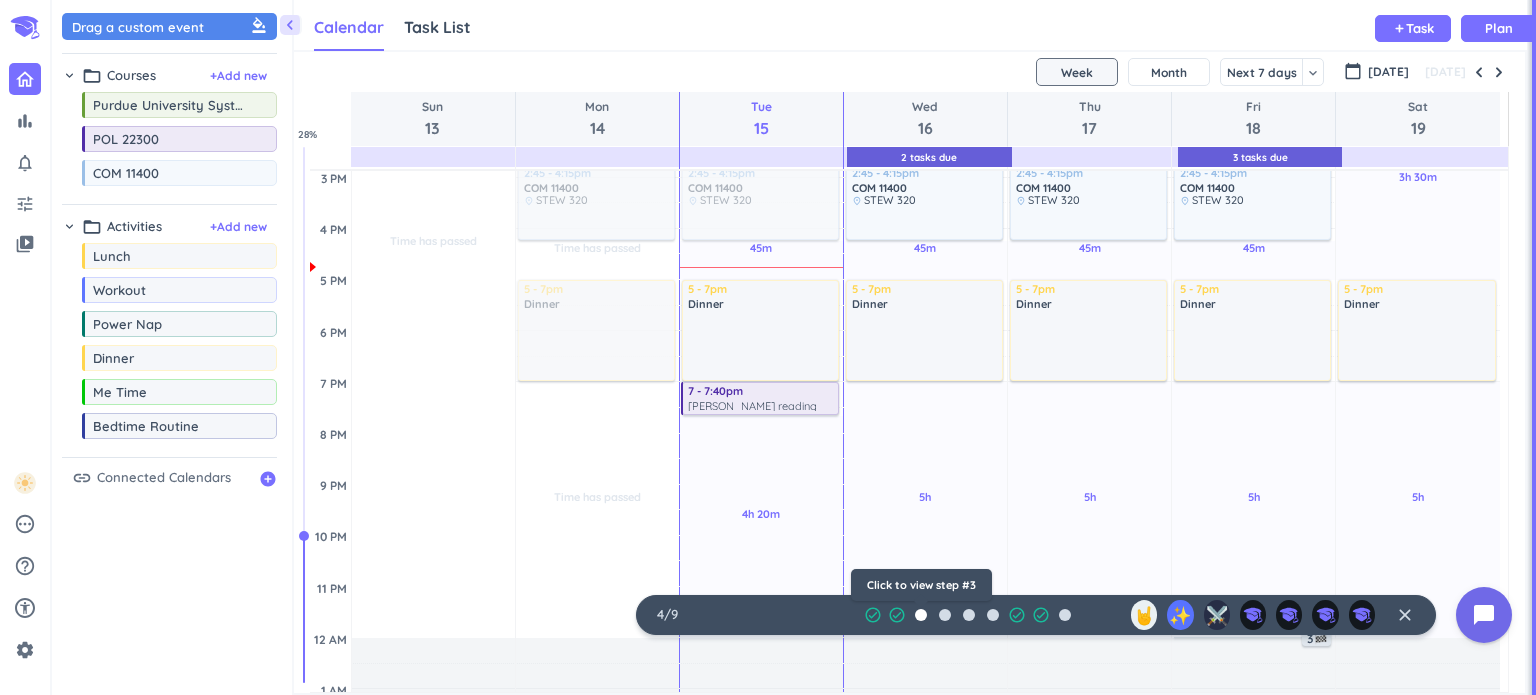 click at bounding box center (921, 615) 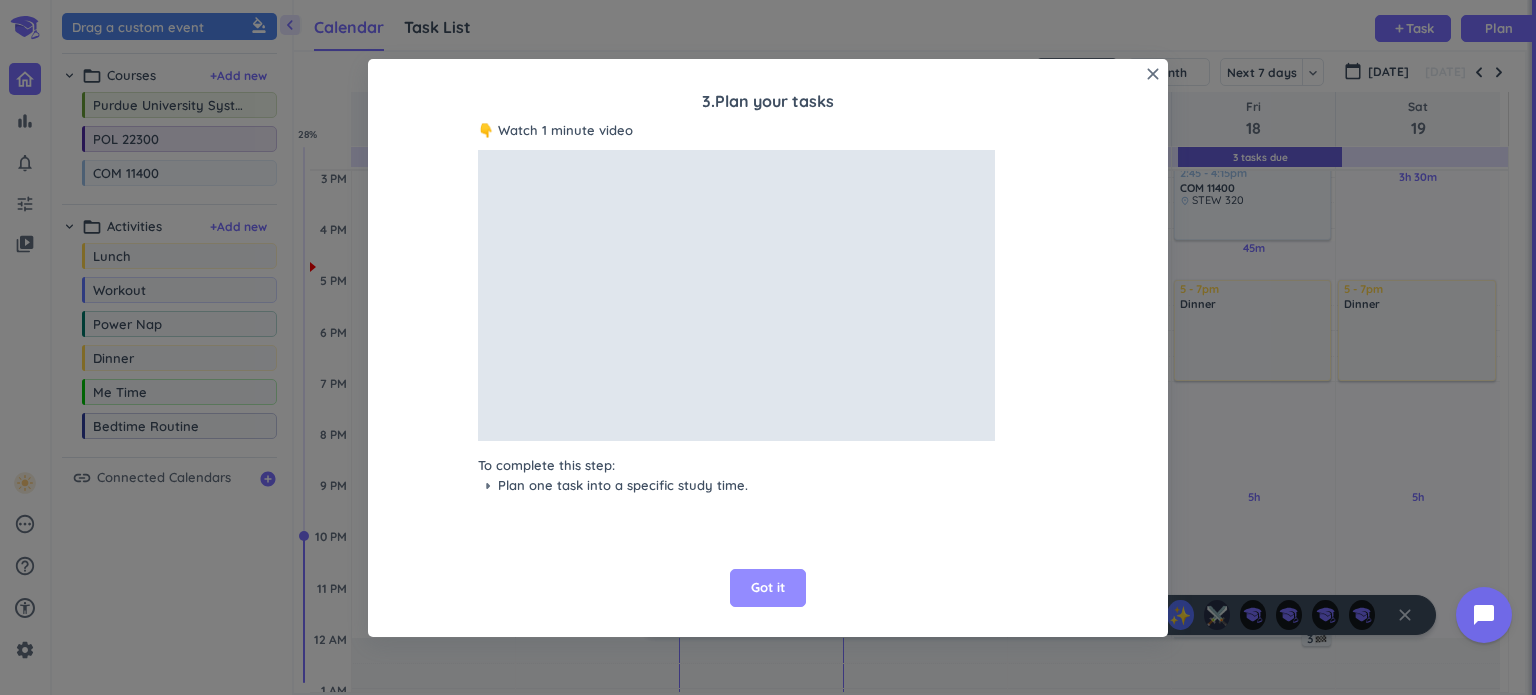 click on "Got it" at bounding box center [768, 588] 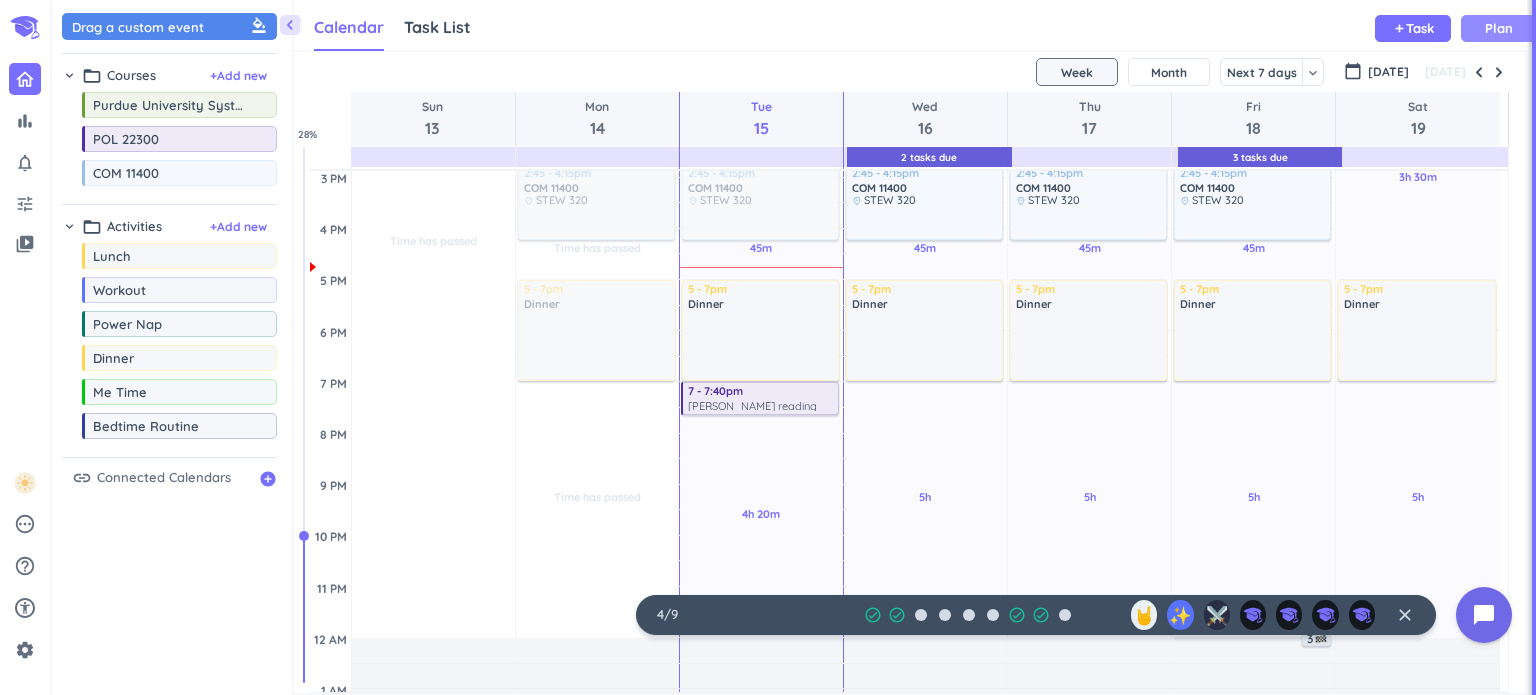click on "Plan" at bounding box center (1499, 28) 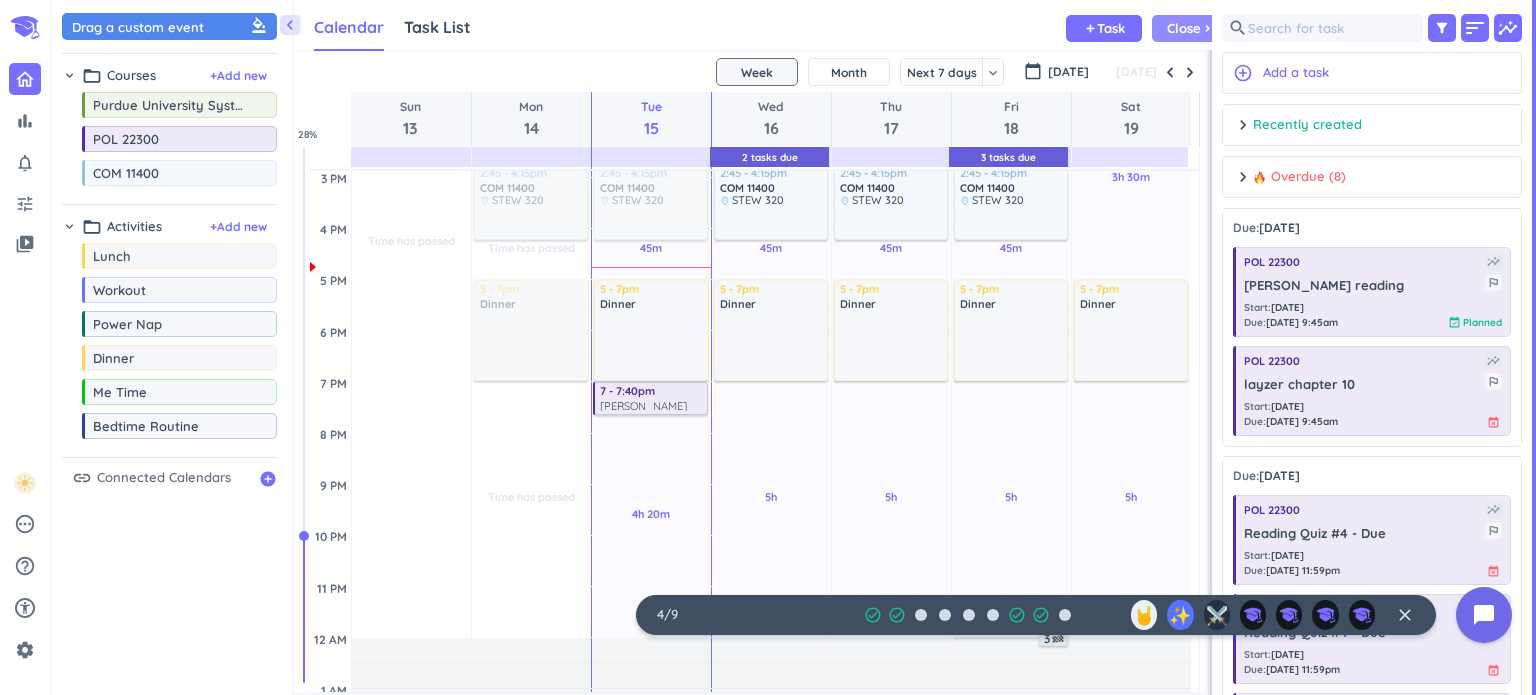scroll, scrollTop: 41, scrollLeft: 905, axis: both 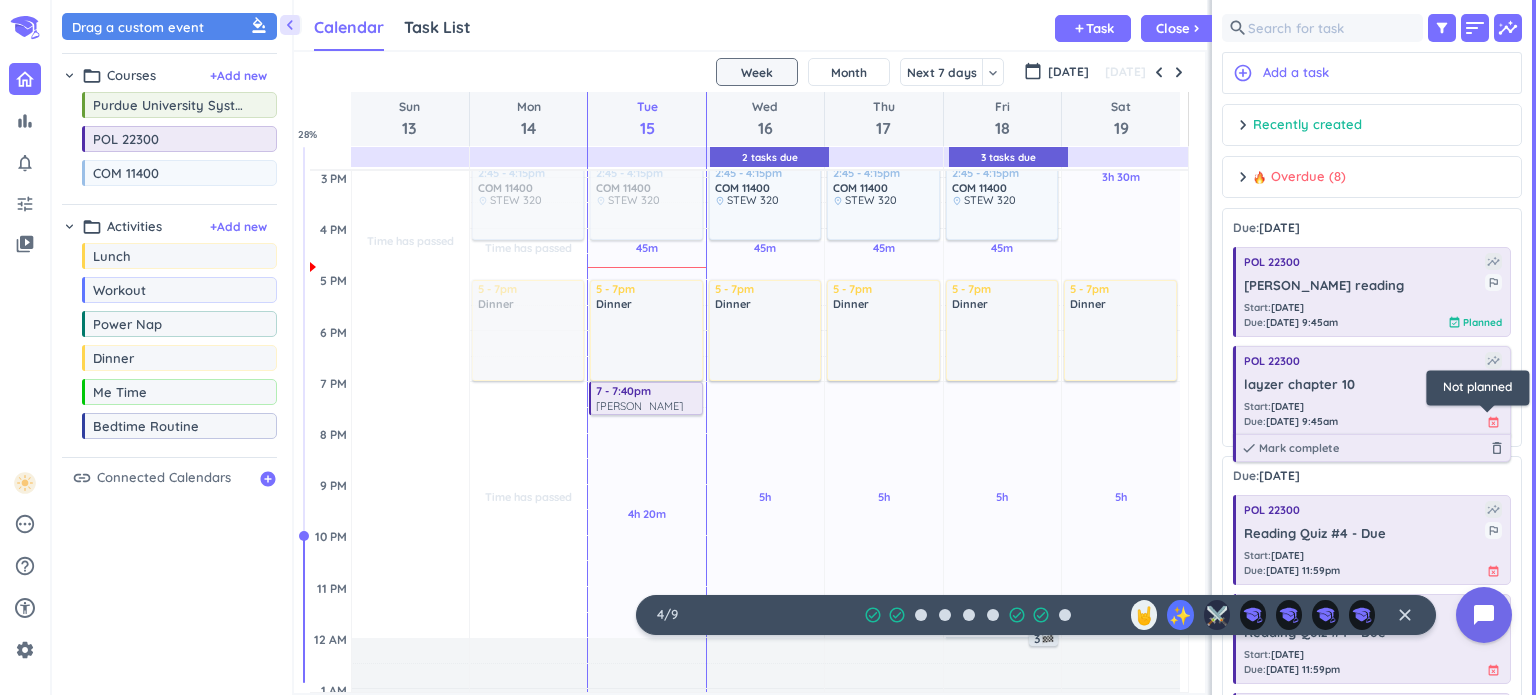 click on "event_busy" at bounding box center (1493, 422) 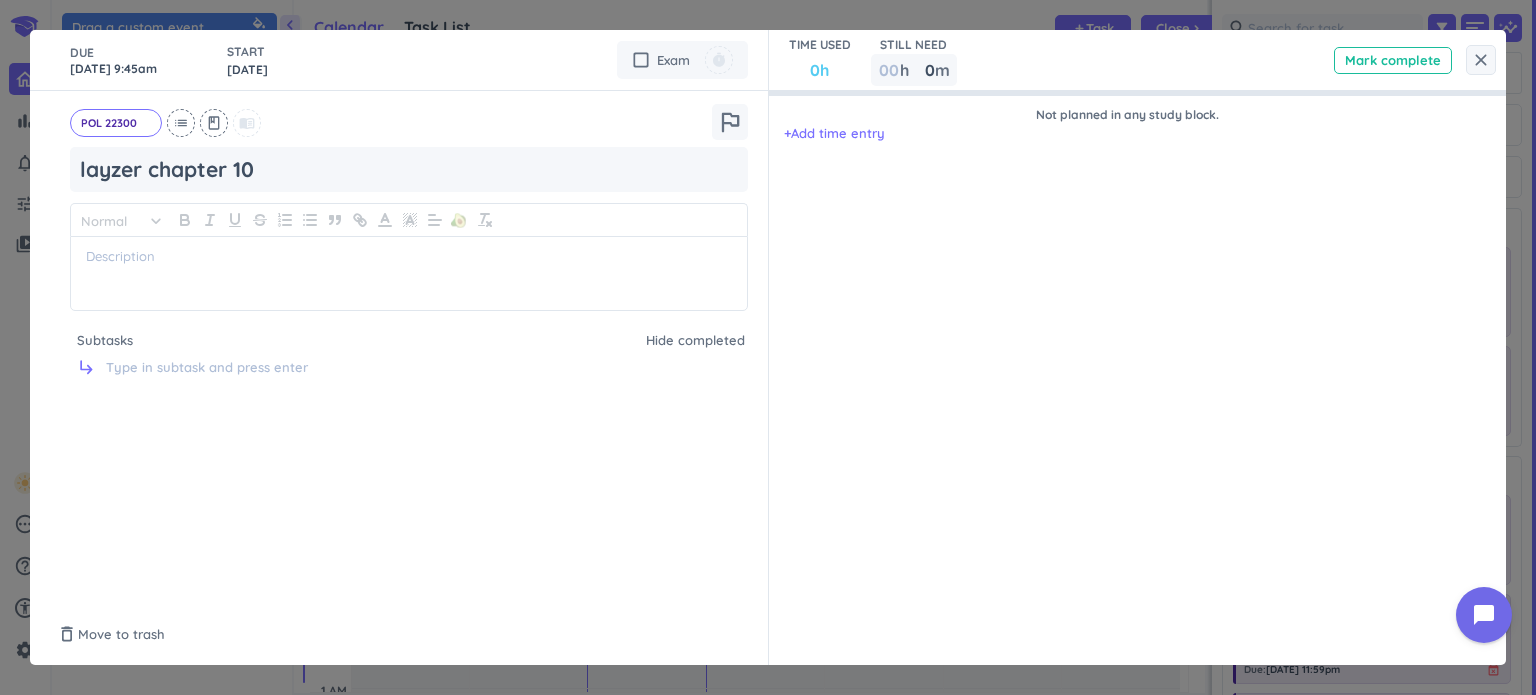 click on "TIME USED 0h STILL NEED 00 h 0 0 00 m Mark complete" at bounding box center [1138, 60] 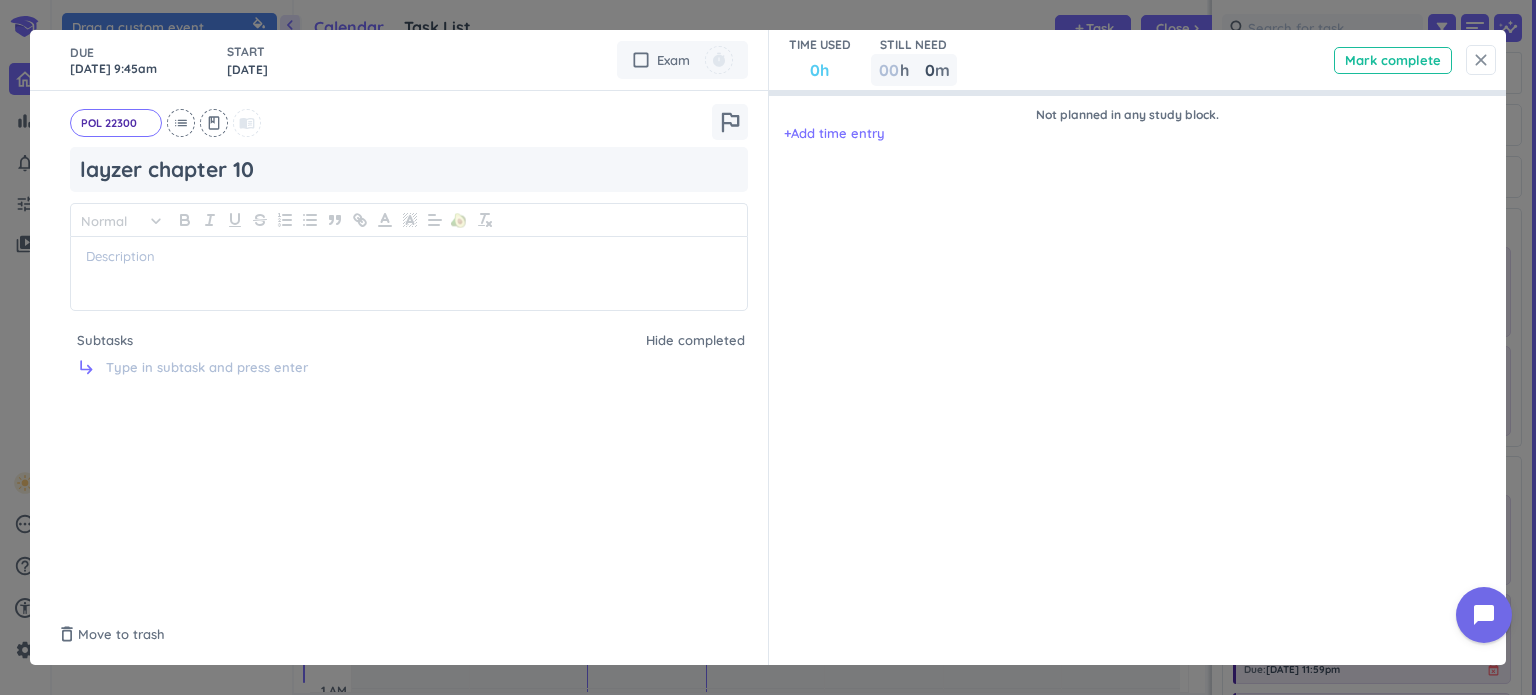 click on "close" at bounding box center [1481, 60] 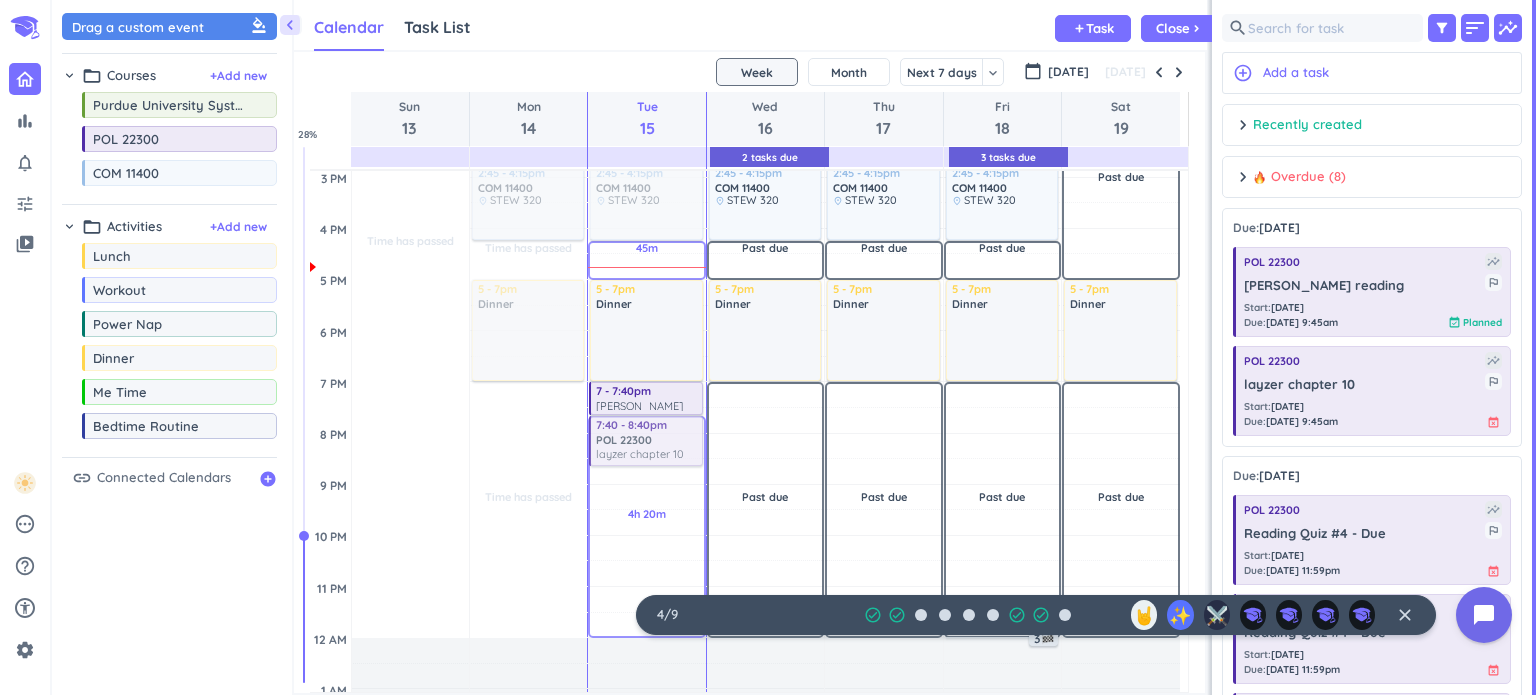 drag, startPoint x: 1364, startPoint y: 360, endPoint x: 633, endPoint y: 419, distance: 733.37714 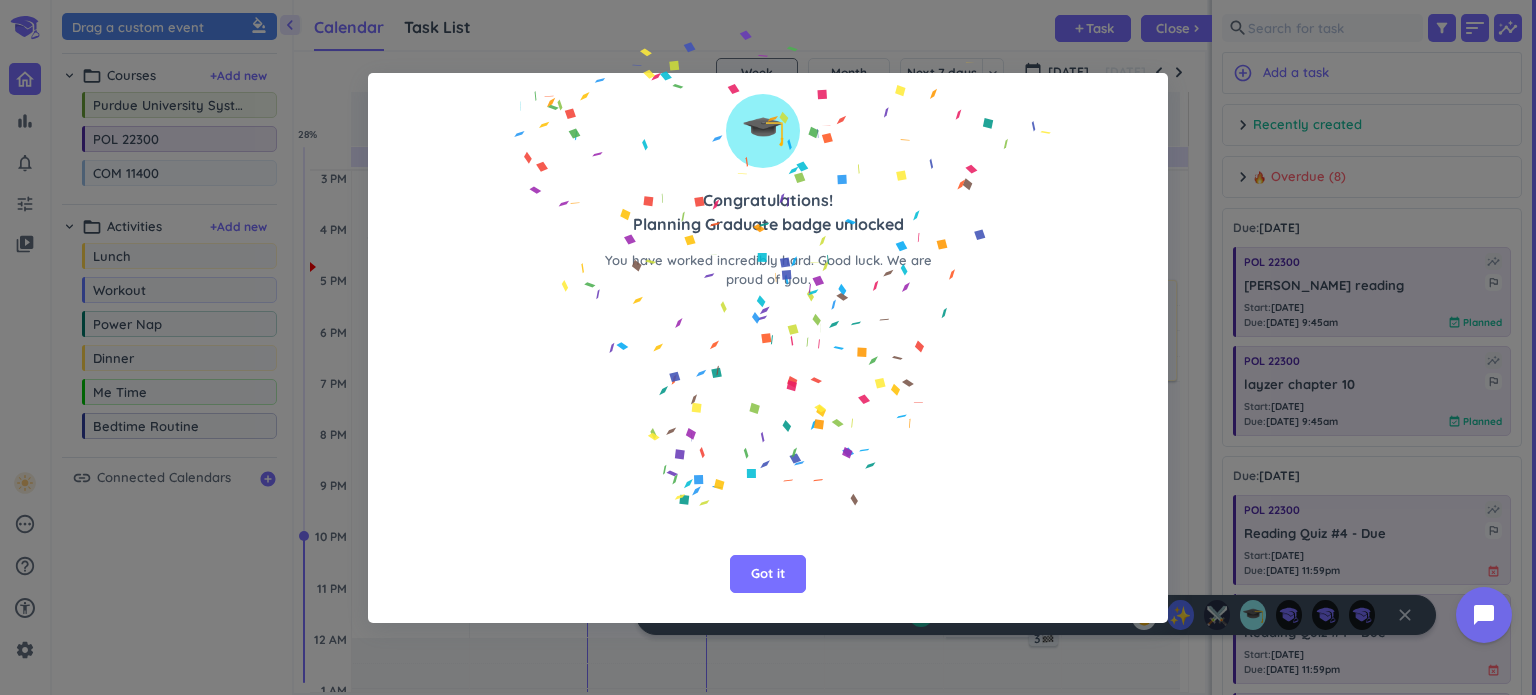 drag, startPoint x: 652, startPoint y: 463, endPoint x: 654, endPoint y: 450, distance: 13.152946 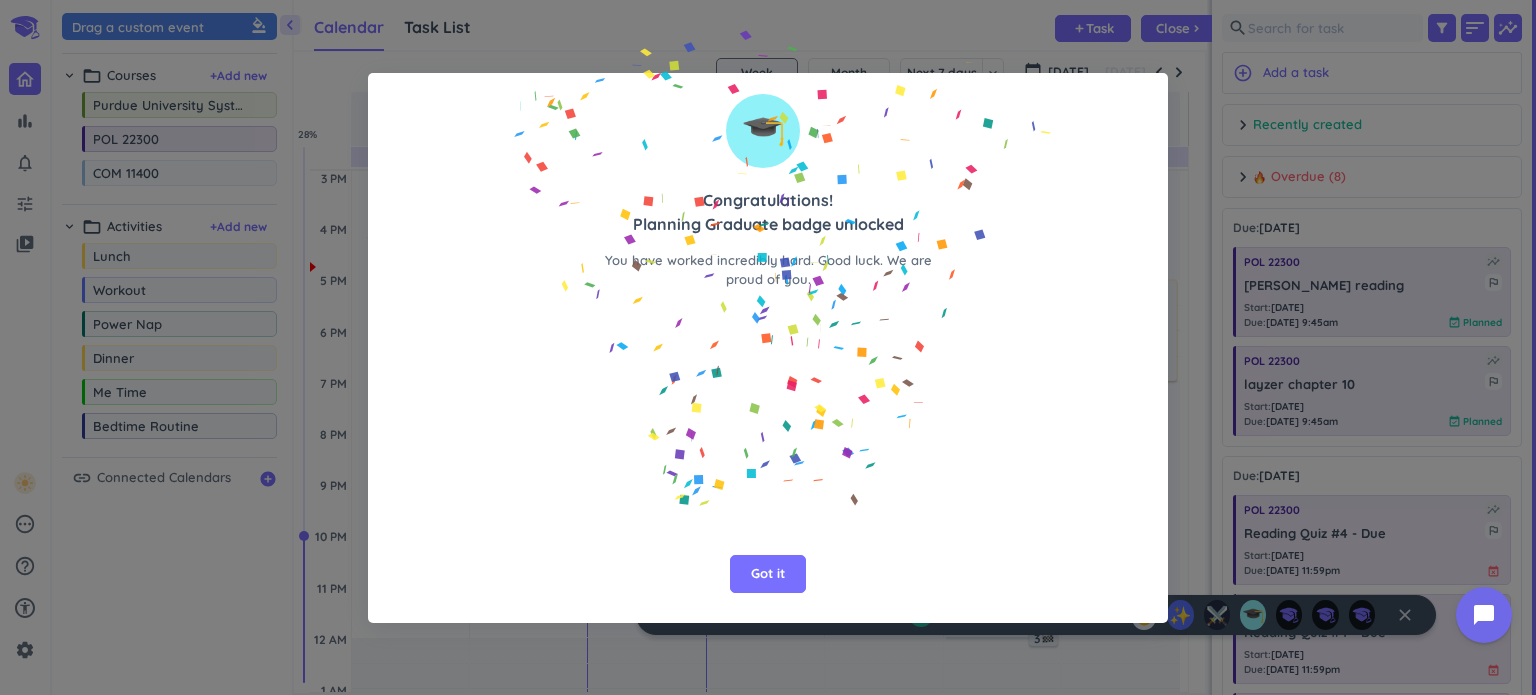 click on "bar_chart notifications_none tune video_library pending help_outline settings 5 / 9 check_circle_outline check_circle_outline check_circle_outline check_circle_outline check_circle_outline 🤘 ✨ ⚔️ 🎓 close 👋 🎓 Congratulations! Planning Graduate badge unlocked You have worked incredibly hard. Good luck. We are proud of you. Got it chevron_left Drag a custom event format_color_fill chevron_right folder_open Courses   +  Add new drag_indicator Purdue University System more_horiz drag_indicator POL 22300 more_horiz drag_indicator COM 11400 more_horiz chevron_right folder_open Activities   +  Add new drag_indicator Lunch more_horiz drag_indicator Workout more_horiz drag_indicator Power Nap more_horiz drag_indicator Dinner more_horiz drag_indicator Me Time more_horiz drag_indicator Bedtime Routine more_horiz link Connected Calendars add_circle Calendar Task List Calendar keyboard_arrow_down add Task Close chevron_right 2   Tasks   Due 3   Tasks   Due SHOVEL [DATE] - [DATE] Week Month Week [DATE]" at bounding box center [768, 347] 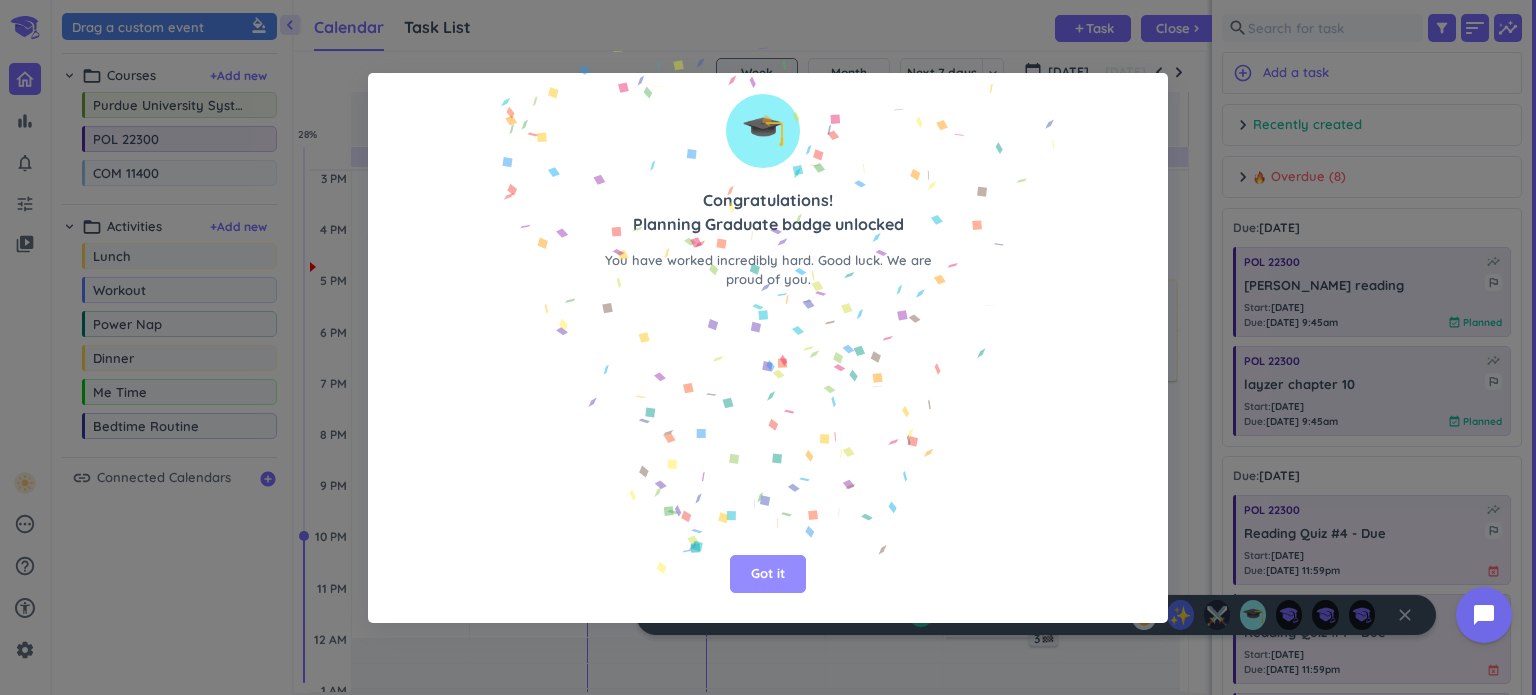 click on "Got it" at bounding box center (768, 574) 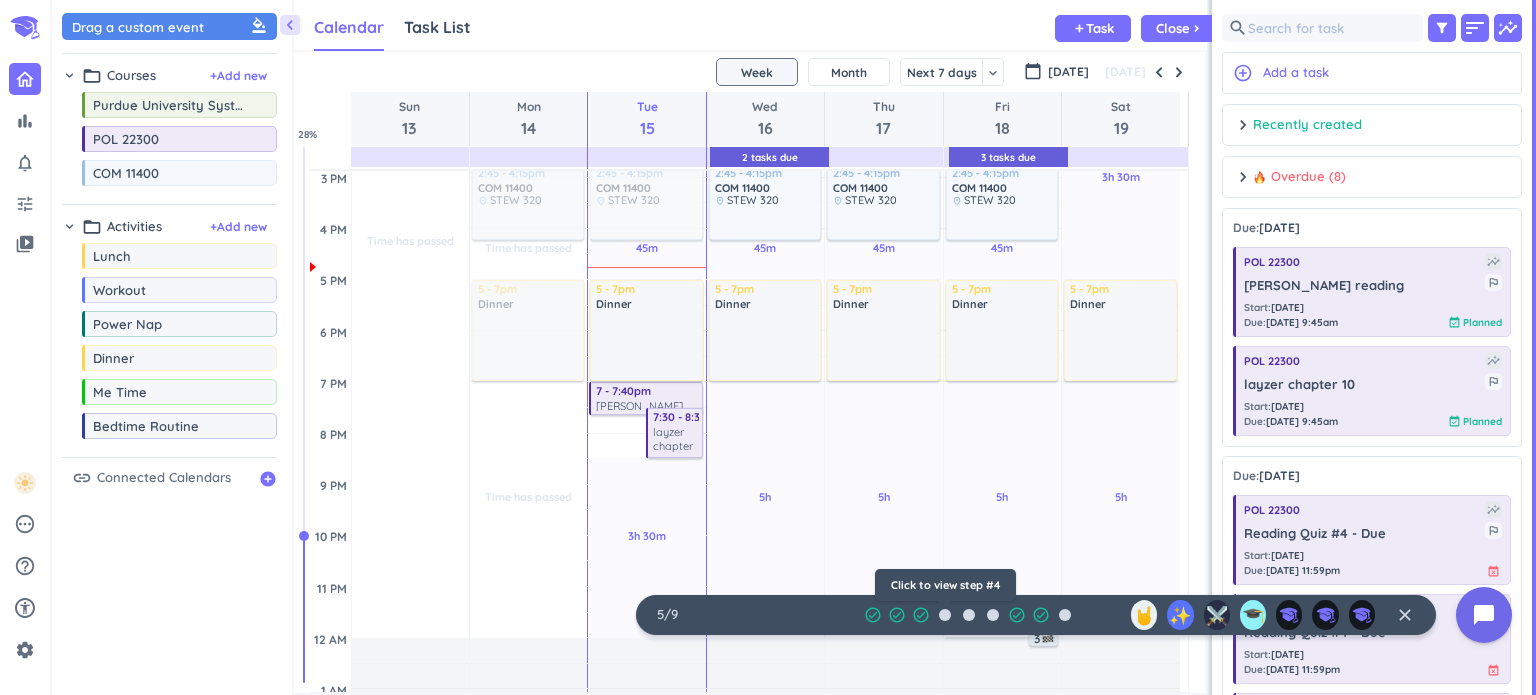 click at bounding box center (945, 615) 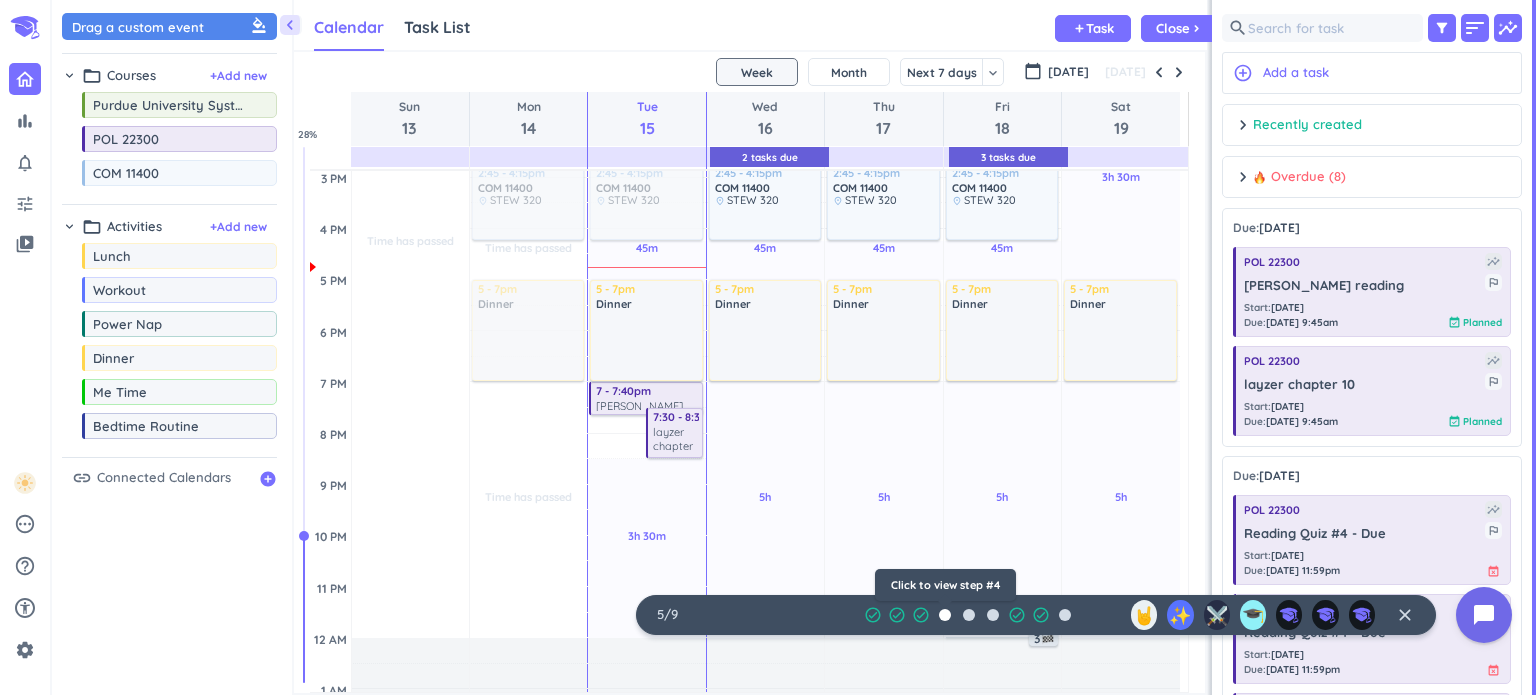 click at bounding box center [945, 615] 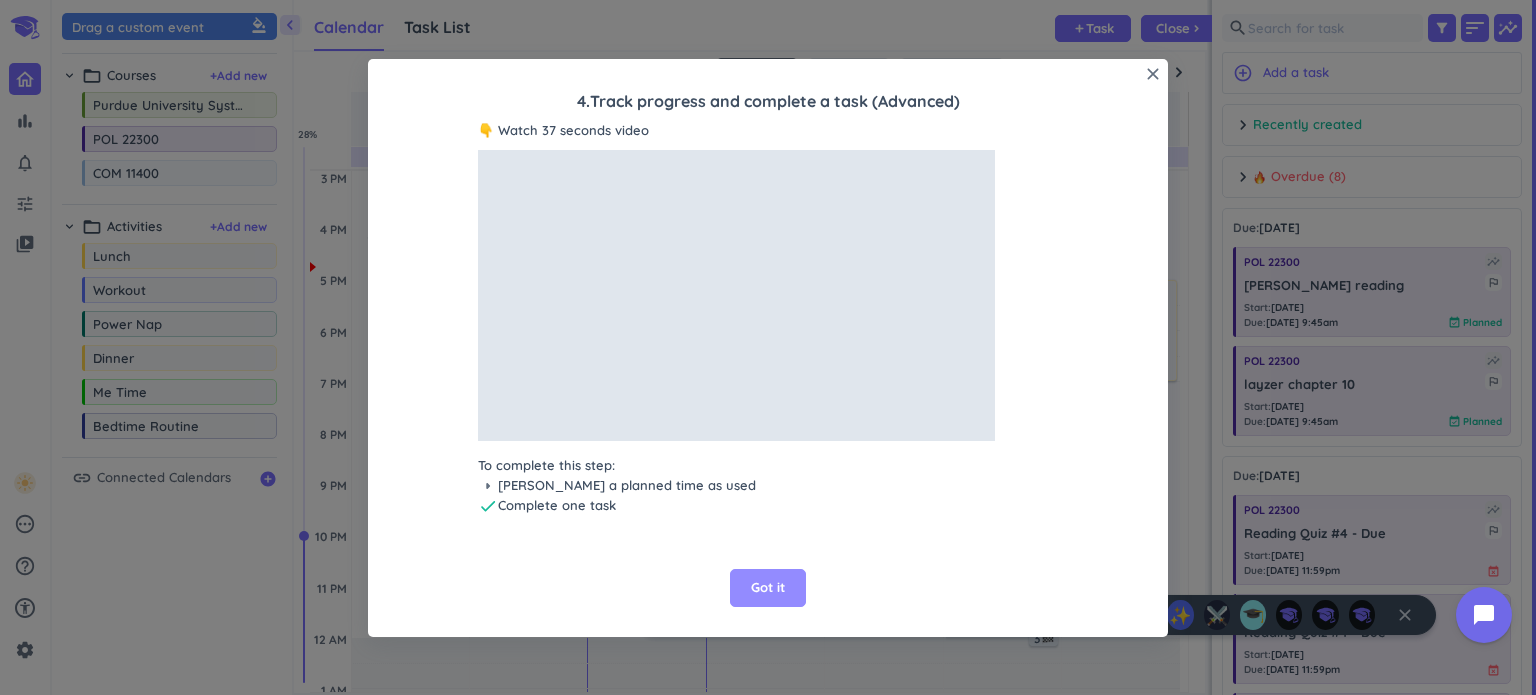 click on "Got it" at bounding box center (768, 588) 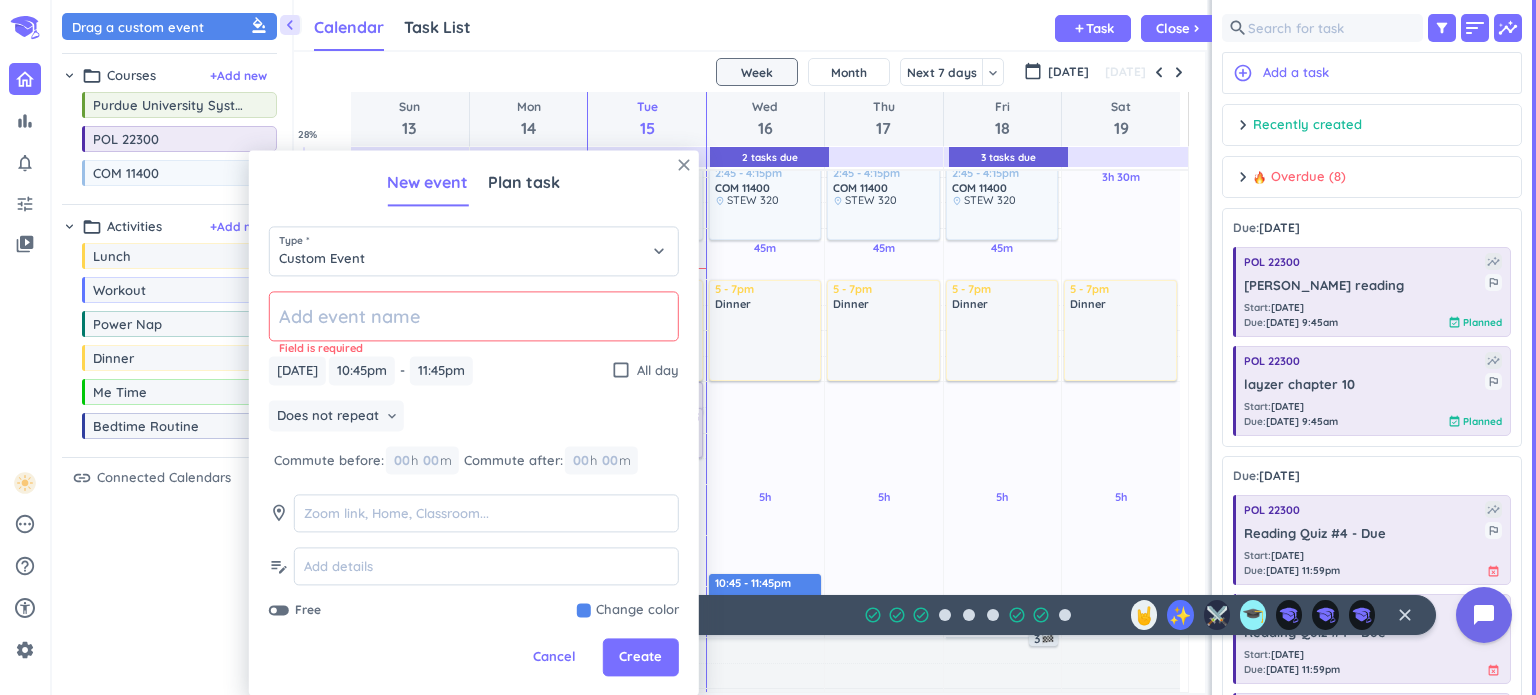 click on "close" at bounding box center [684, 165] 